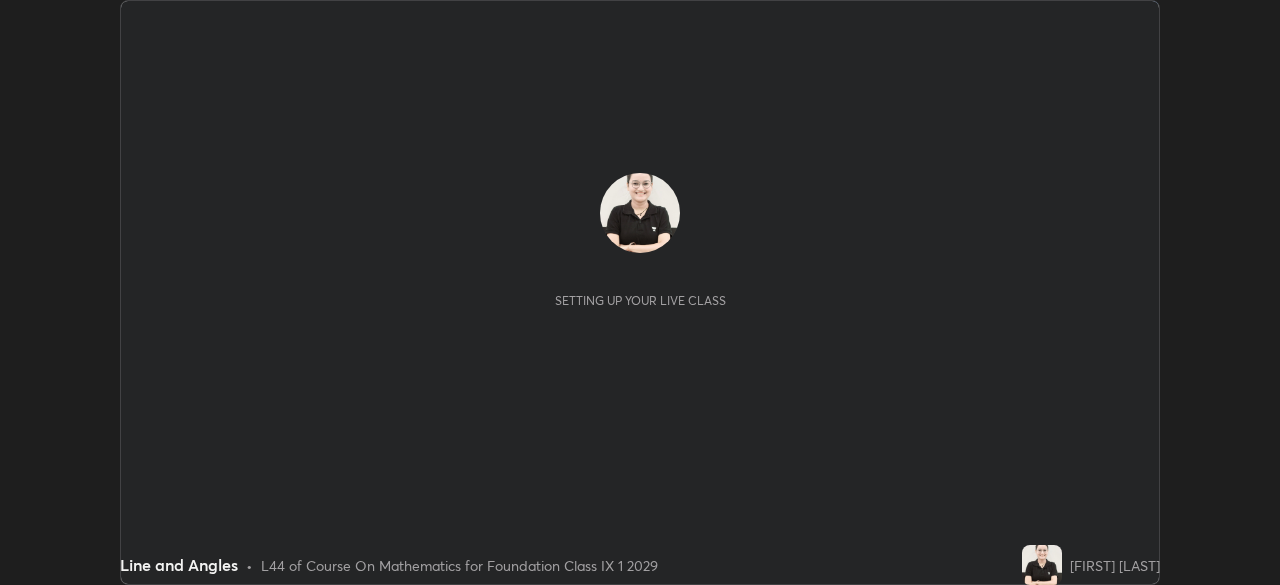 scroll, scrollTop: 0, scrollLeft: 0, axis: both 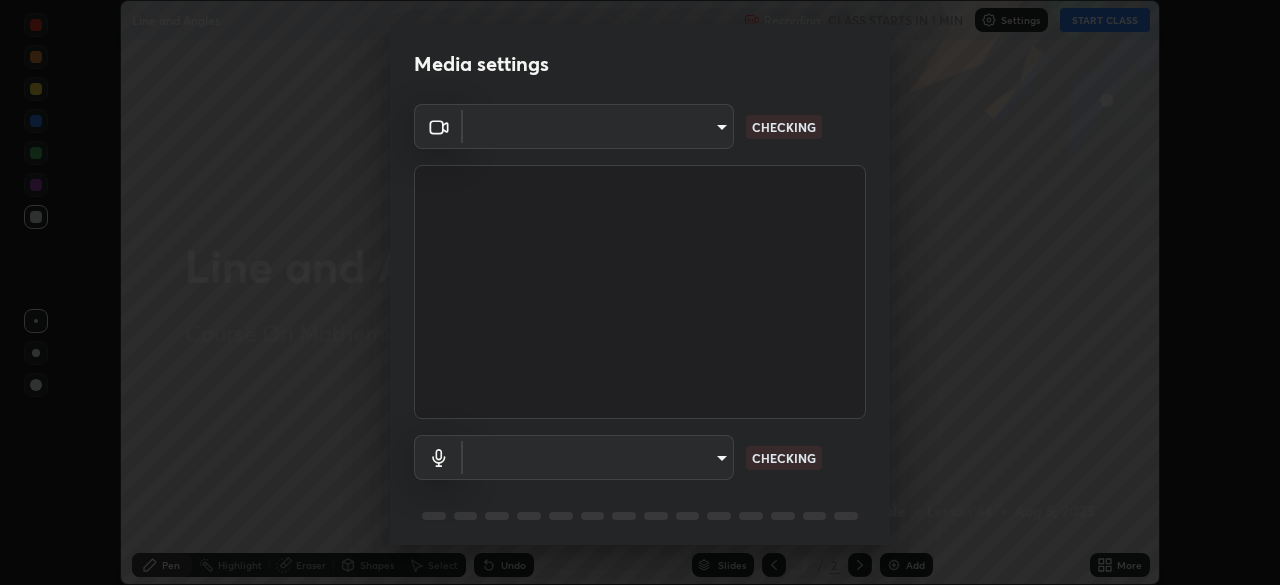 type on "443a52c1fcb7883315f8fd5a1b2310fe1caf799e36d708bb439fd655faabec6d" 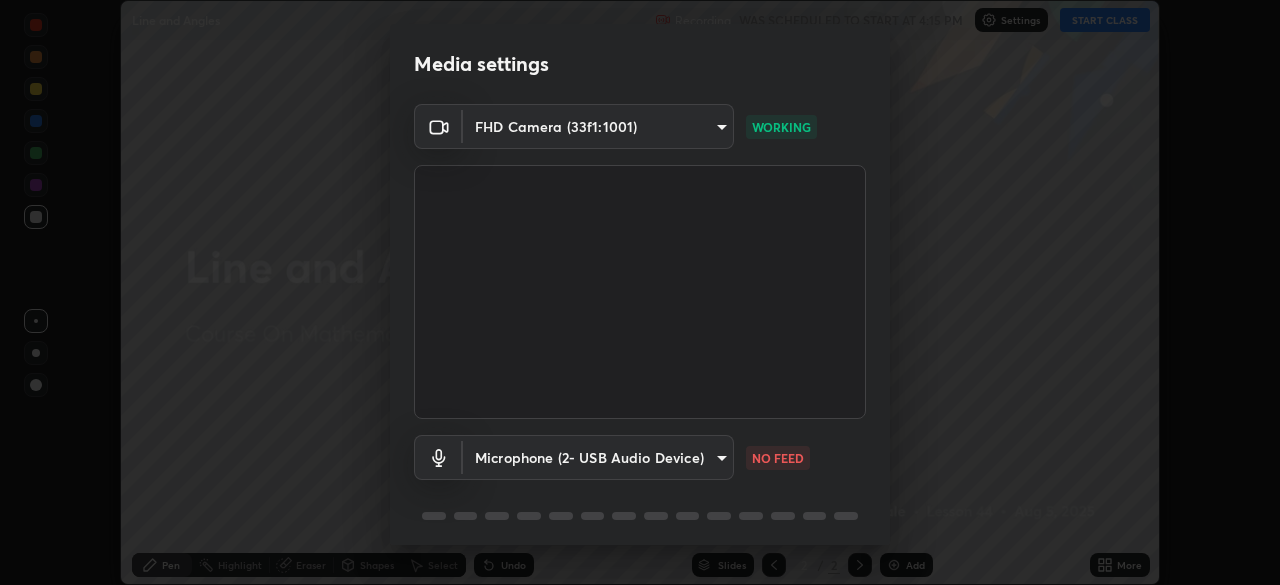 click on "Erase all Line and Angles Recording WAS SCHEDULED TO START AT  4:15 PM Settings START CLASS Setting up your live class Line and Angles • L44 of Course On Mathematics for Foundation Class IX 1 2029 [FIRST] [LAST] Pen Highlight Eraser Shapes Select Undo Slides 2 / 2 Add More No doubts shared Encourage your learners to ask a doubt for better clarity Report an issue Reason for reporting Buffering Chat not working Audio - Video sync issue Educator video quality low ​ Attach an image Report Media settings FHD Camera (33f1:1001) 443a52c1fcb7883315f8fd5a1b2310fe1caf799e36d708bb439fd655faabec6d WORKING Microphone (2- USB Audio Device) 56a067f7638fb35eb2b8d5f3ca9aee1aa83a935b50cf51e1dd179e9792fc411c NO FEED 1 / 5 Next" at bounding box center (640, 292) 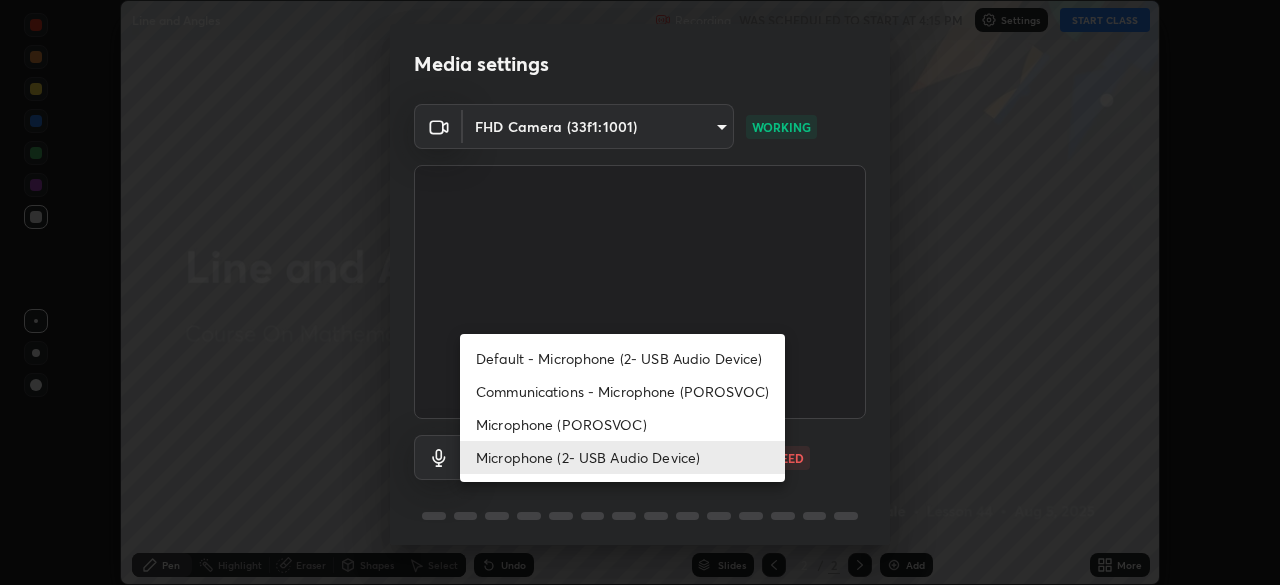 click on "Microphone (POROSVOC)" at bounding box center [622, 424] 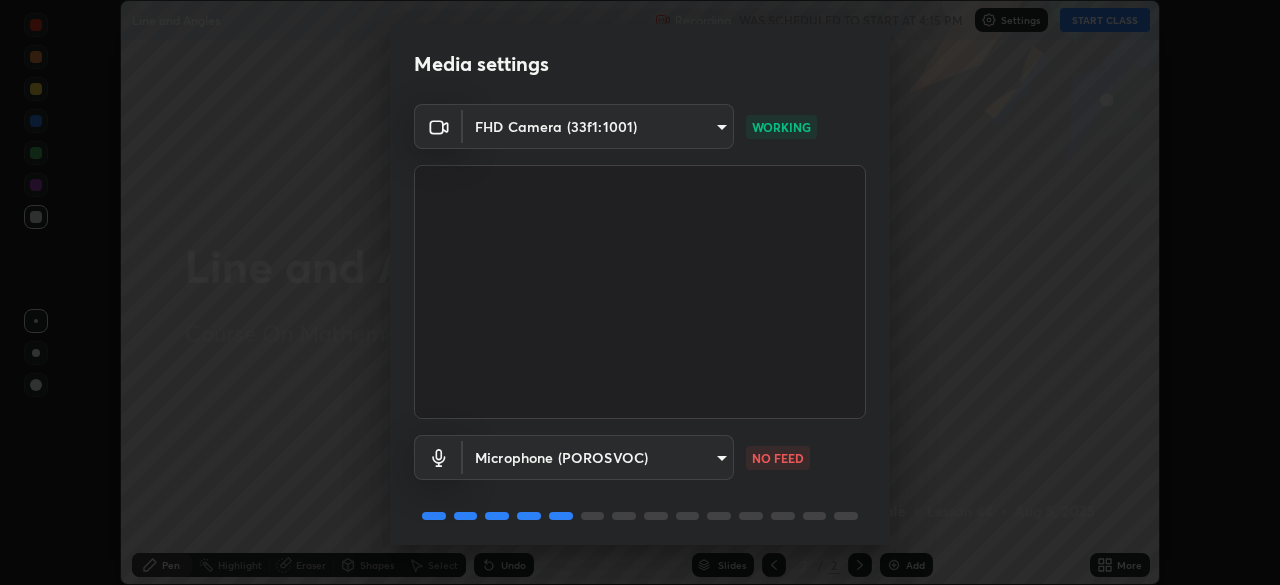 click on "Erase all Line and Angles Recording WAS SCHEDULED TO START AT  4:15 PM Settings START CLASS Setting up your live class Line and Angles • L44 of Course On Mathematics for Foundation Class IX 1 2029 [FIRST] [LAST] Pen Highlight Eraser Shapes Select Undo Slides 2 / 2 Add More No doubts shared Encourage your learners to ask a doubt for better clarity Report an issue Reason for reporting Buffering Chat not working Audio - Video sync issue Educator video quality low ​ Attach an image Report Media settings FHD Camera (33f1:1001) 443a52c1fcb7883315f8fd5a1b2310fe1caf799e36d708bb439fd655faabec6d WORKING Microphone (POROSVOC) 42c719d328c9d301adc83c2dc176cec881f202e00c51fcfc4c2dc87325bf77b7 NO FEED 1 / 5 Next" at bounding box center (640, 292) 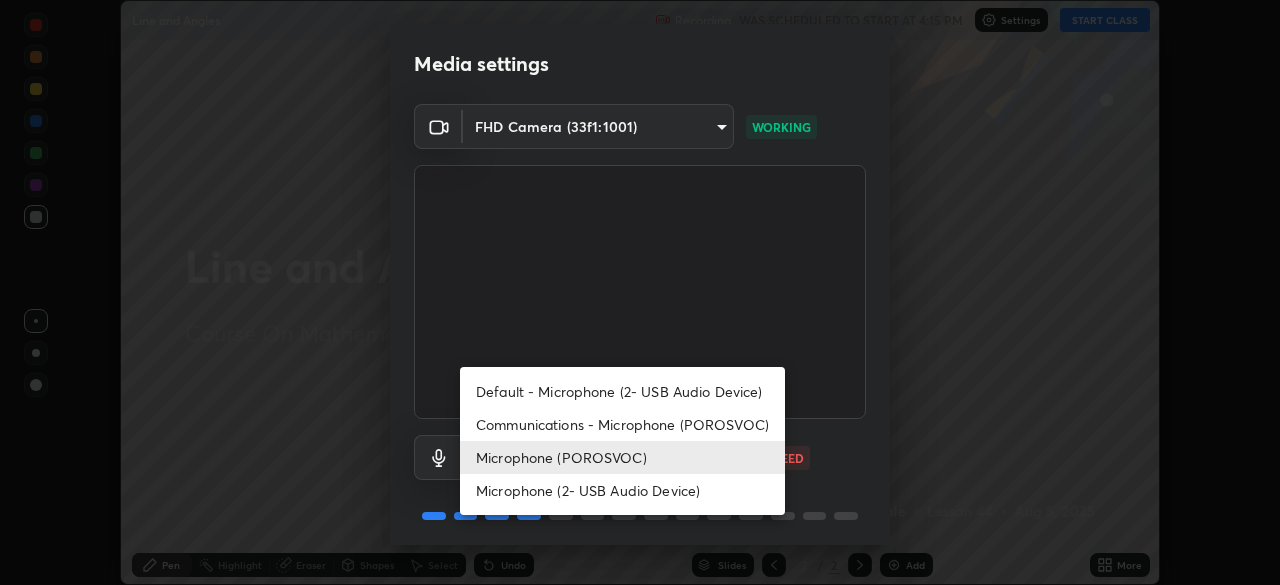 click on "Microphone (2- USB Audio Device)" at bounding box center (622, 490) 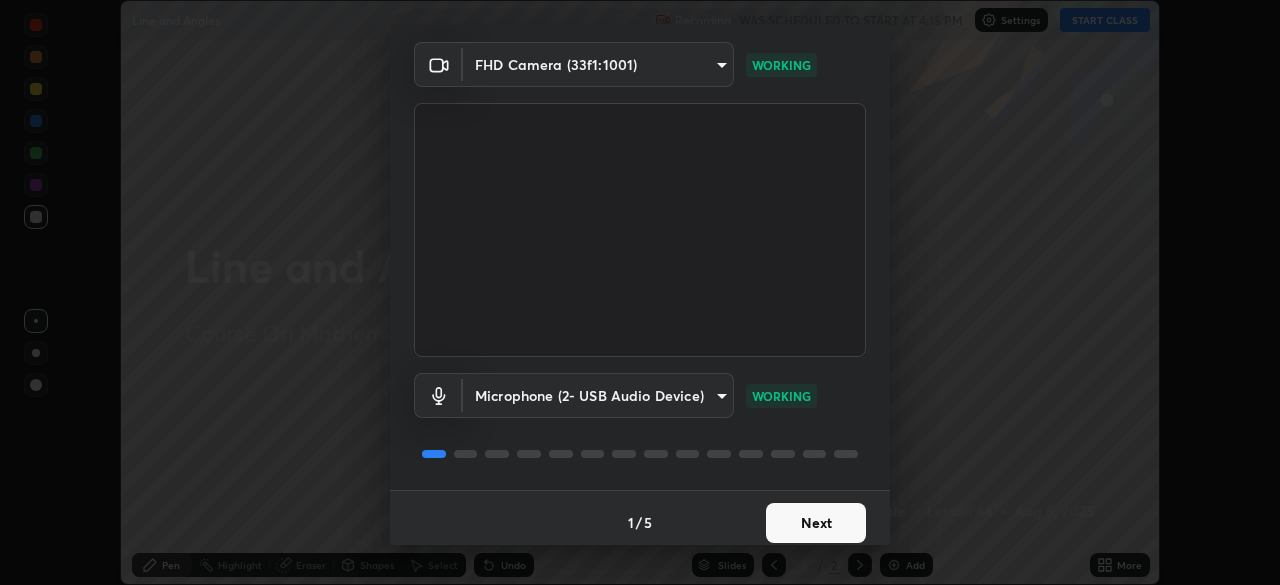 scroll, scrollTop: 71, scrollLeft: 0, axis: vertical 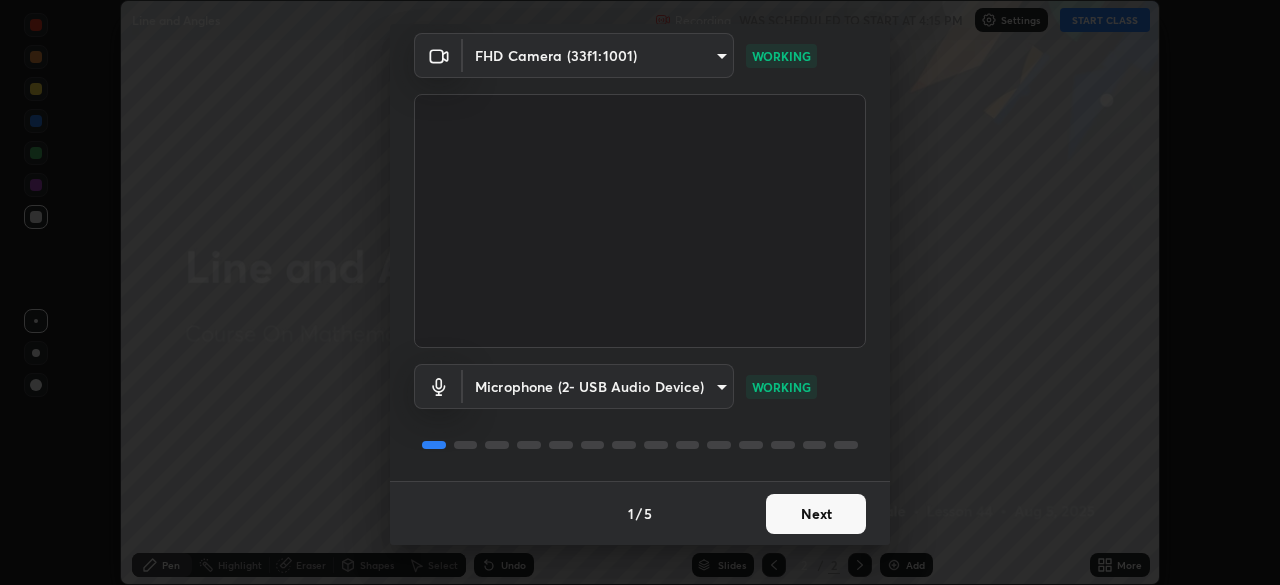 click on "Next" at bounding box center [816, 514] 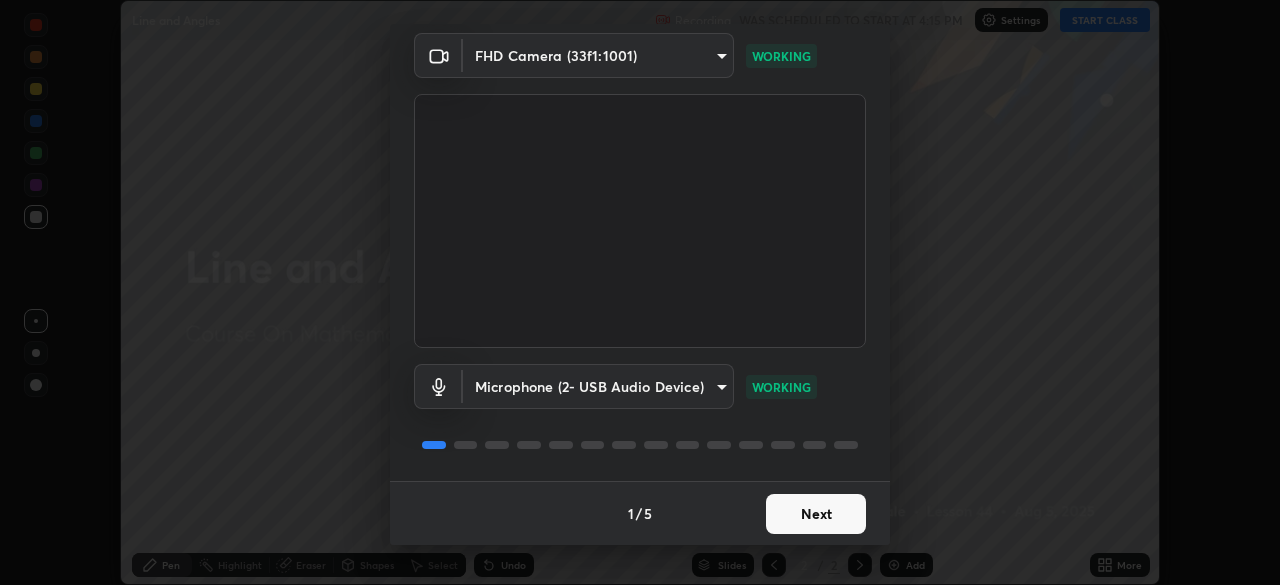scroll, scrollTop: 0, scrollLeft: 0, axis: both 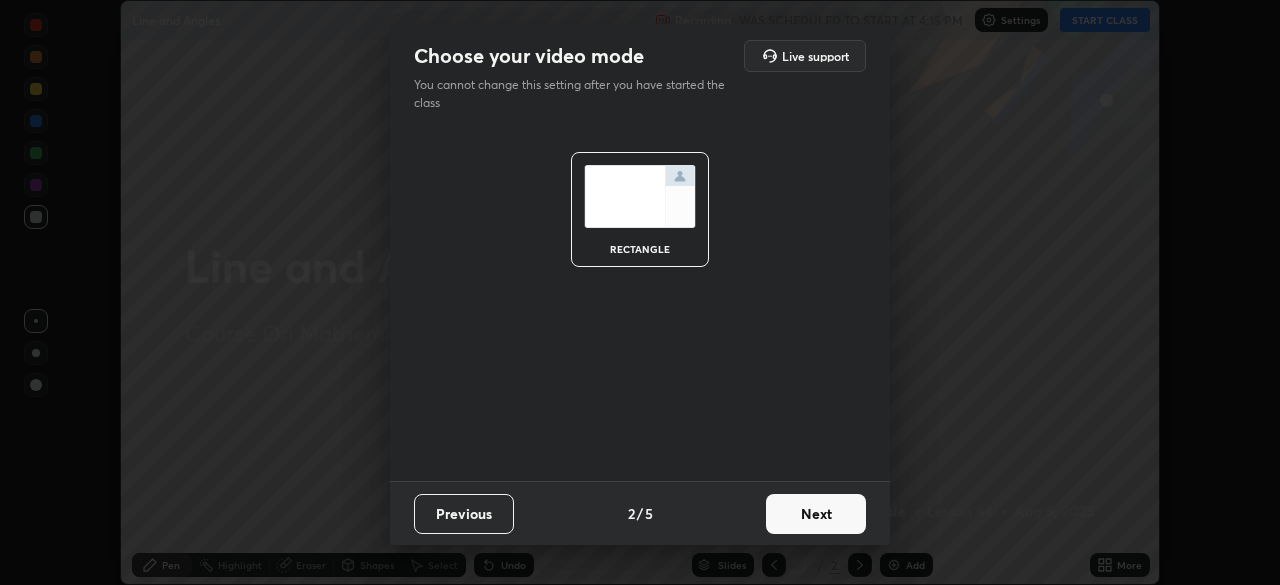 click on "Next" at bounding box center [816, 514] 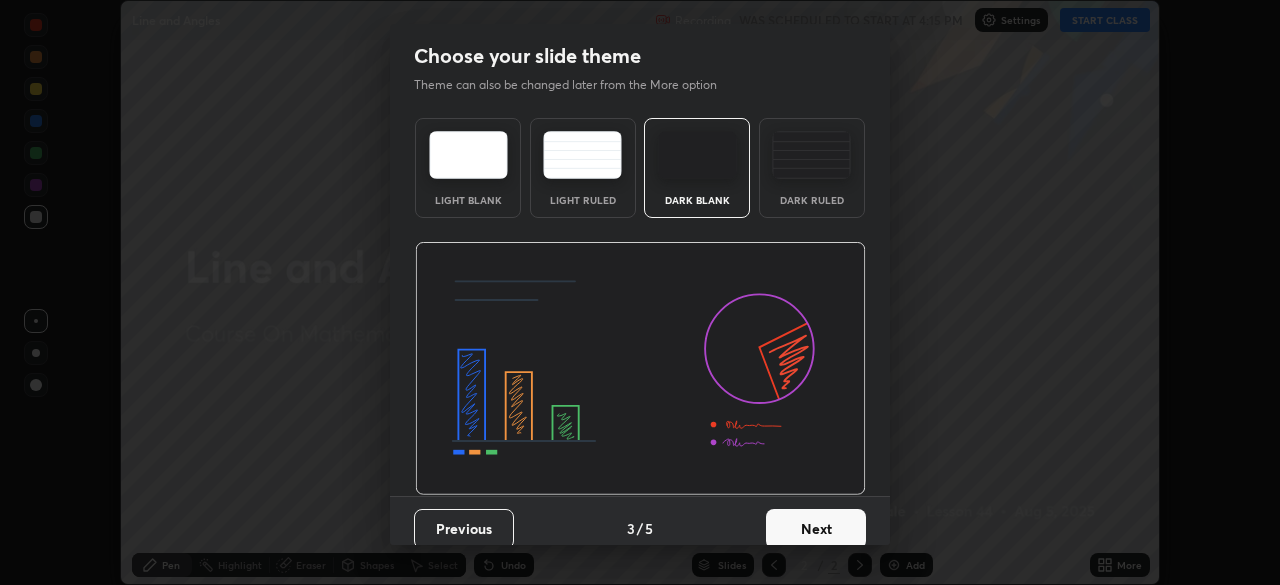 click on "Next" at bounding box center [816, 529] 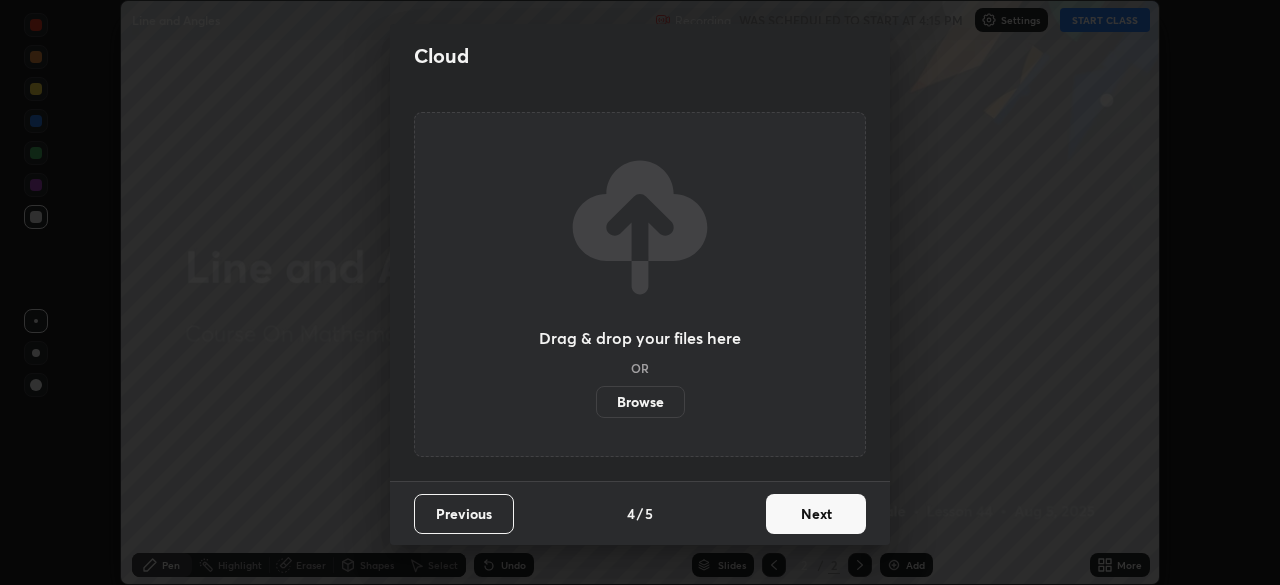 click on "Browse" at bounding box center (640, 402) 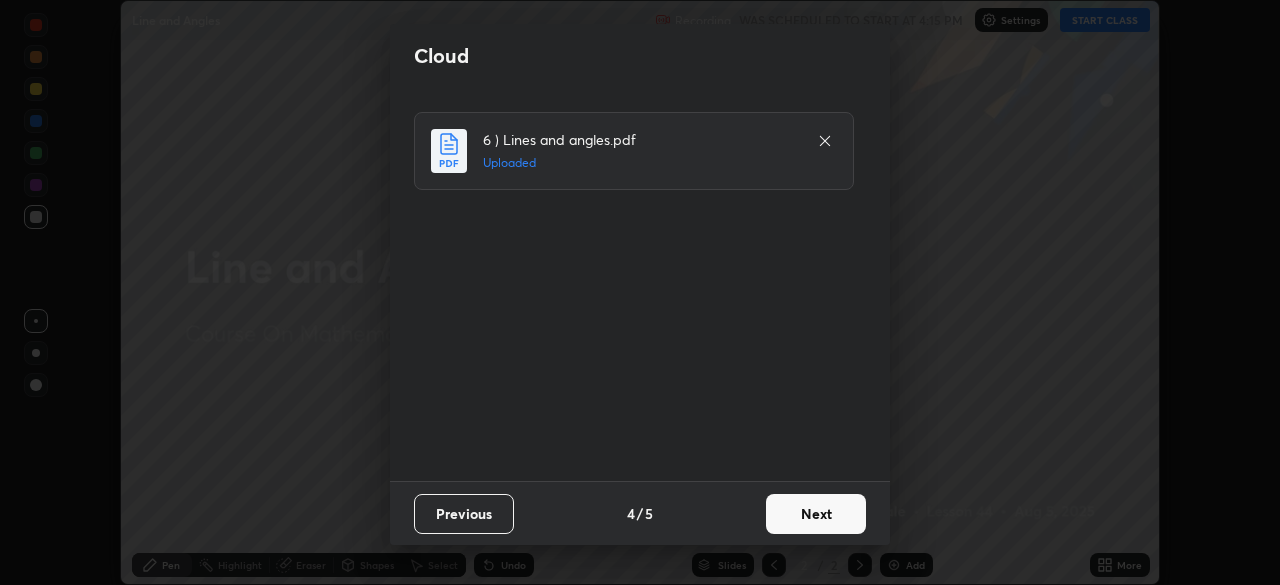 click on "Next" at bounding box center (816, 514) 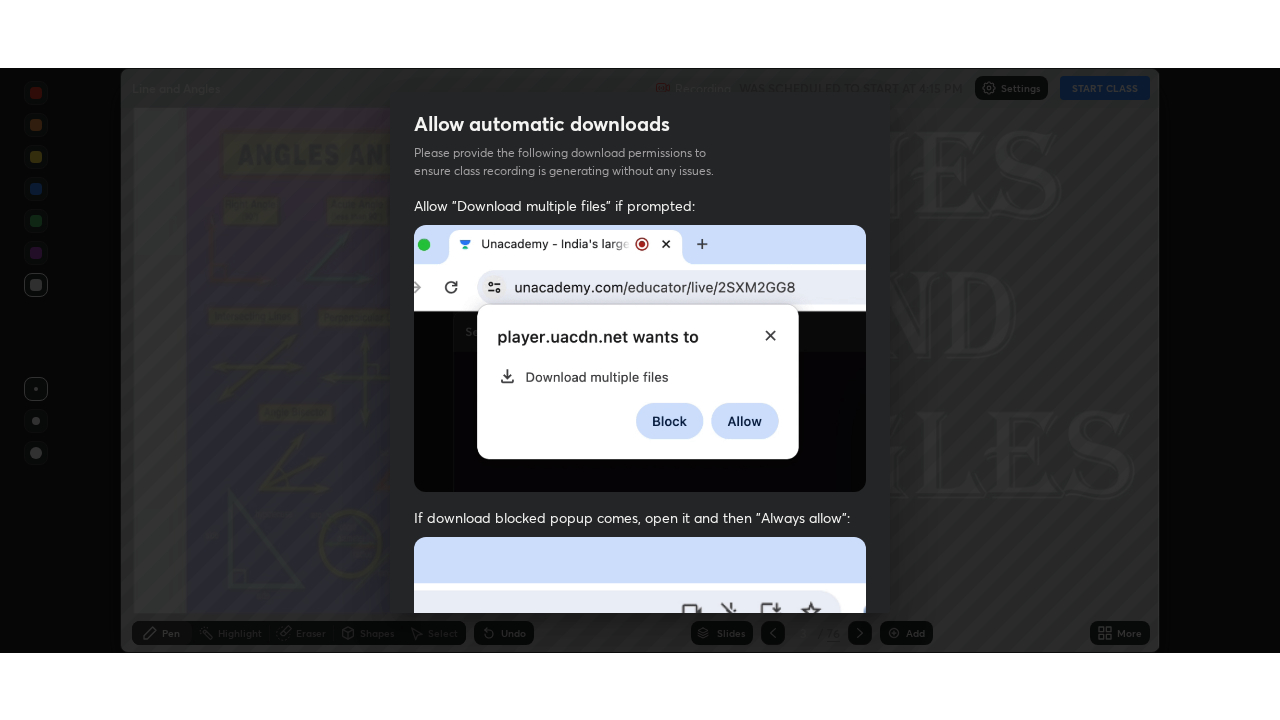 scroll, scrollTop: 479, scrollLeft: 0, axis: vertical 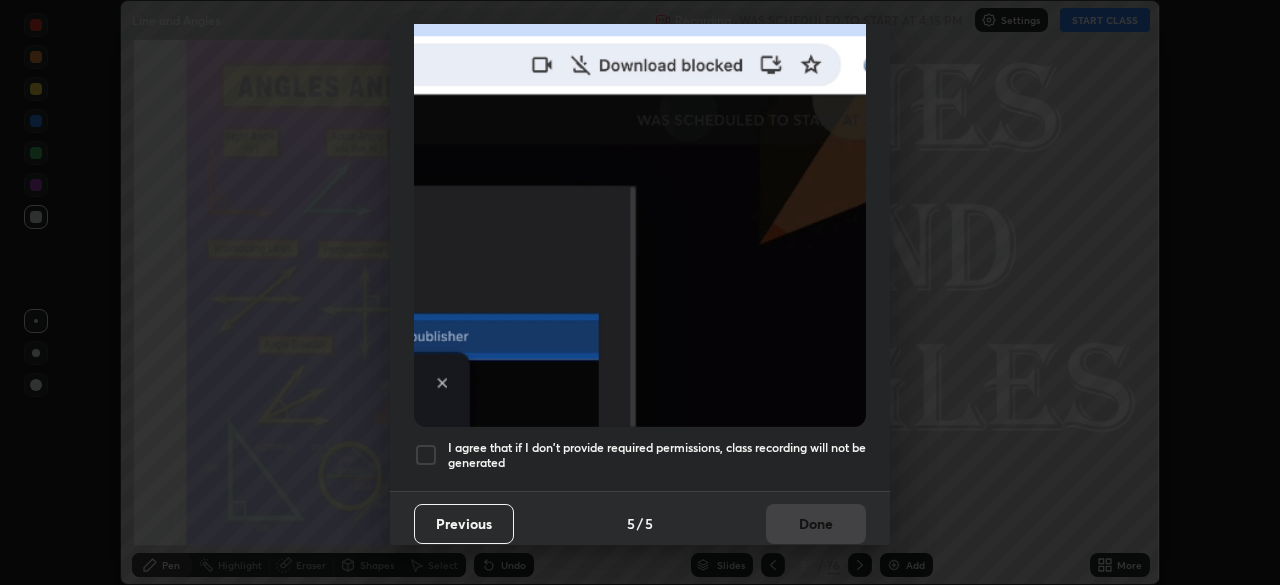 click on "I agree that if I don't provide required permissions, class recording will not be generated" at bounding box center [657, 455] 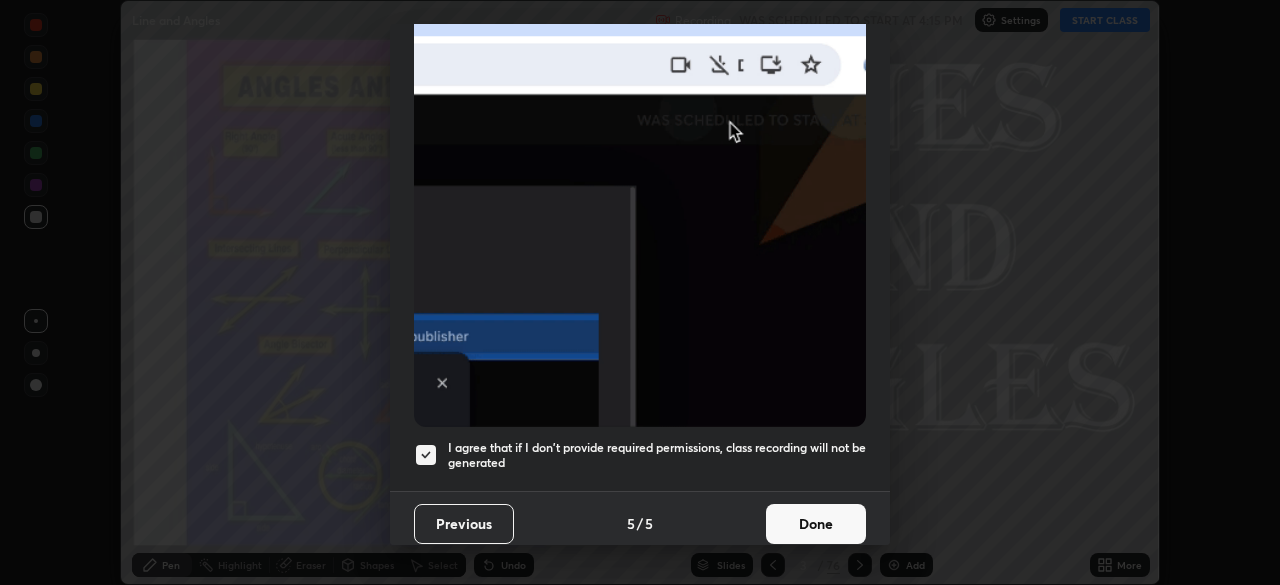 click on "Done" at bounding box center [816, 524] 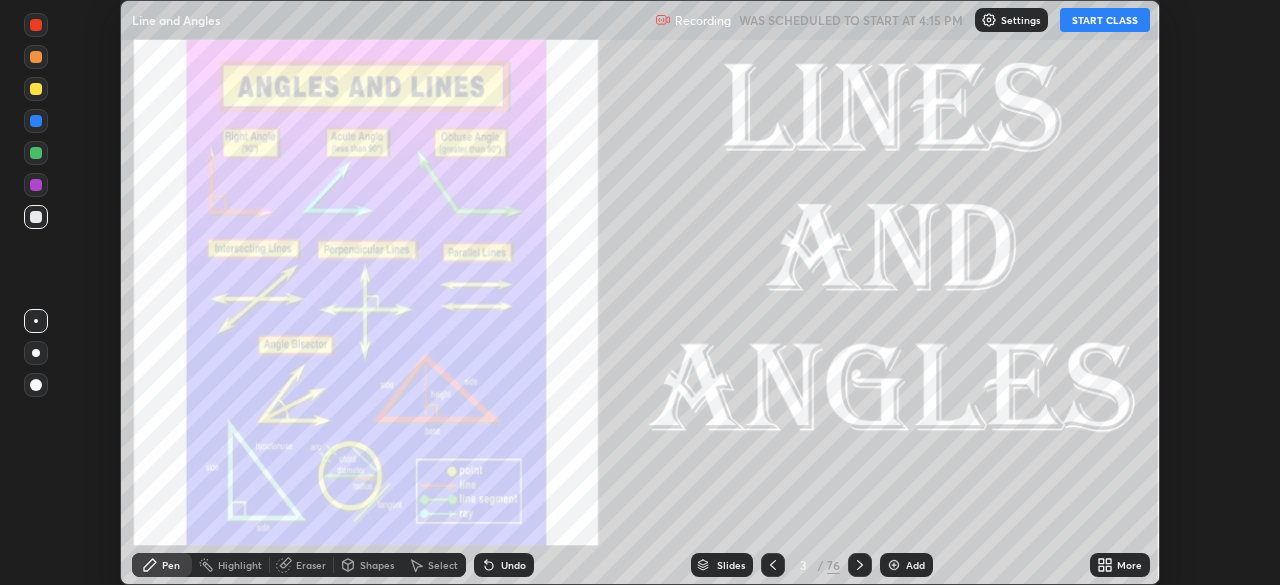 click on "START CLASS" at bounding box center [1105, 20] 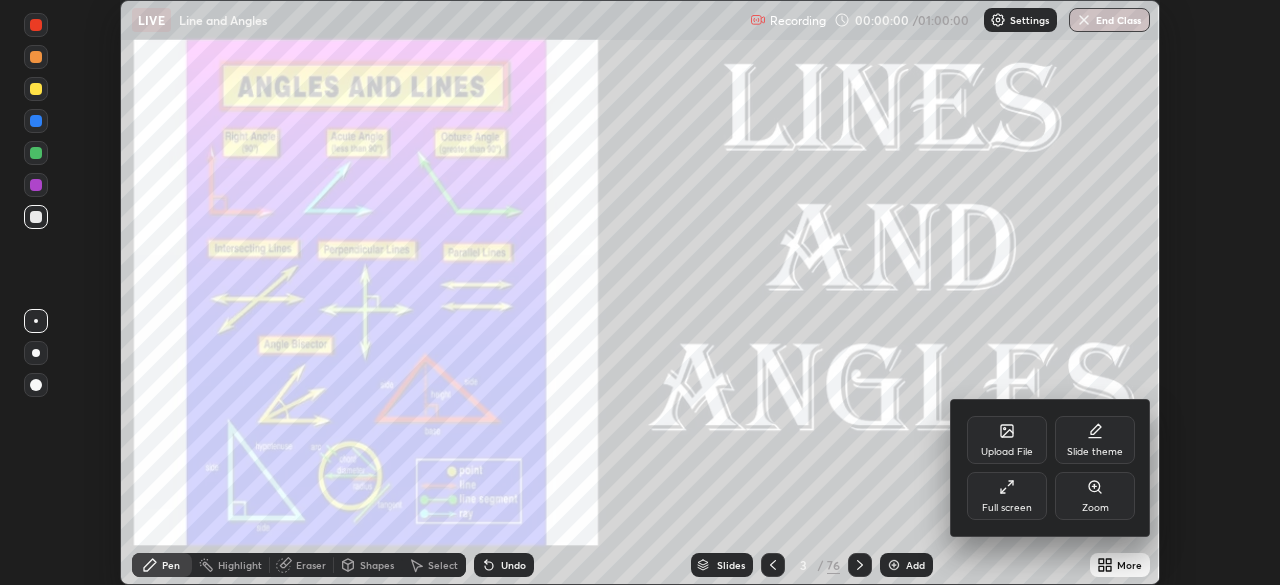 click 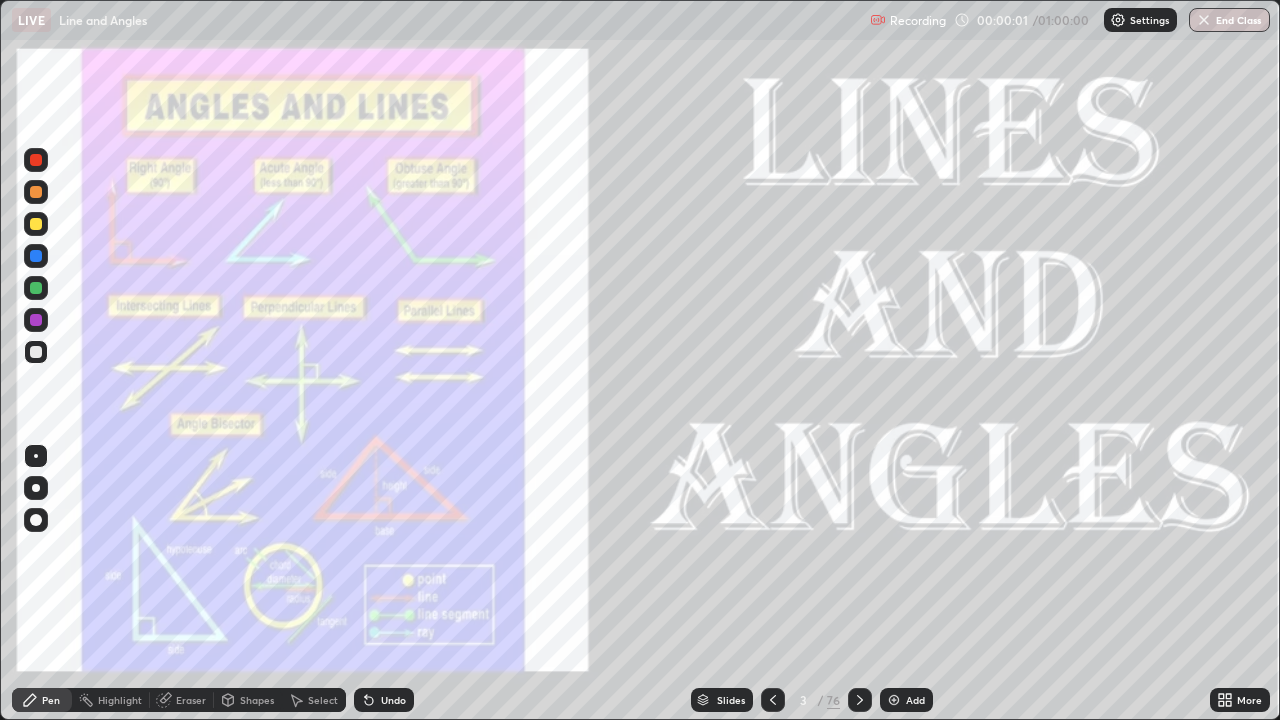 scroll, scrollTop: 99280, scrollLeft: 98720, axis: both 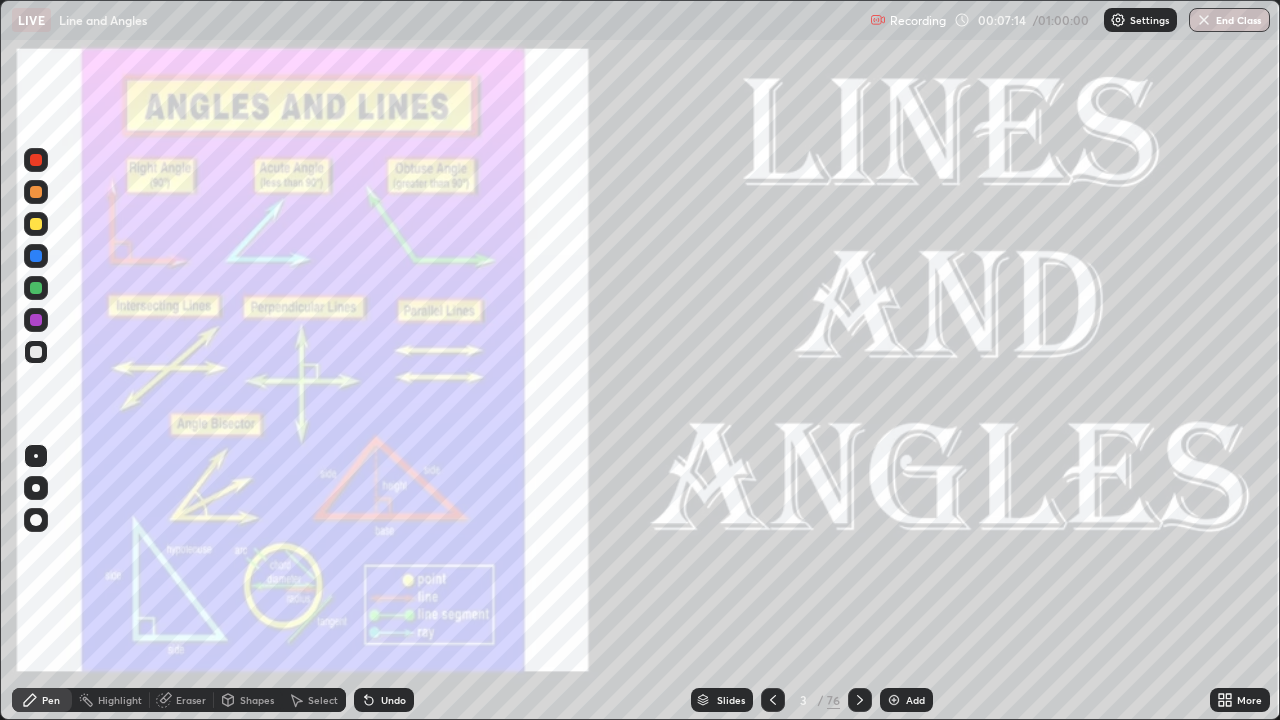 click on "Slides" at bounding box center [722, 700] 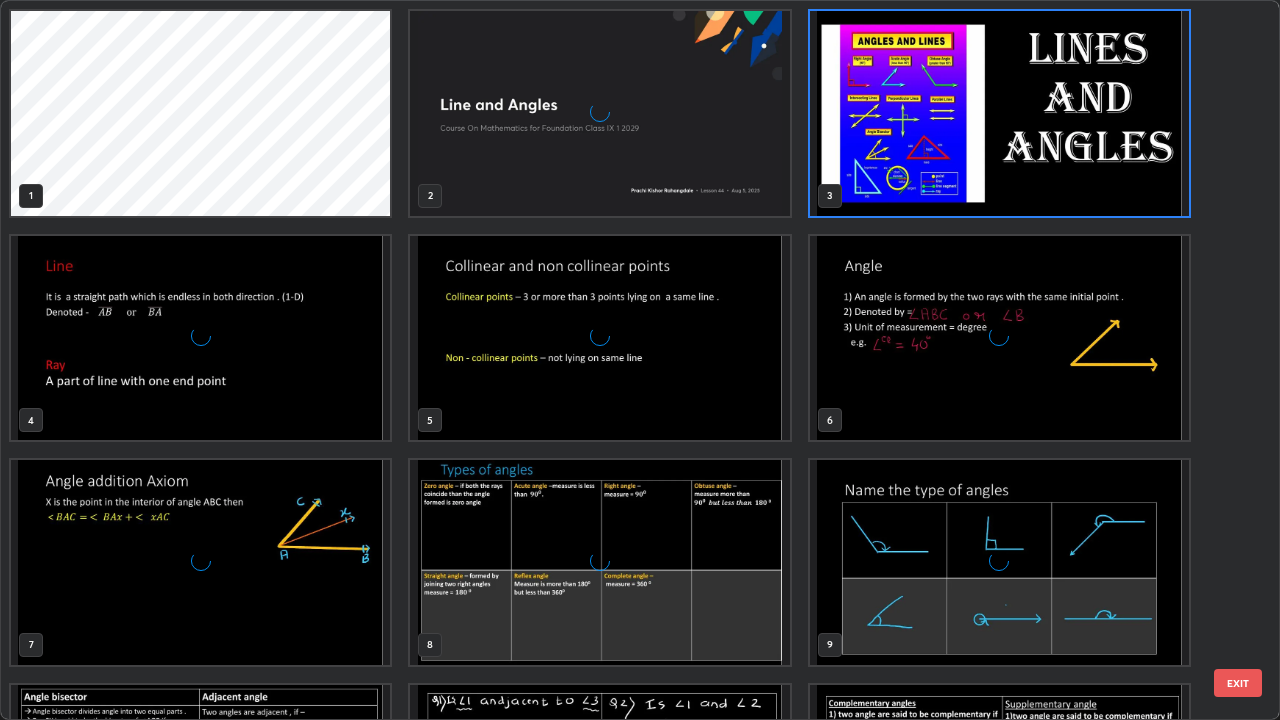 scroll, scrollTop: 7, scrollLeft: 11, axis: both 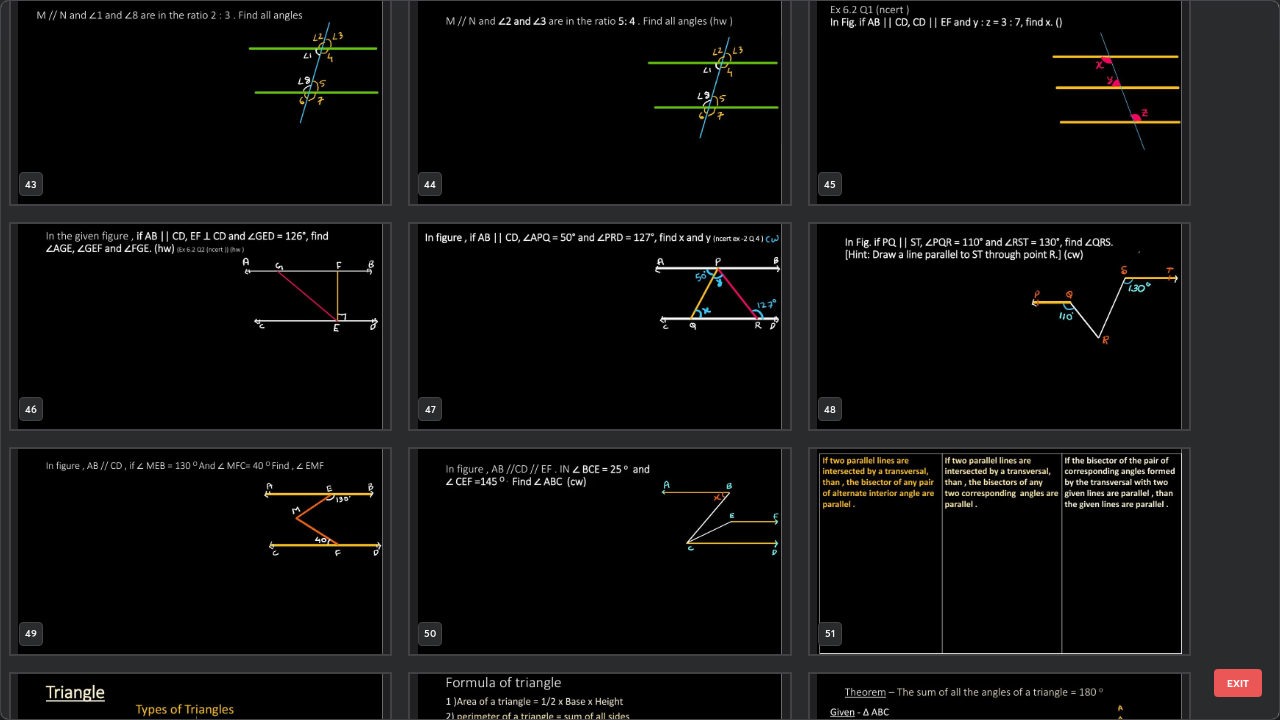 click at bounding box center (599, 326) 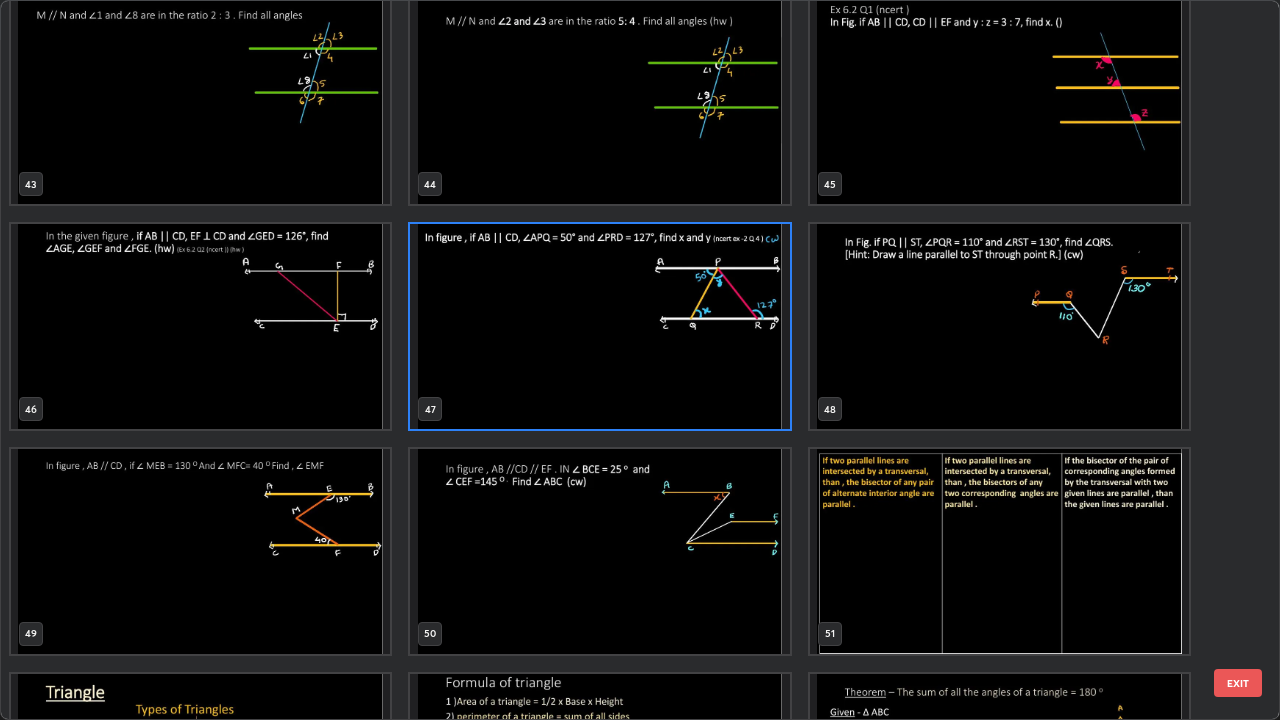 click at bounding box center (599, 326) 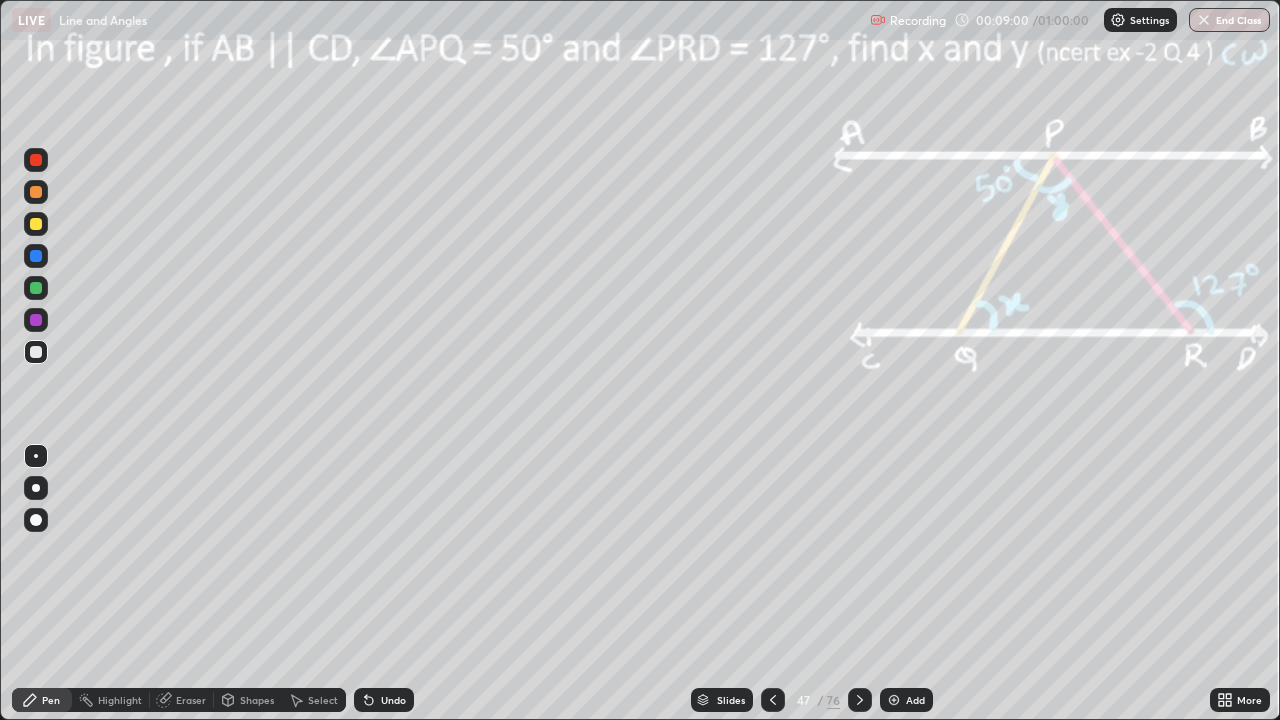 click 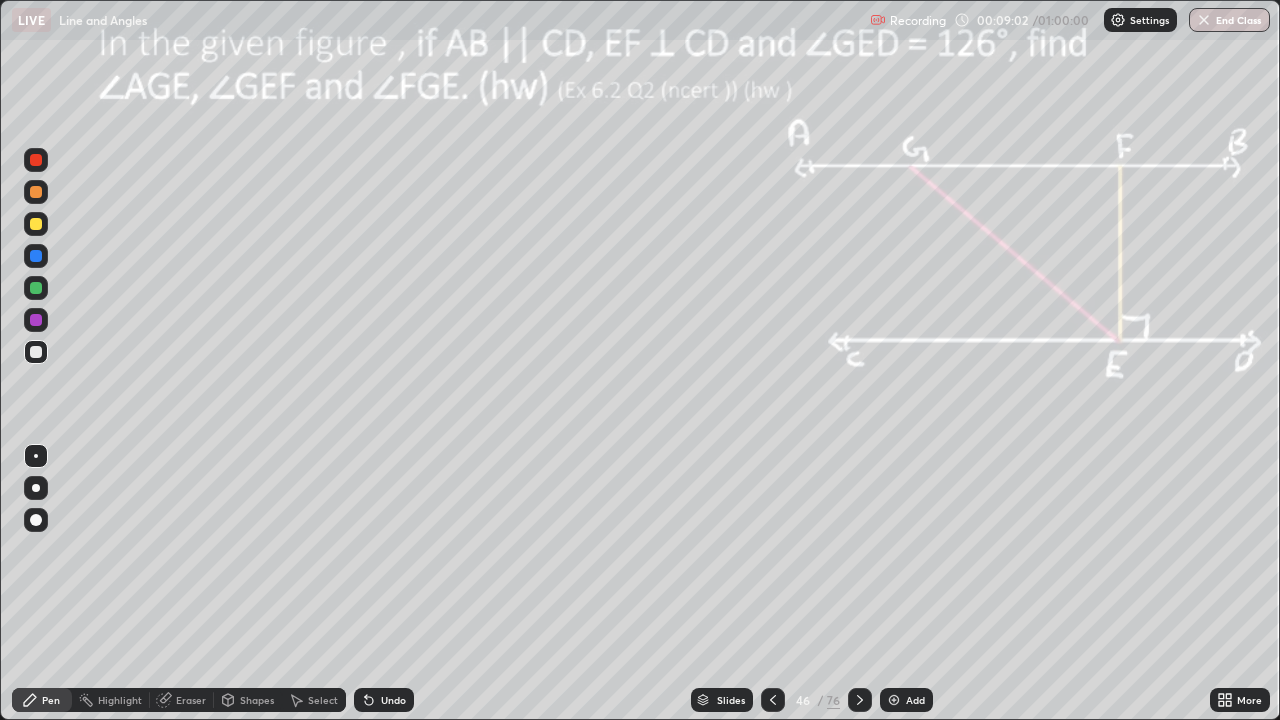 click at bounding box center (773, 700) 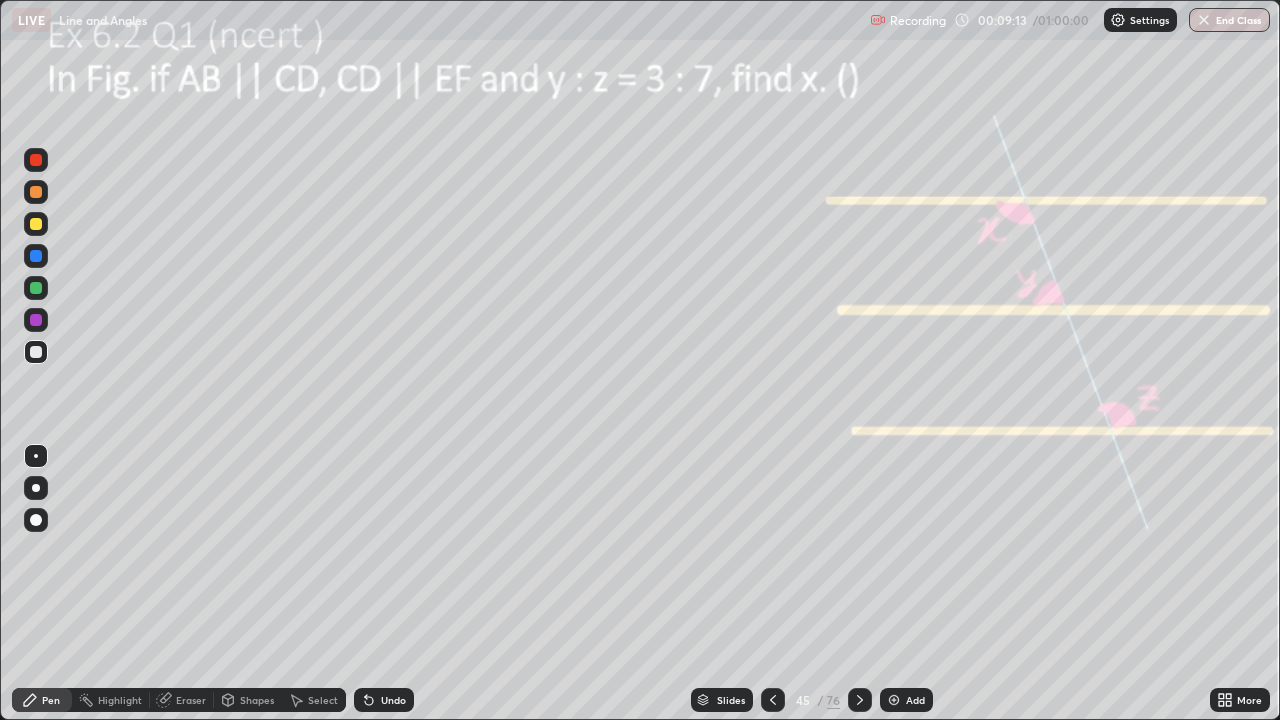 click 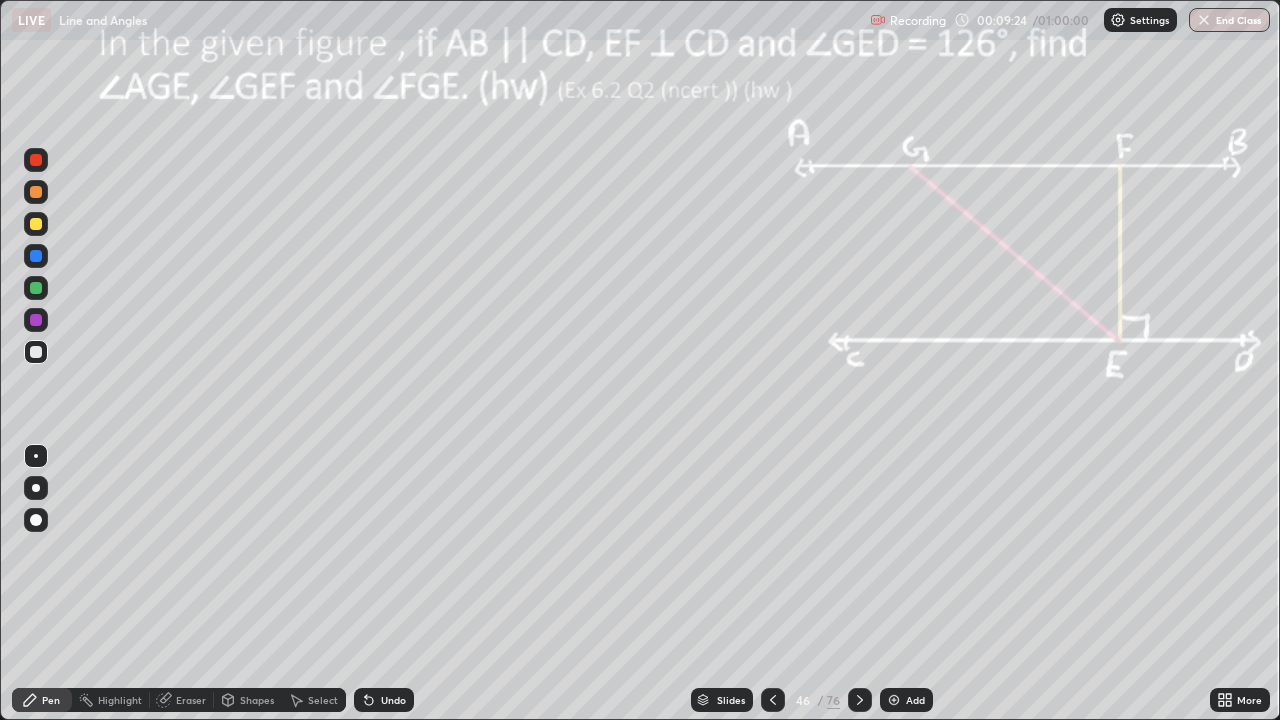click 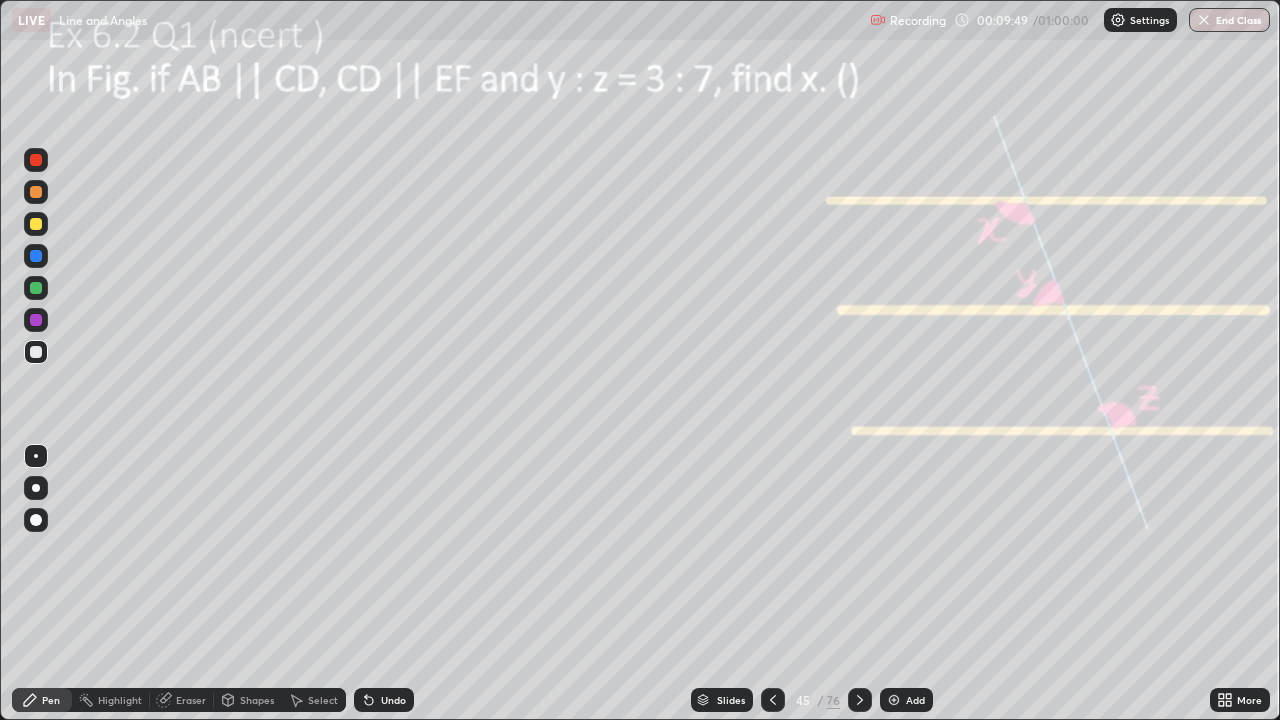 click on "Slides" at bounding box center [722, 700] 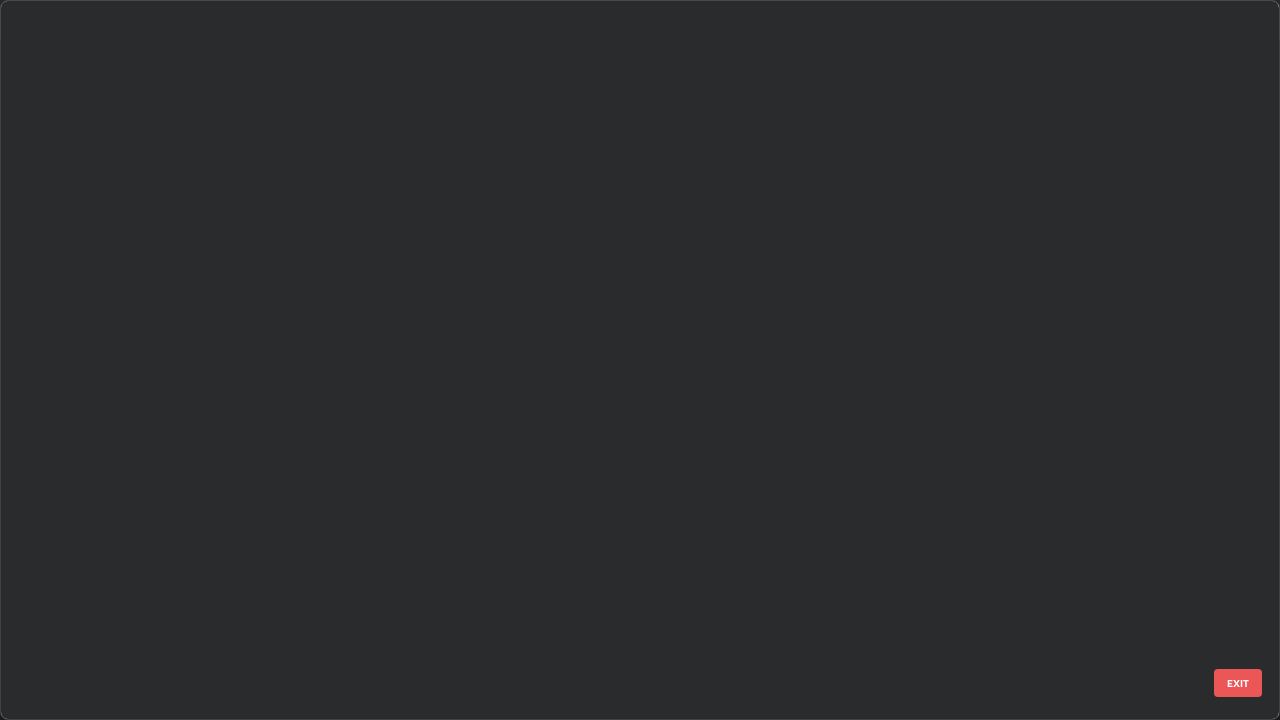 scroll, scrollTop: 2651, scrollLeft: 0, axis: vertical 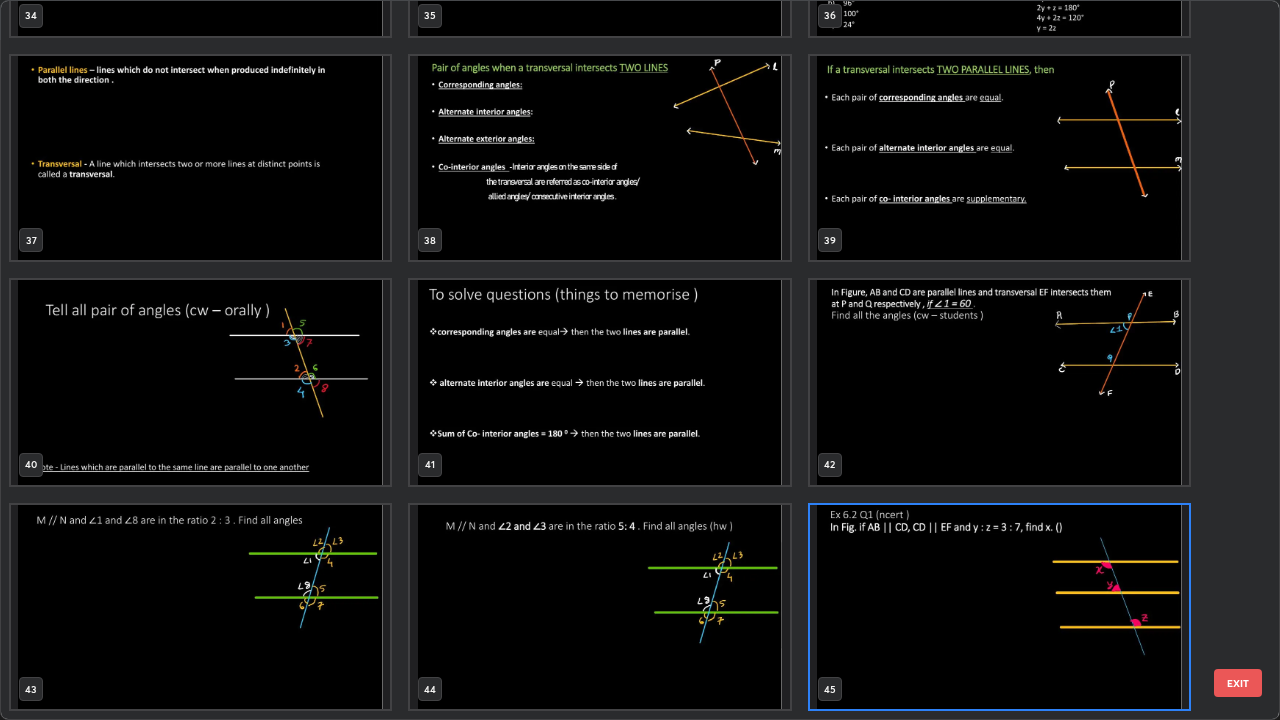 click at bounding box center (999, 607) 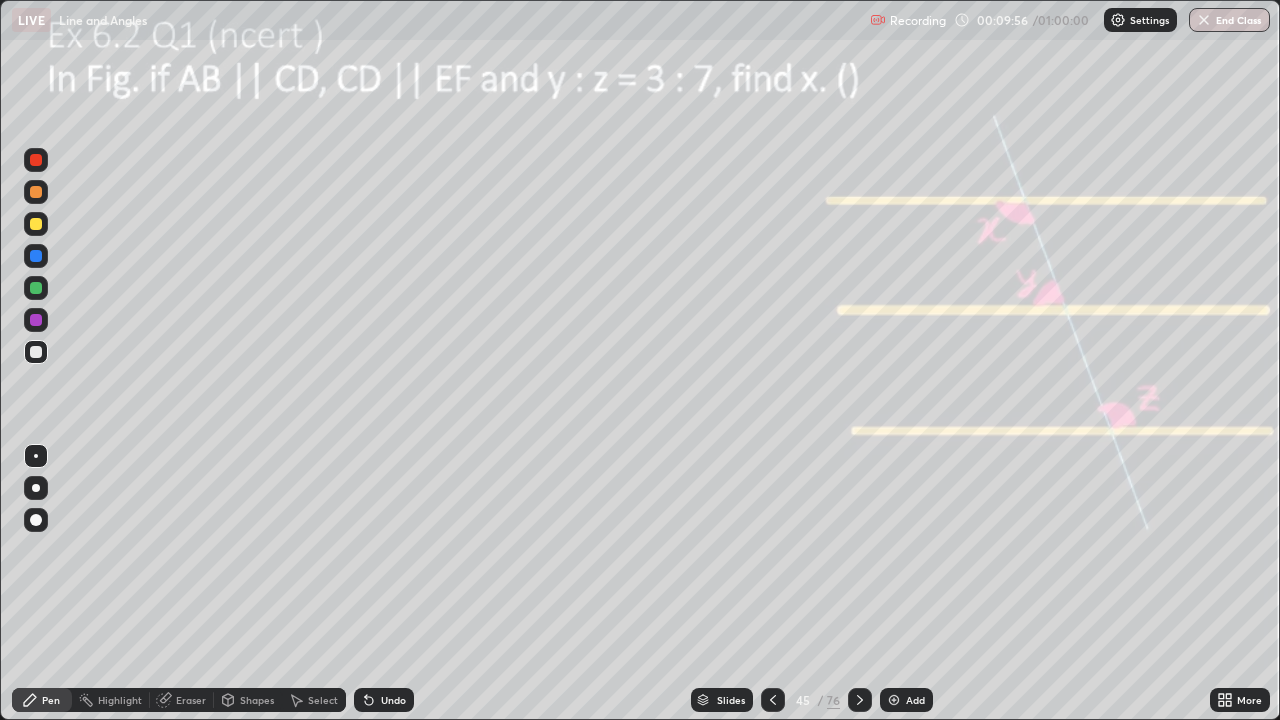 click on "Add" at bounding box center (906, 700) 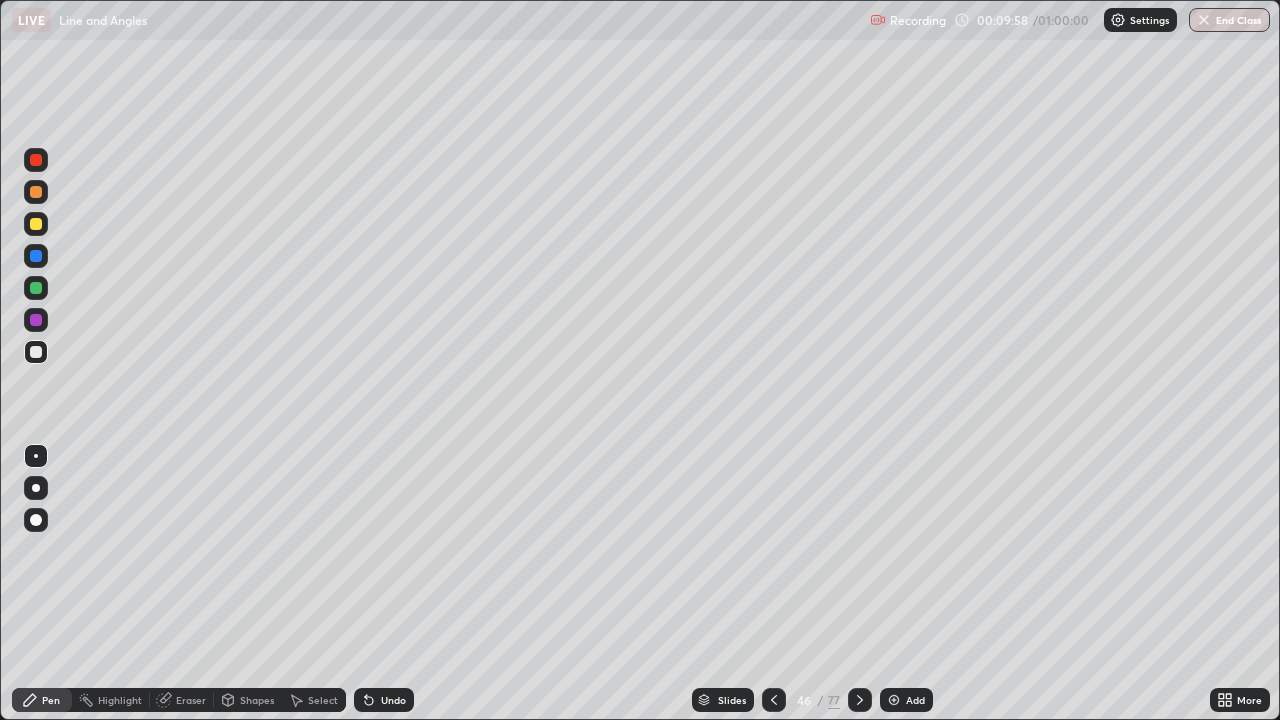 click on "Shapes" at bounding box center (257, 700) 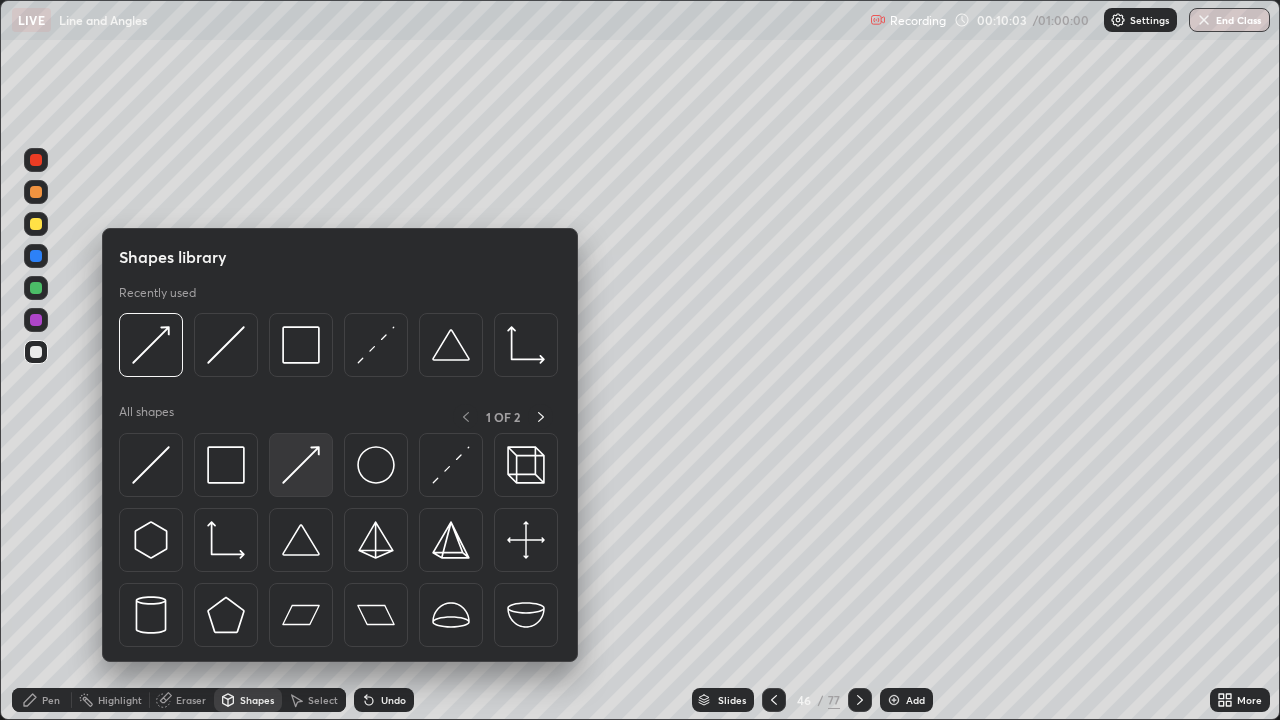 click at bounding box center [301, 465] 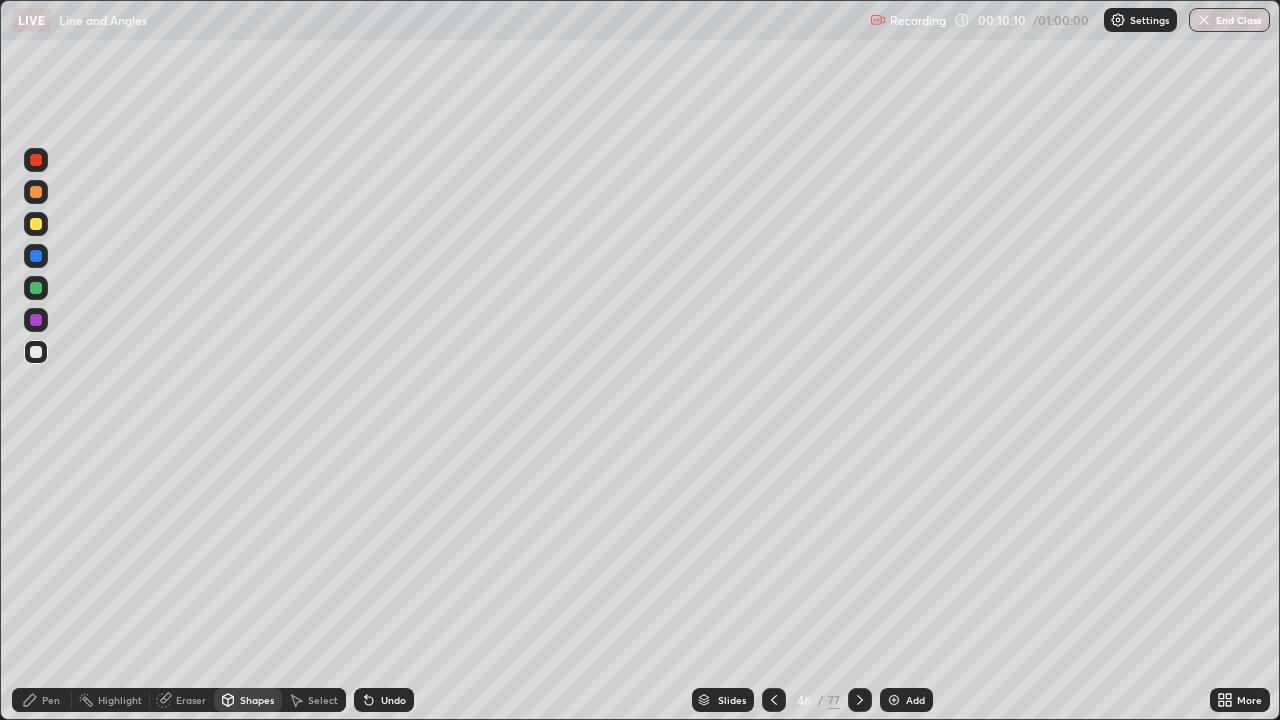 click on "Pen" at bounding box center [51, 700] 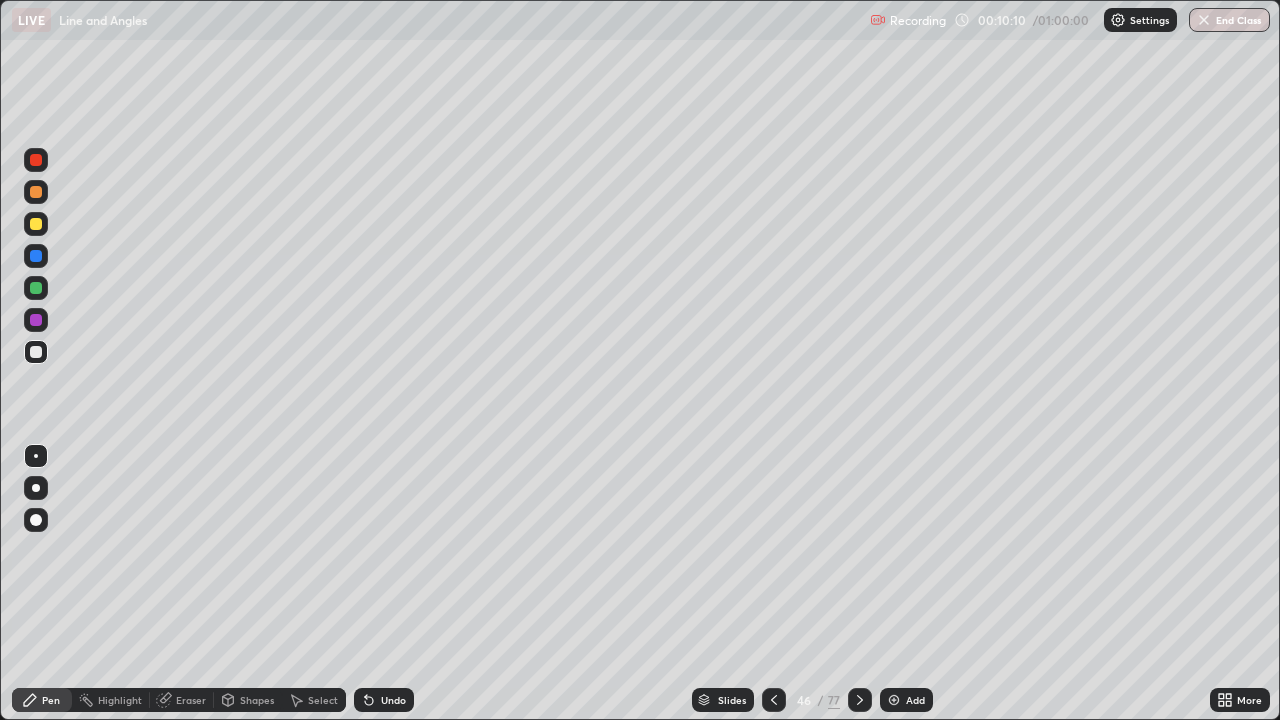 click at bounding box center [36, 288] 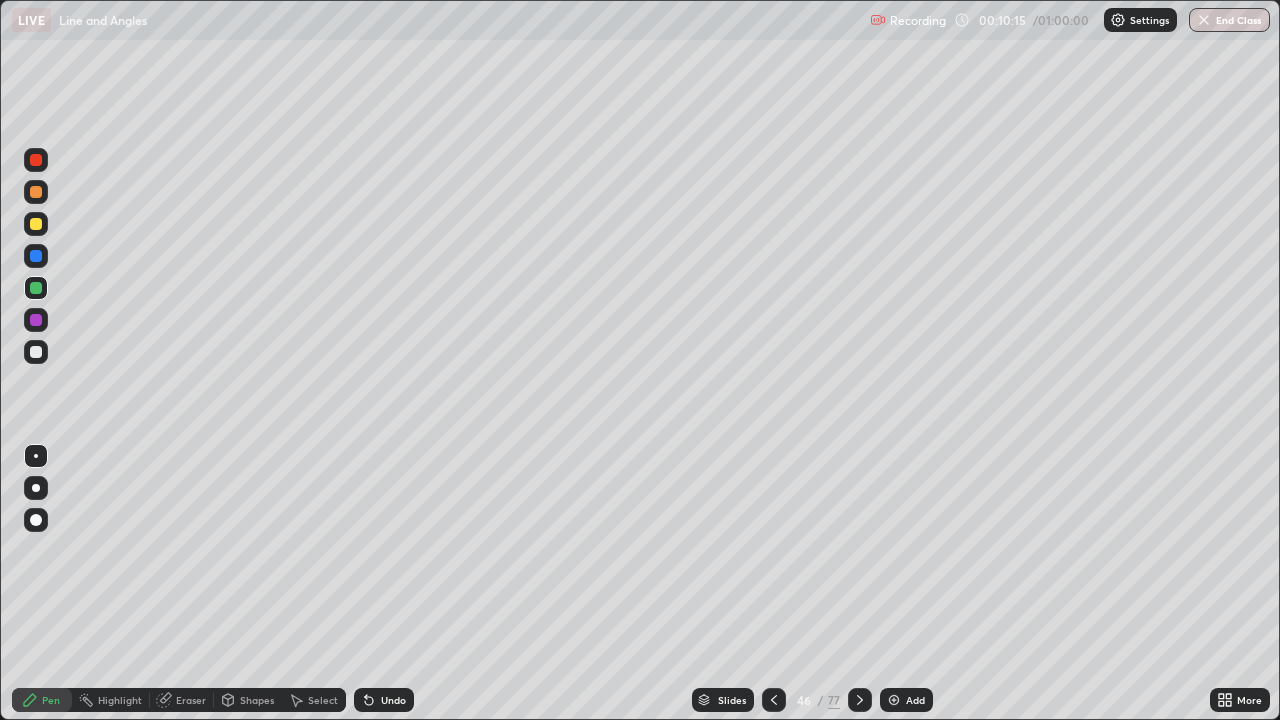 click at bounding box center (36, 520) 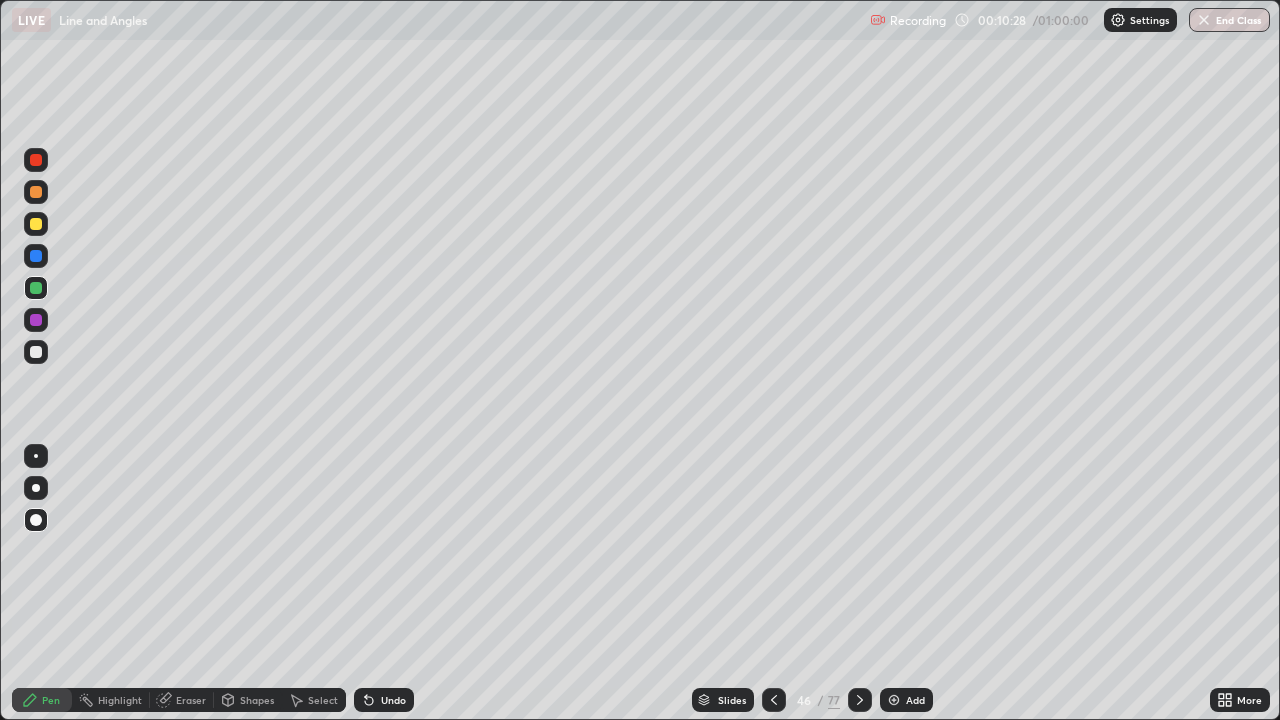 click at bounding box center (894, 700) 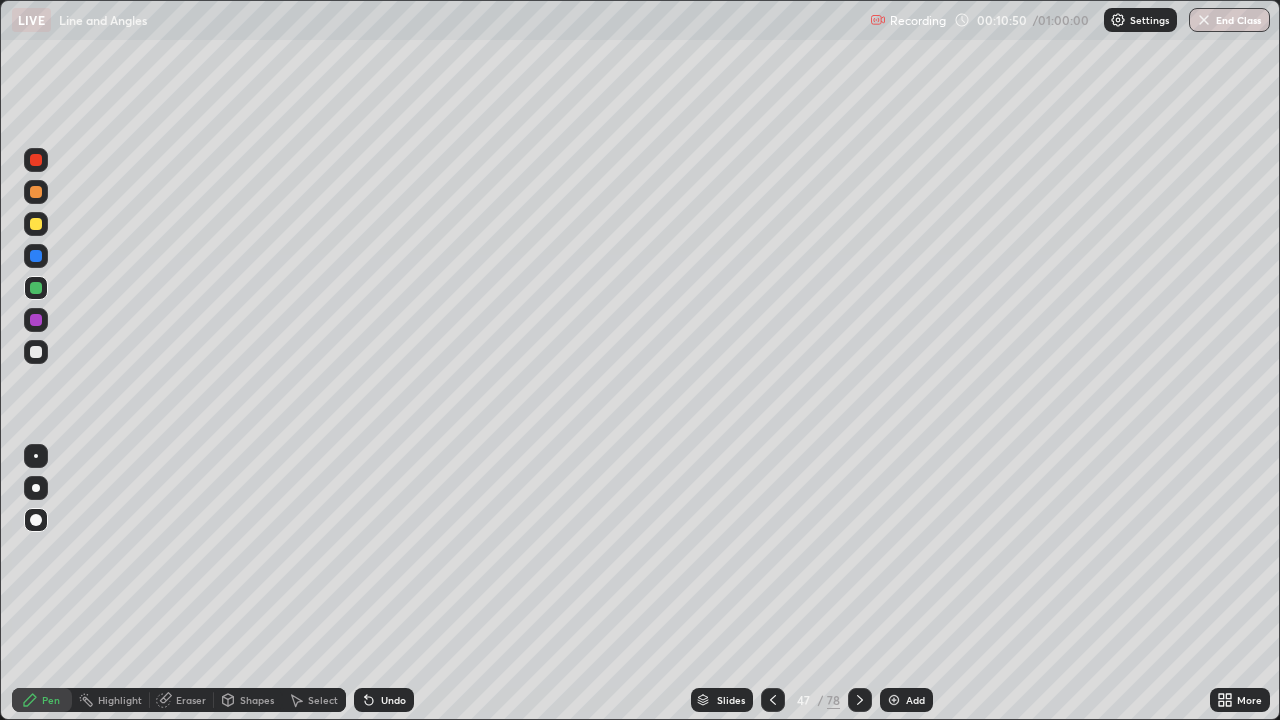 click at bounding box center [36, 288] 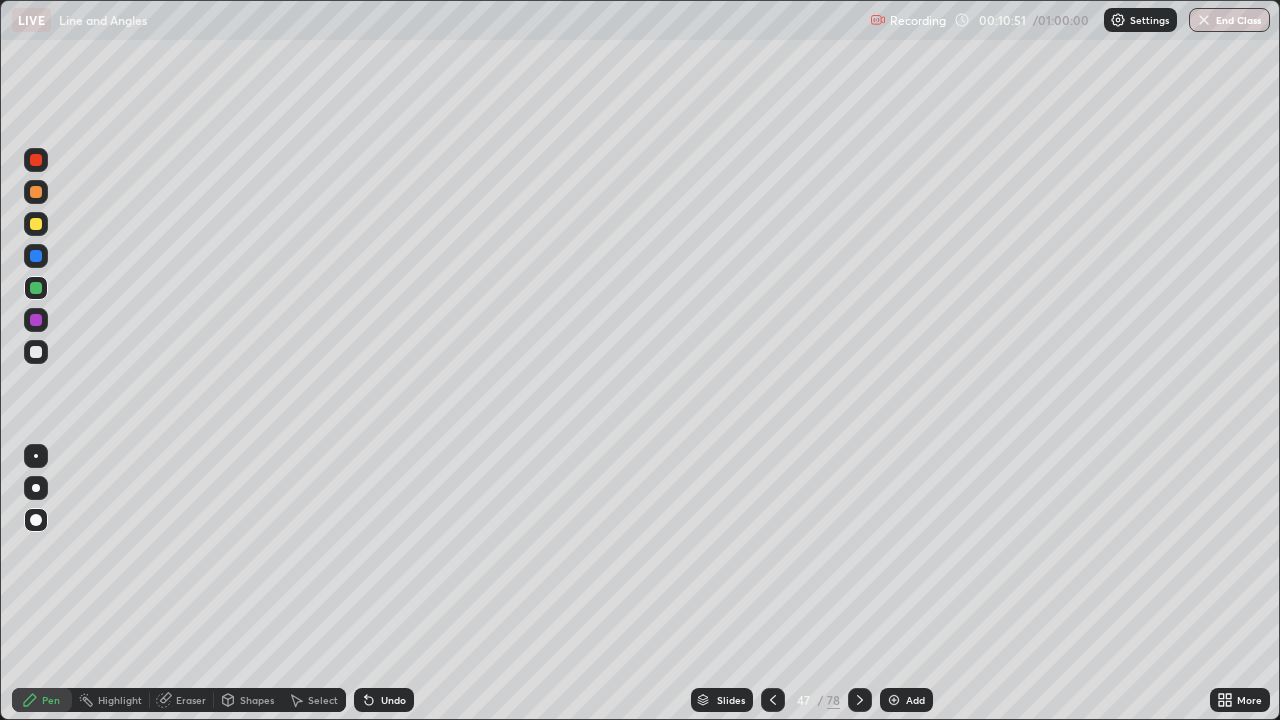 click at bounding box center [36, 256] 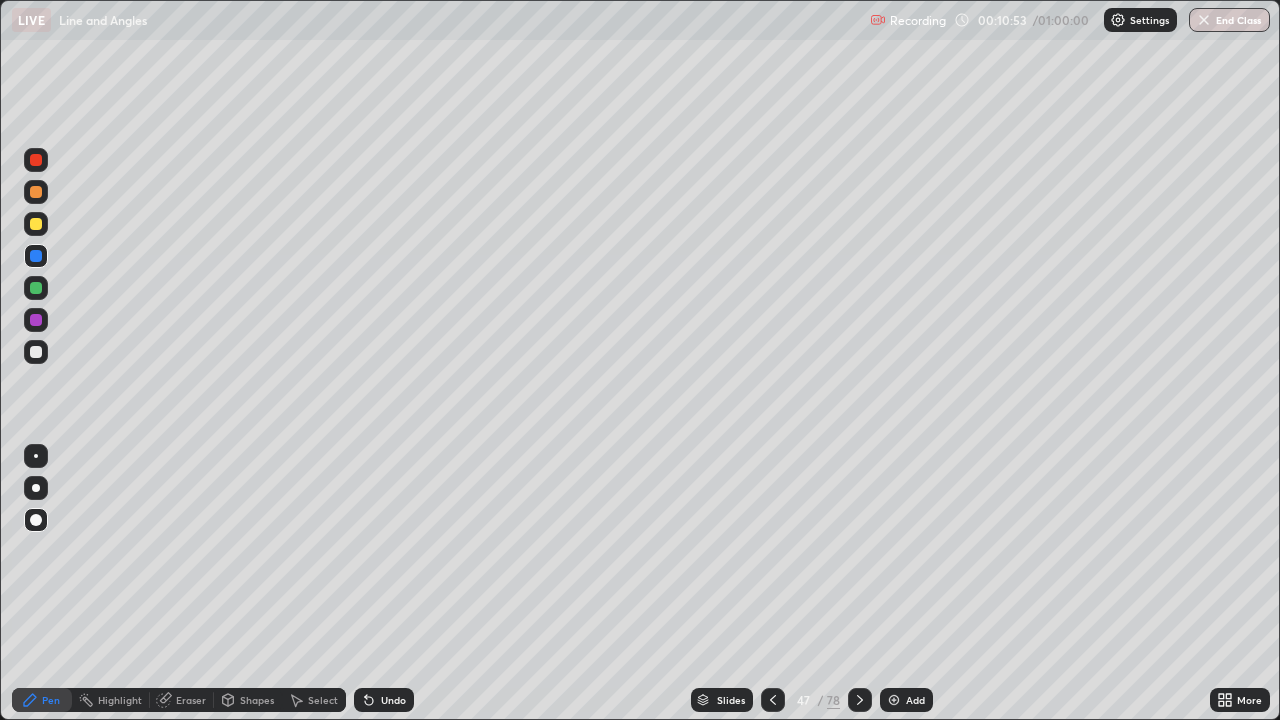 click at bounding box center [36, 224] 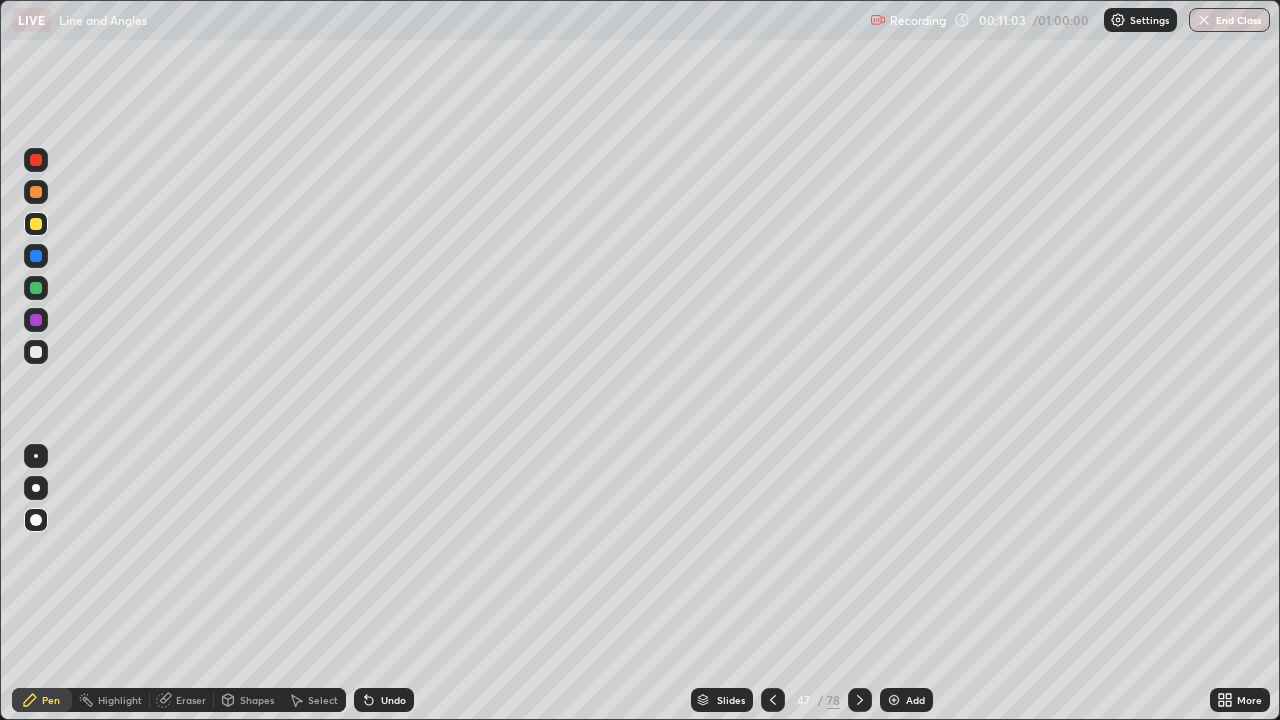 click on "Shapes" at bounding box center [257, 700] 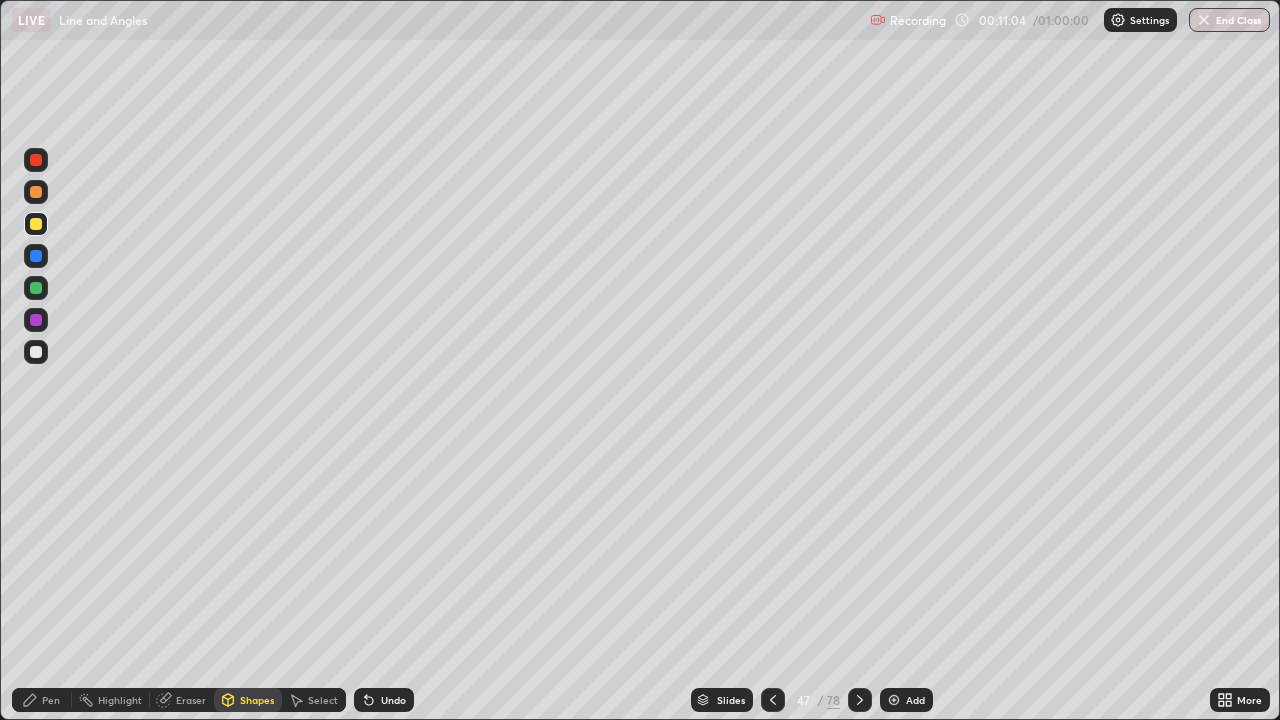 click on "Eraser" at bounding box center [191, 700] 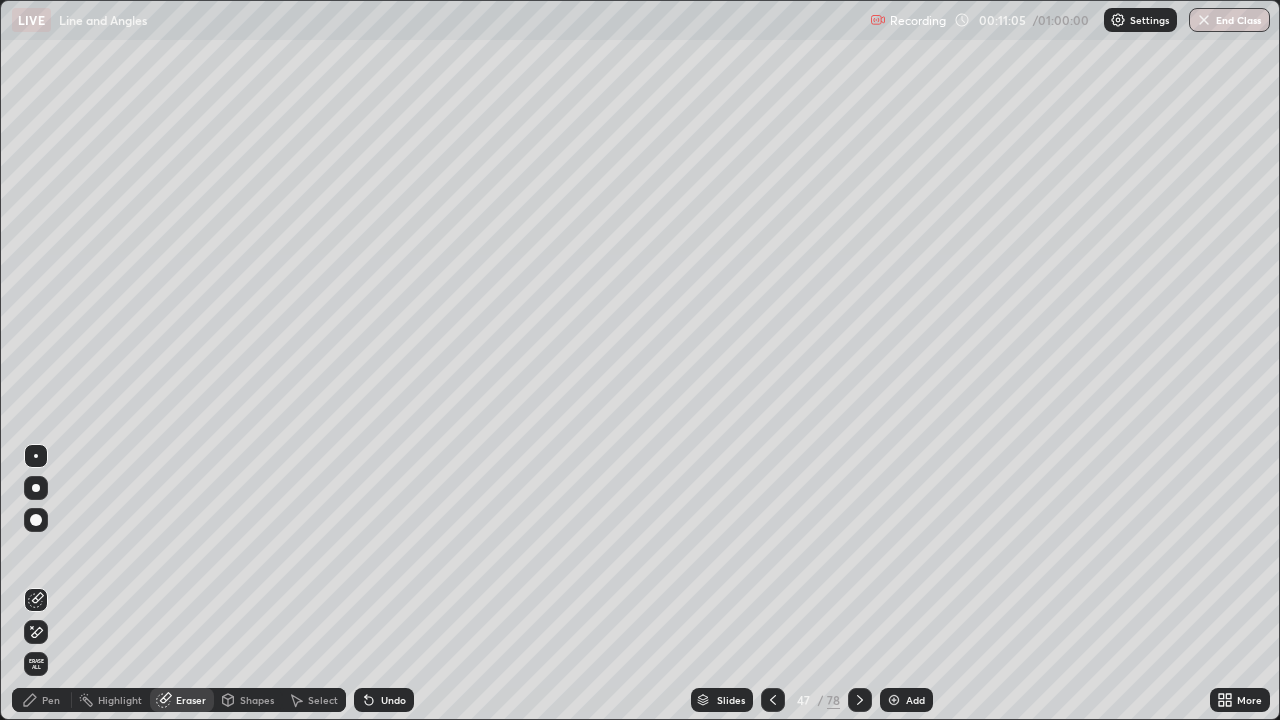 click 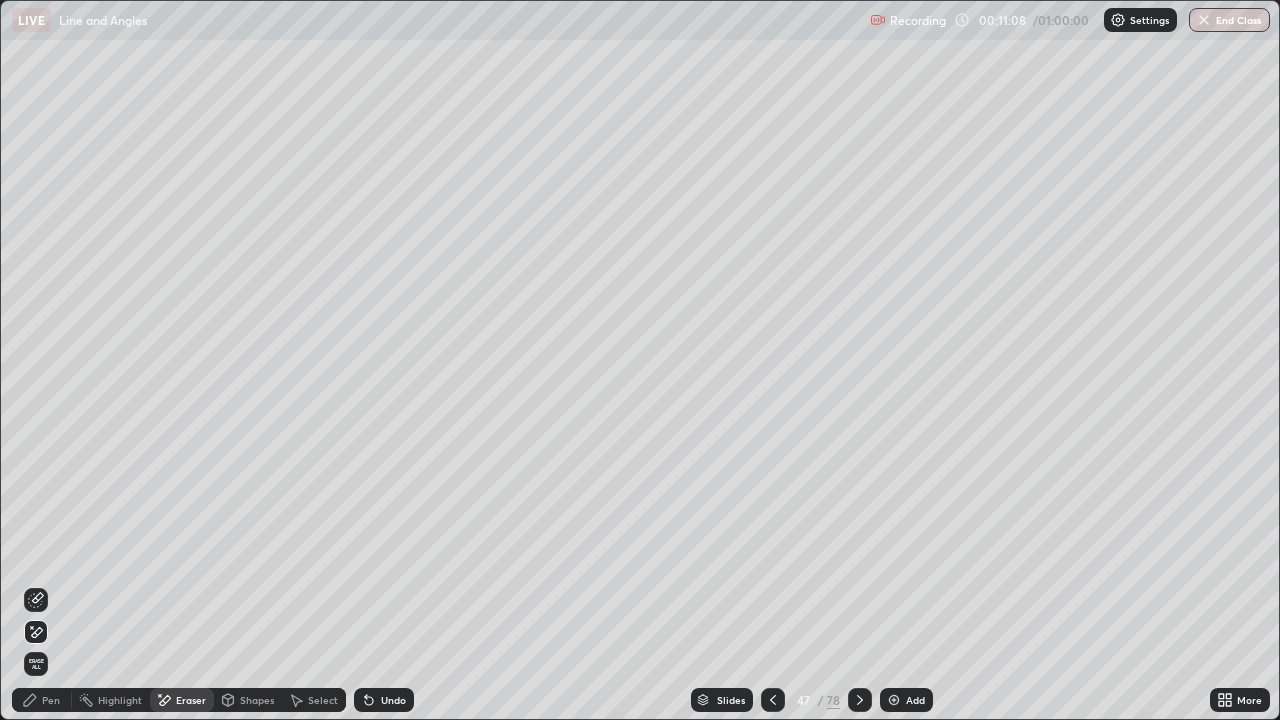 click on "Pen" at bounding box center (42, 700) 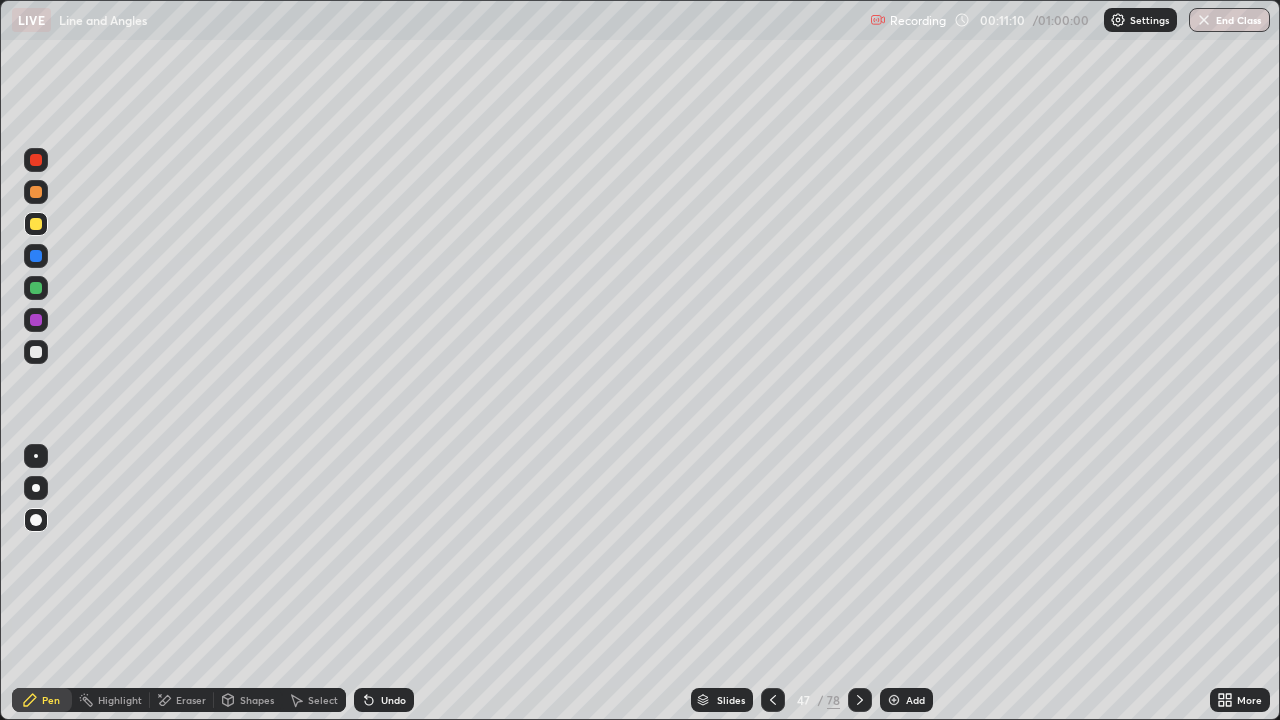 click at bounding box center (36, 352) 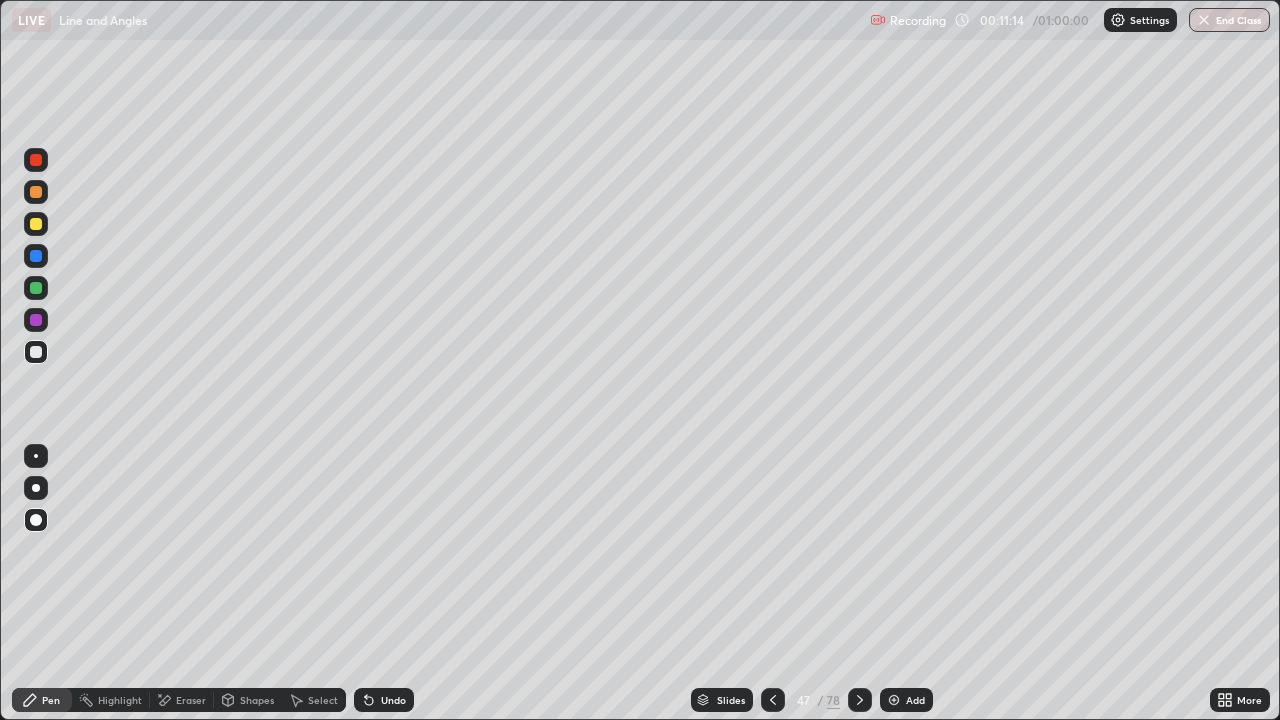 click at bounding box center [36, 224] 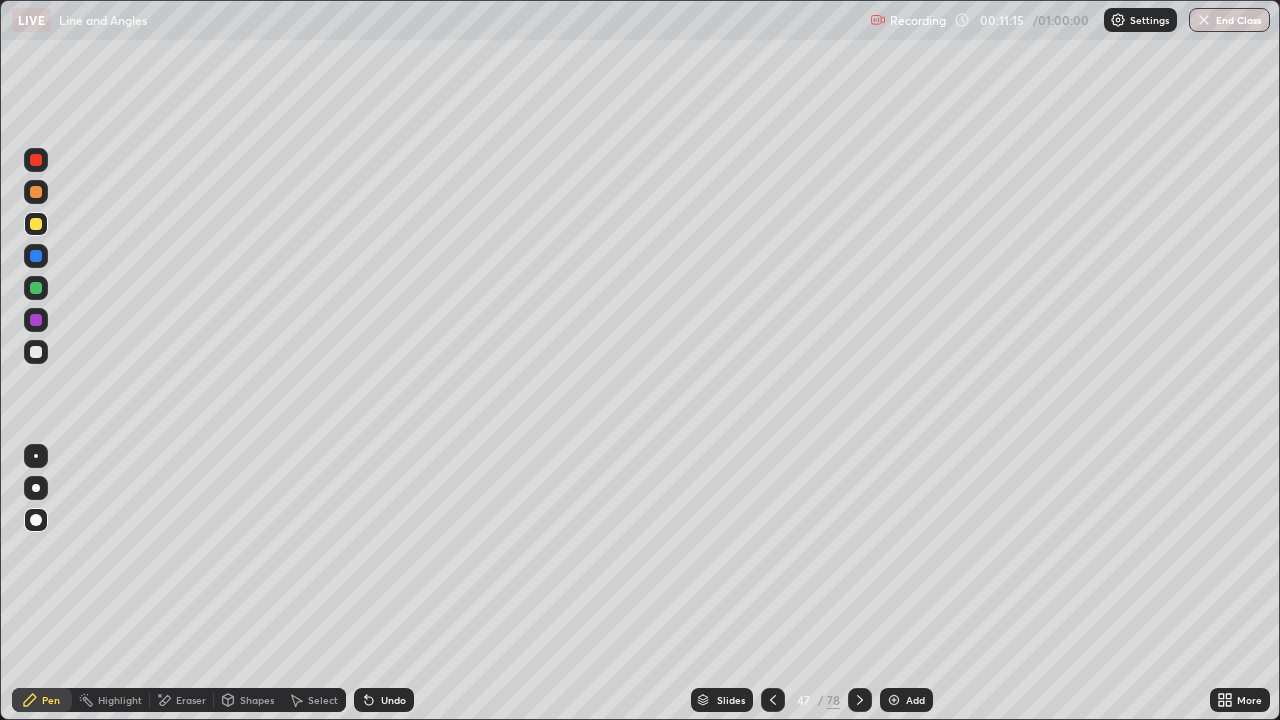 click at bounding box center (36, 456) 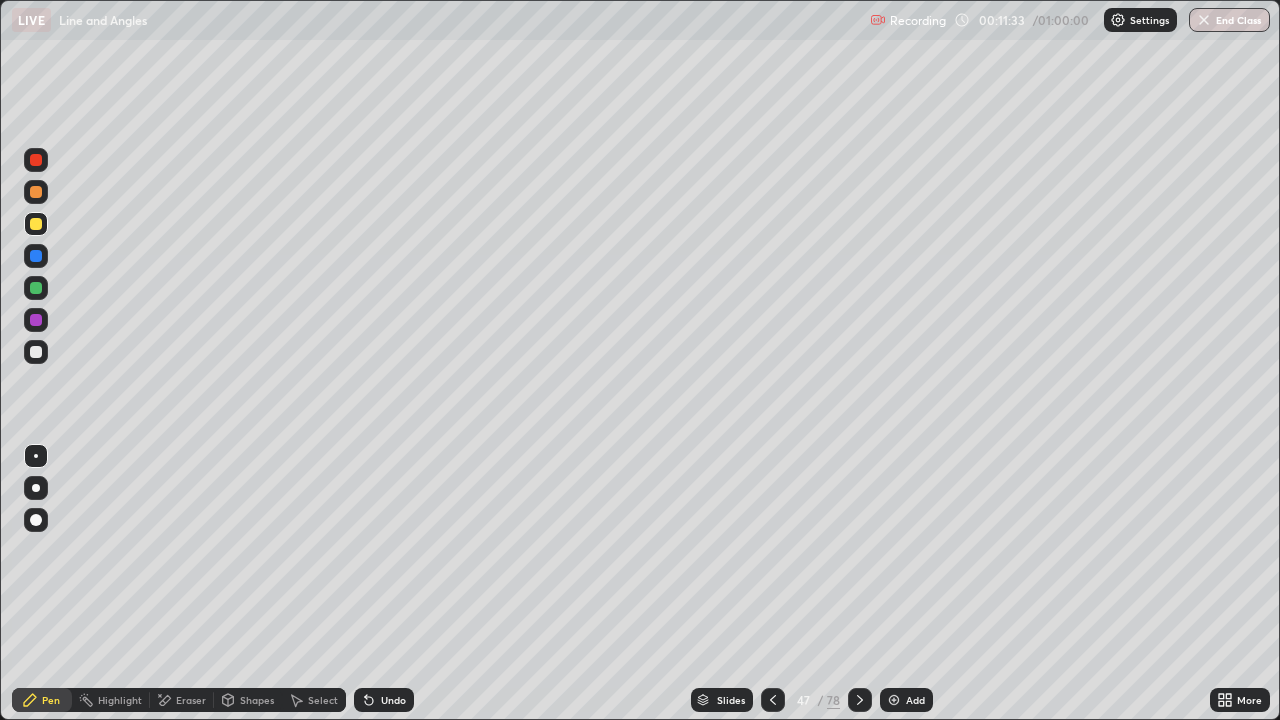 click at bounding box center (894, 700) 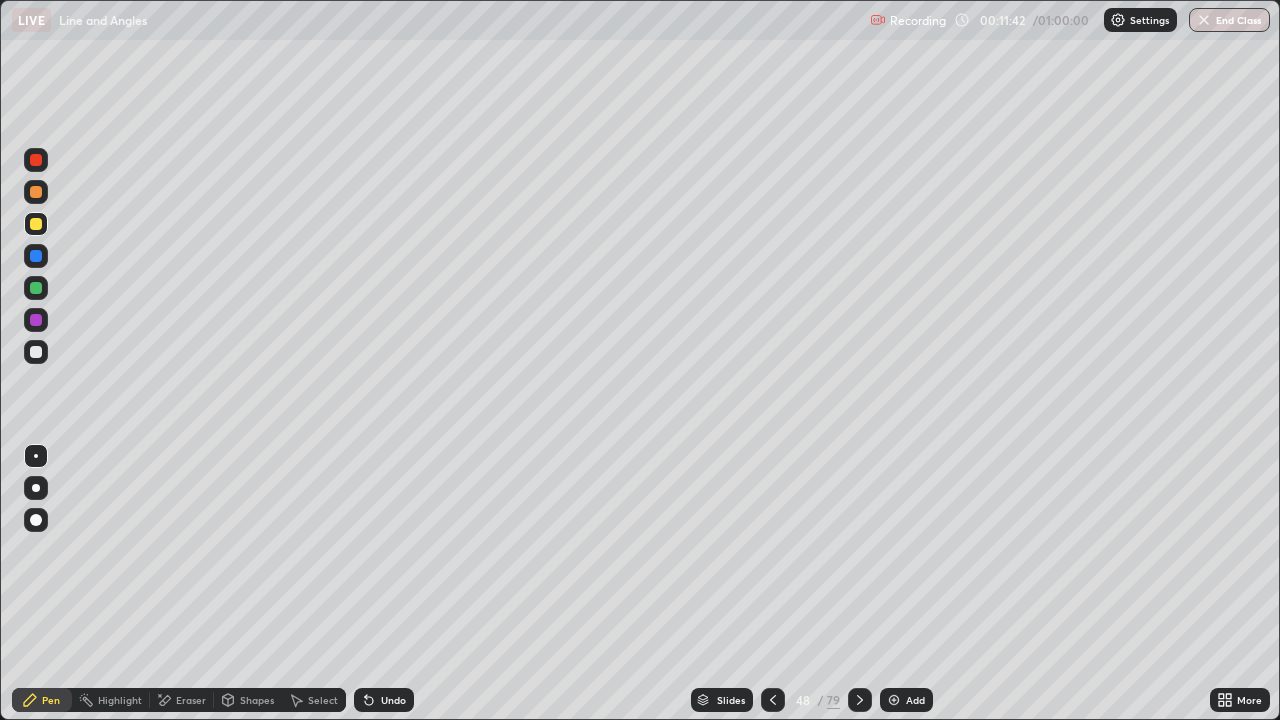 click on "Highlight" at bounding box center [120, 700] 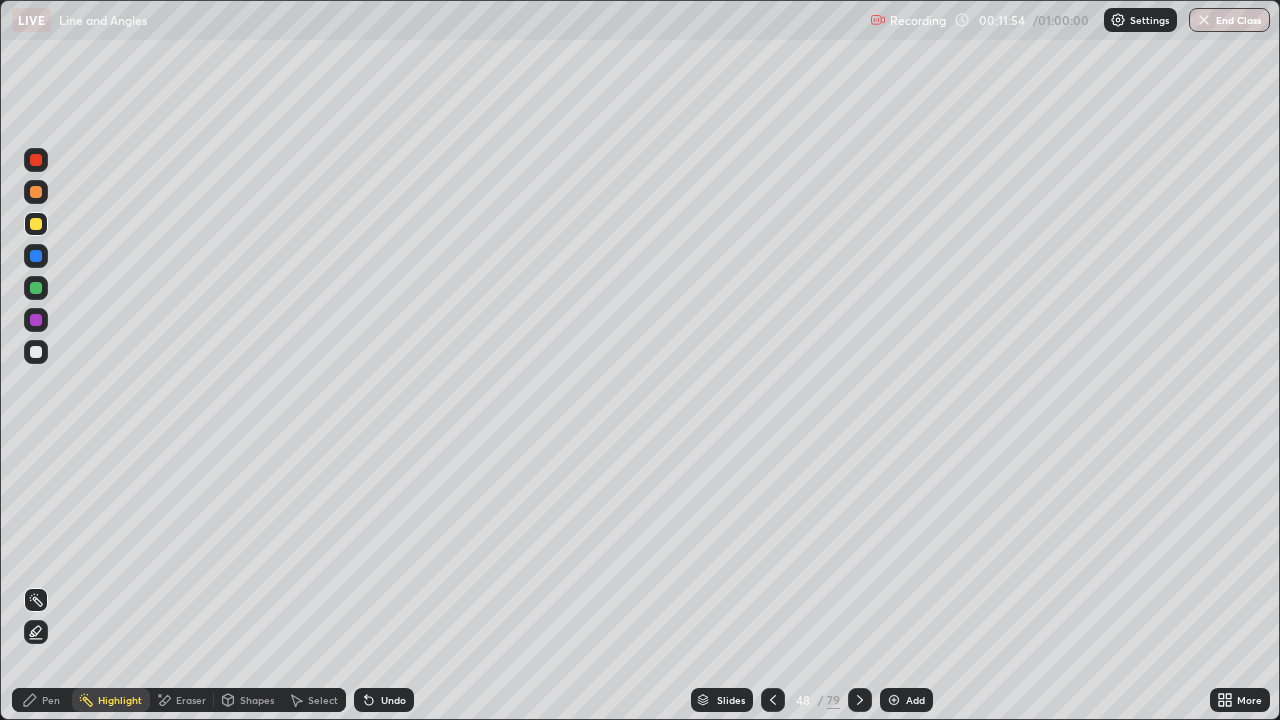 click at bounding box center [36, 224] 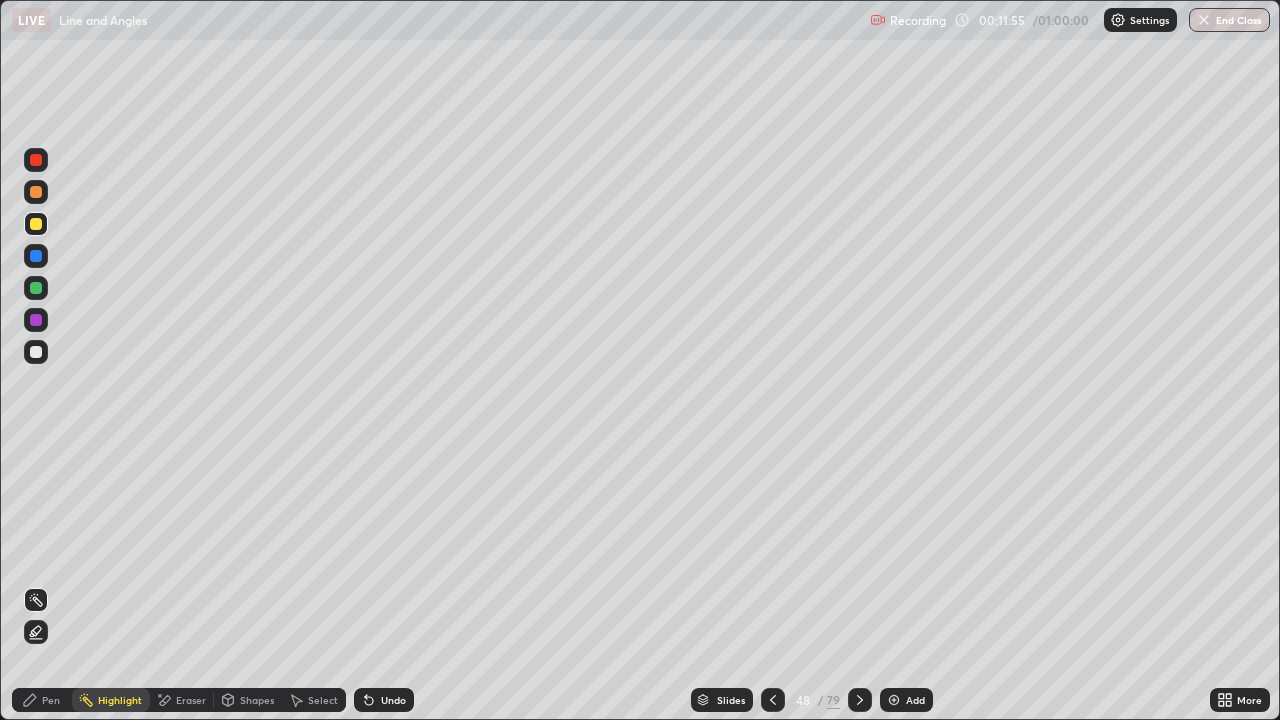click at bounding box center [36, 256] 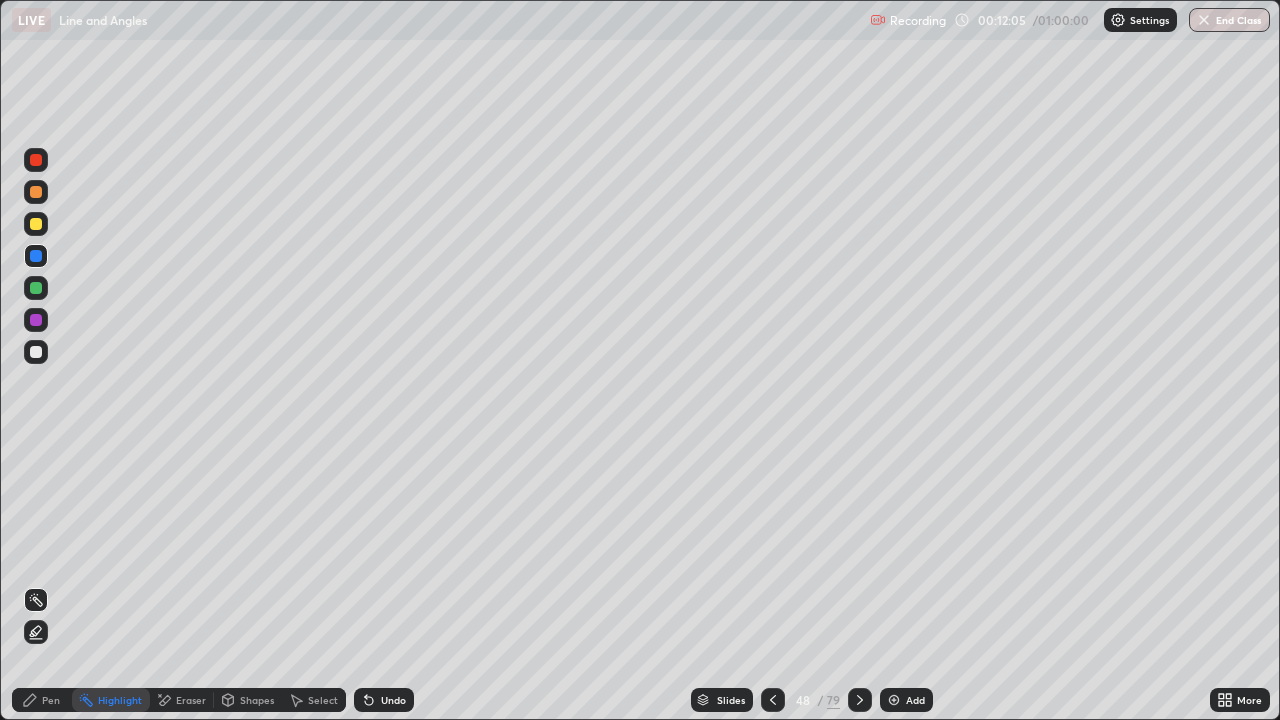 click 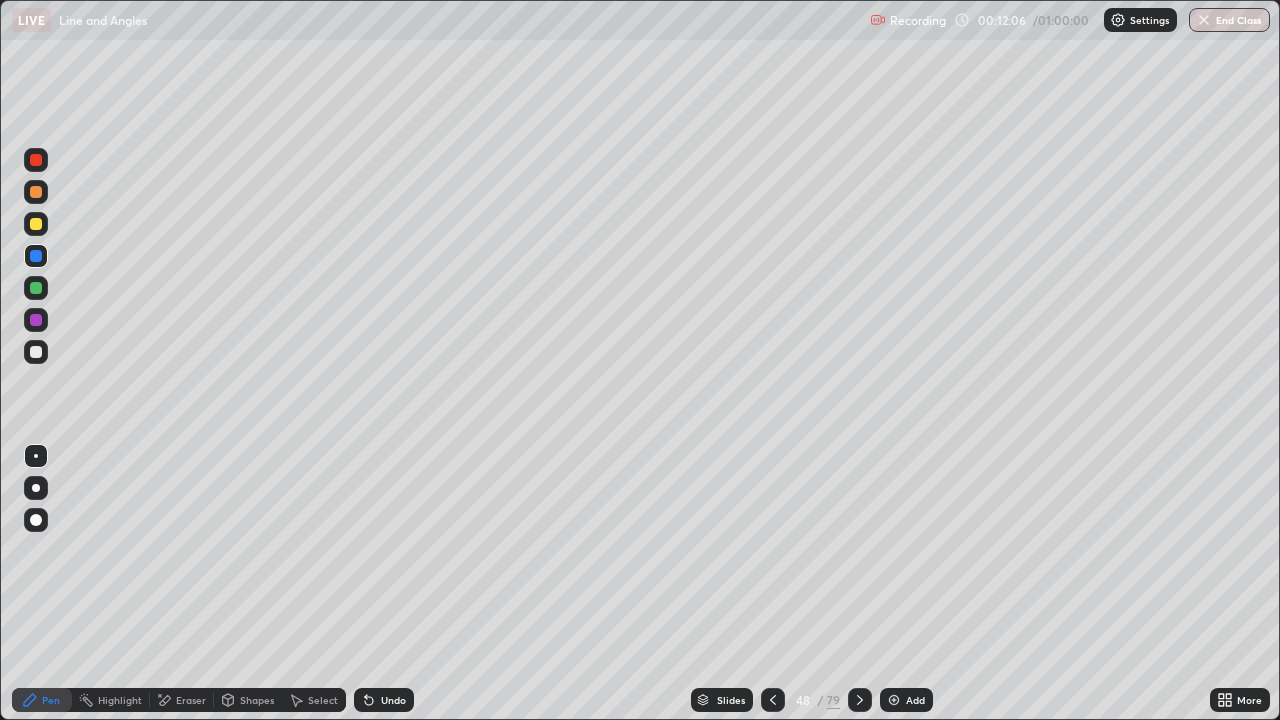 click at bounding box center (36, 288) 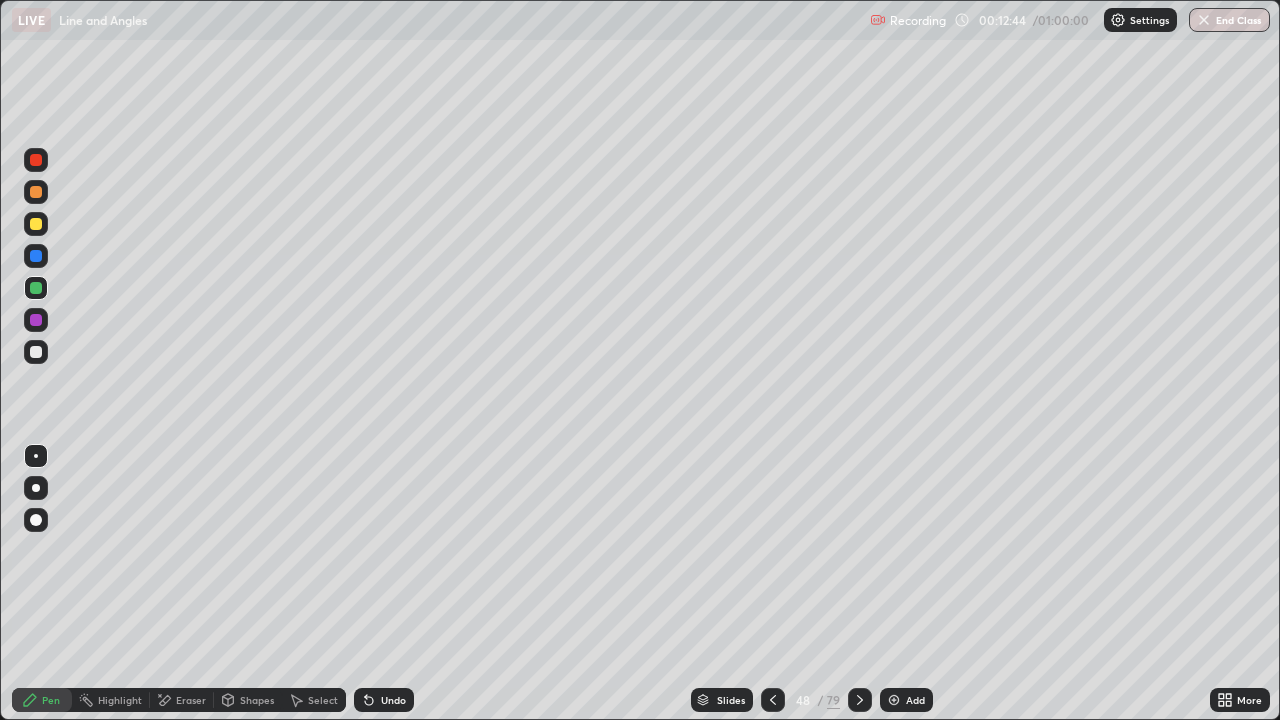 click at bounding box center [894, 700] 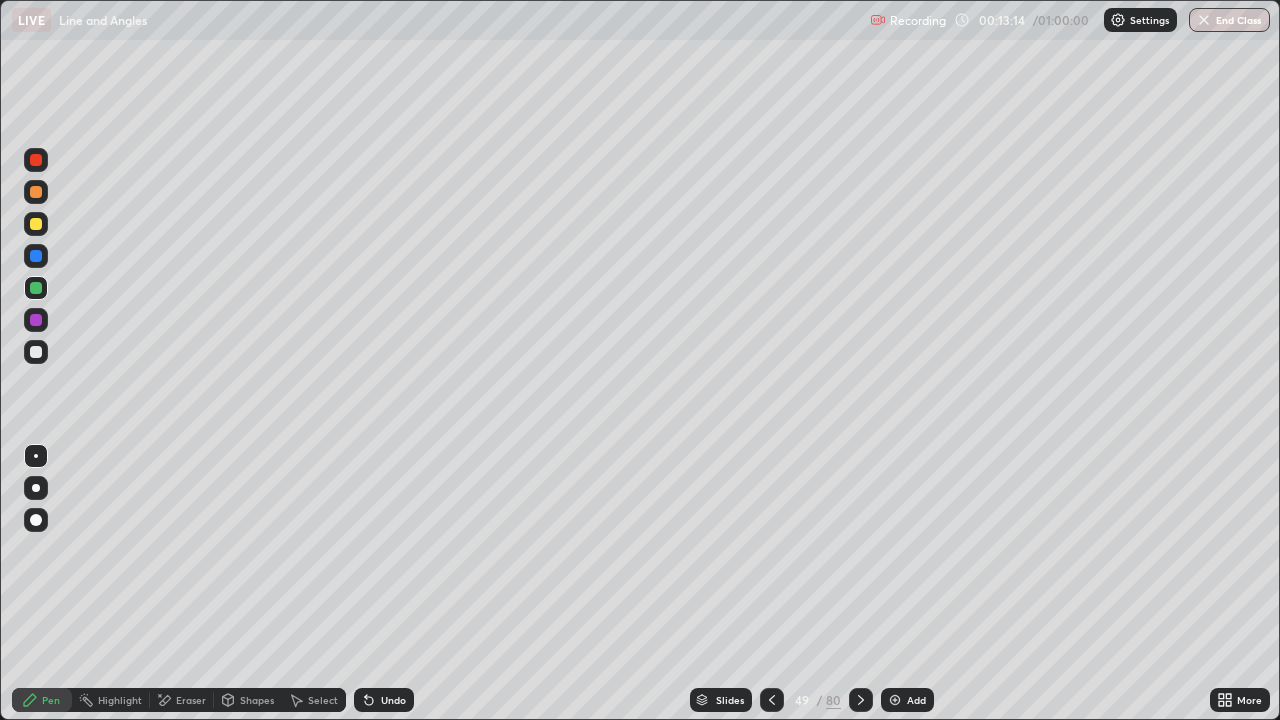click on "Eraser" at bounding box center (191, 700) 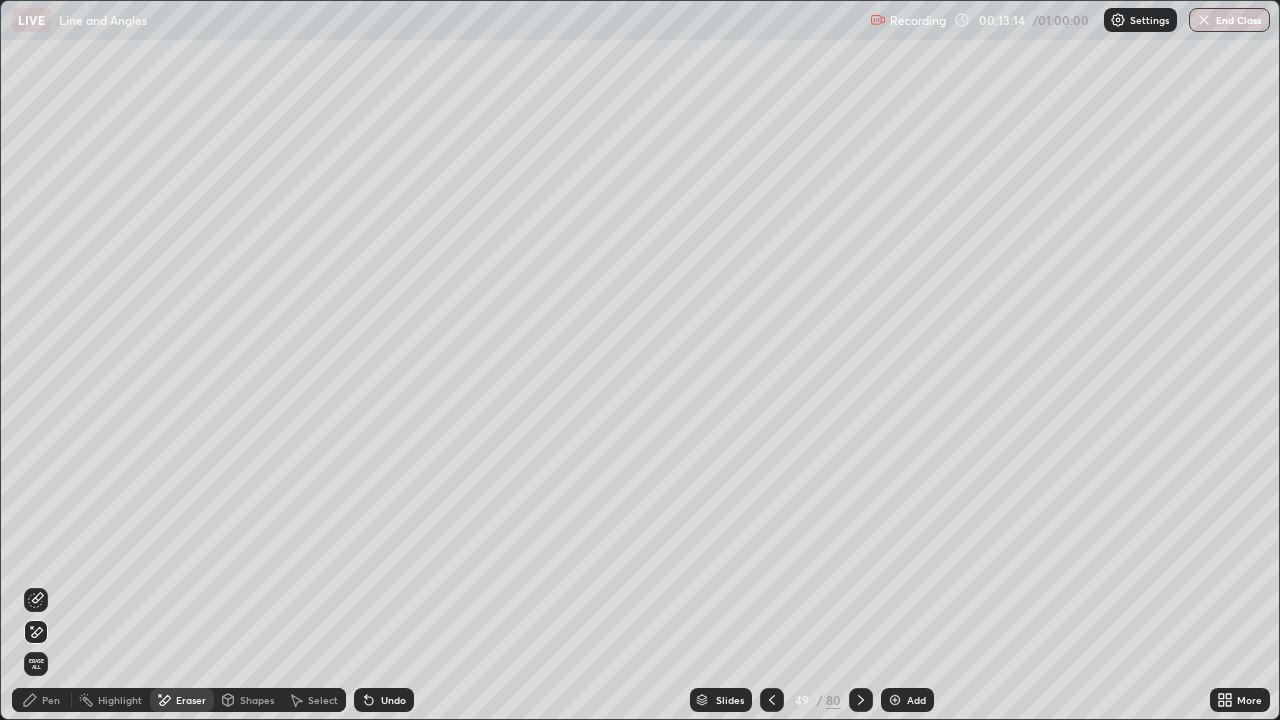 click 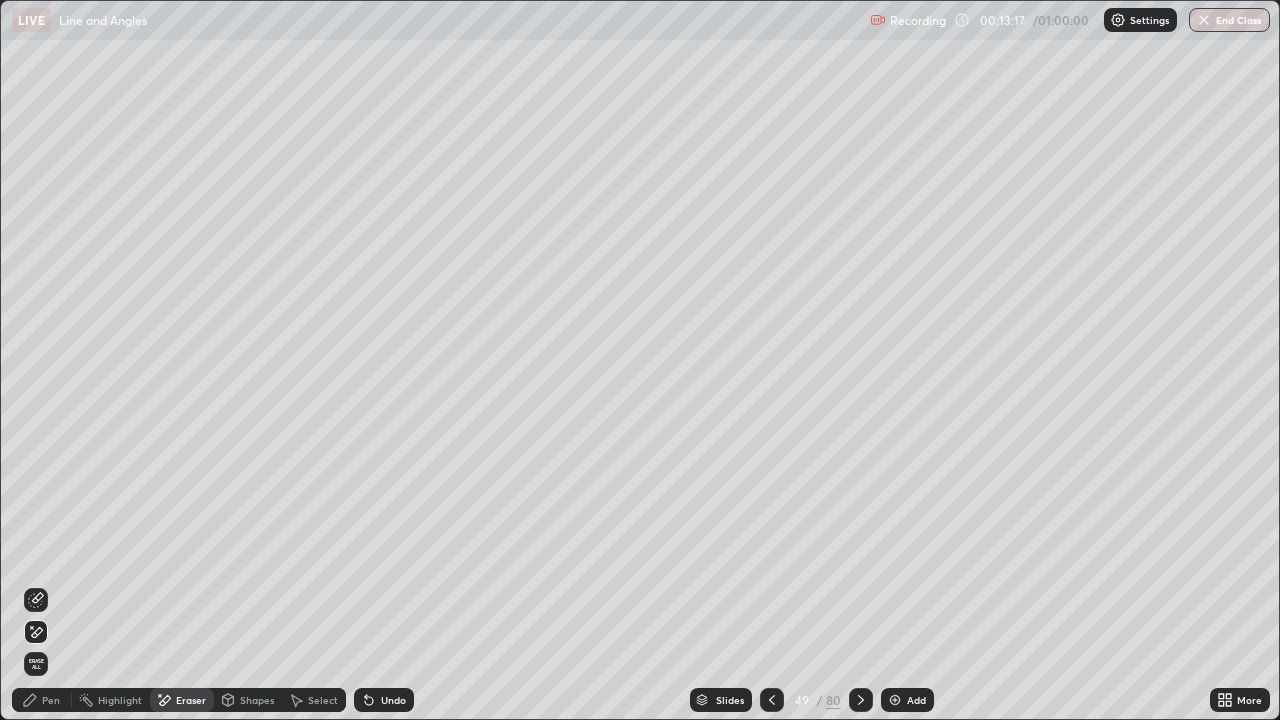click on "Pen" at bounding box center [51, 700] 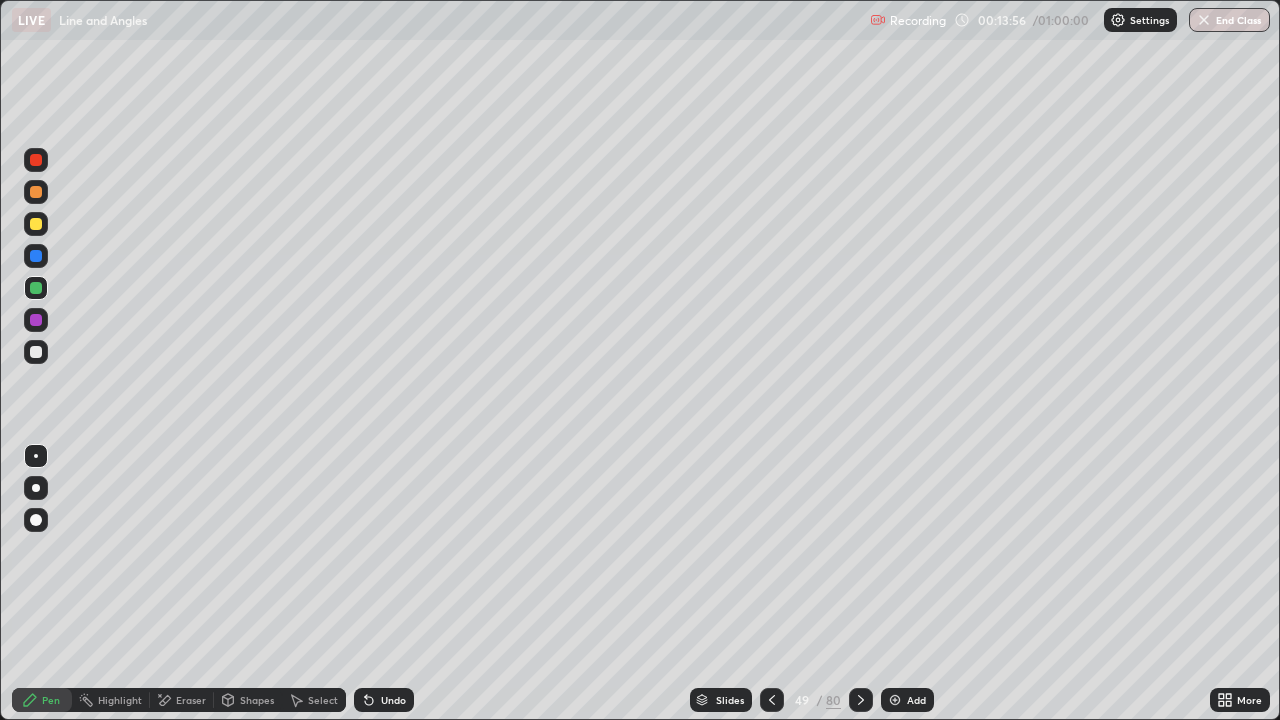 click at bounding box center [861, 700] 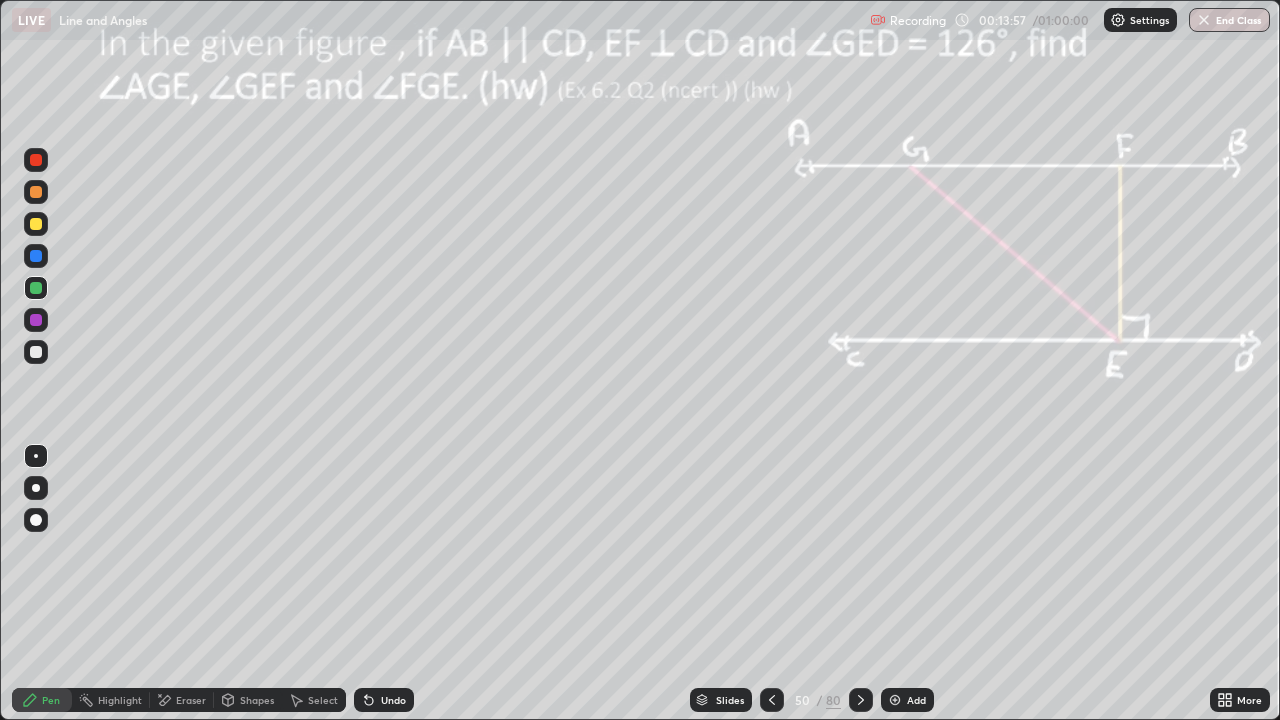 click 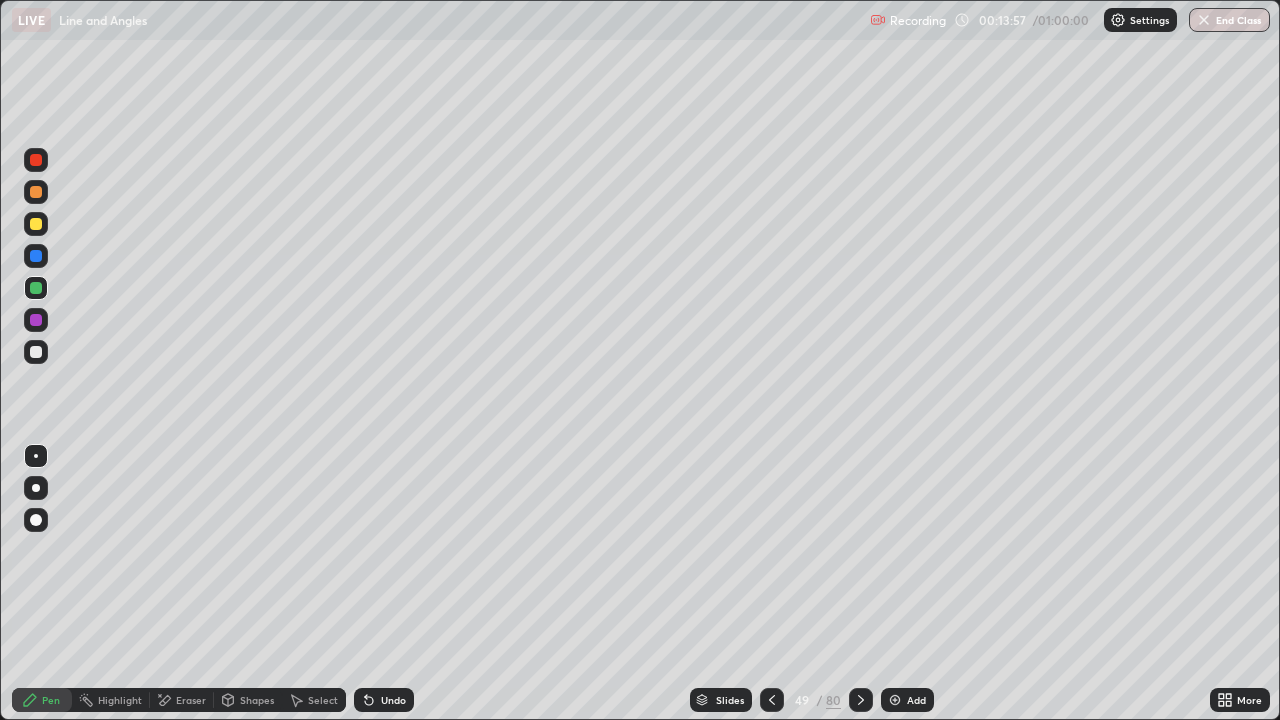 click 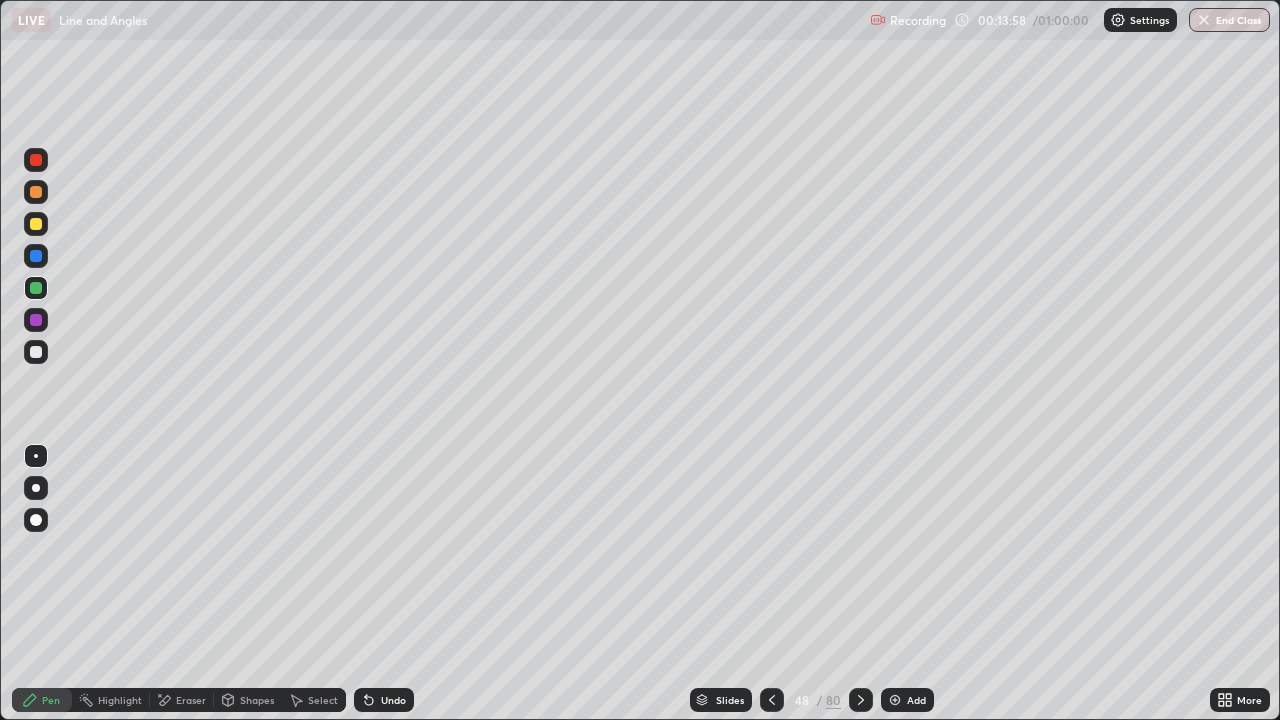 click at bounding box center [772, 700] 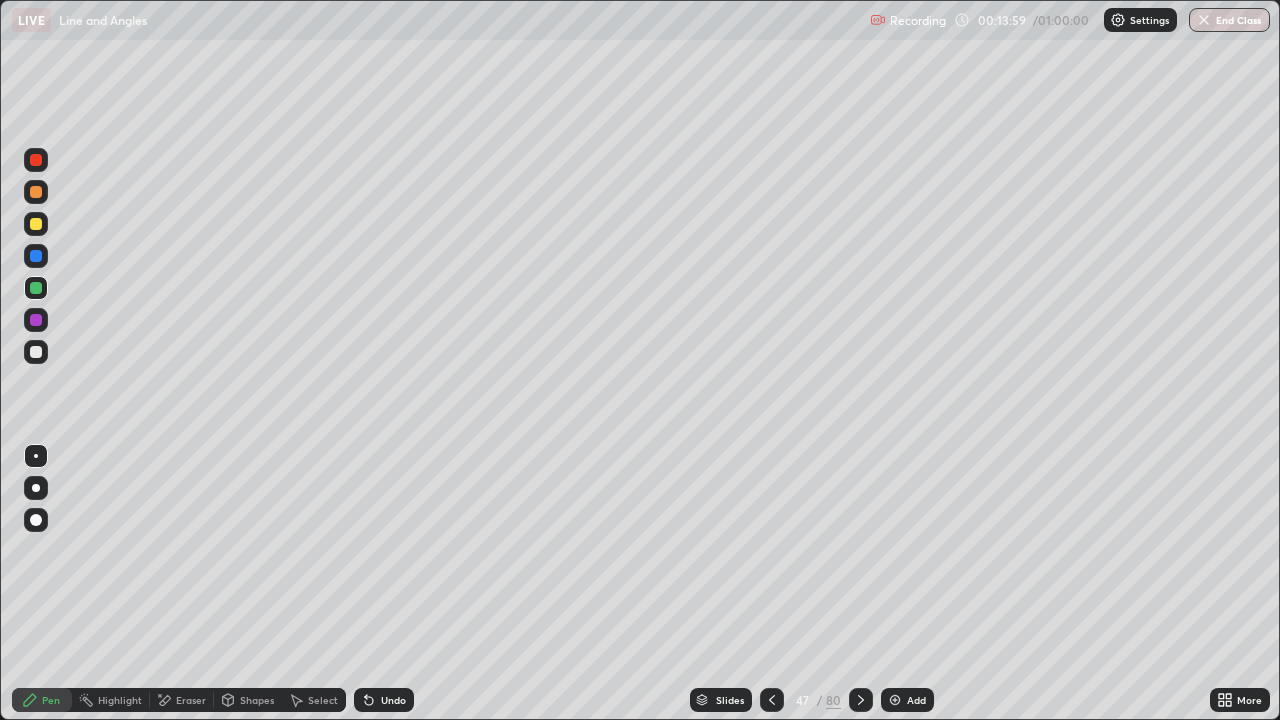 click 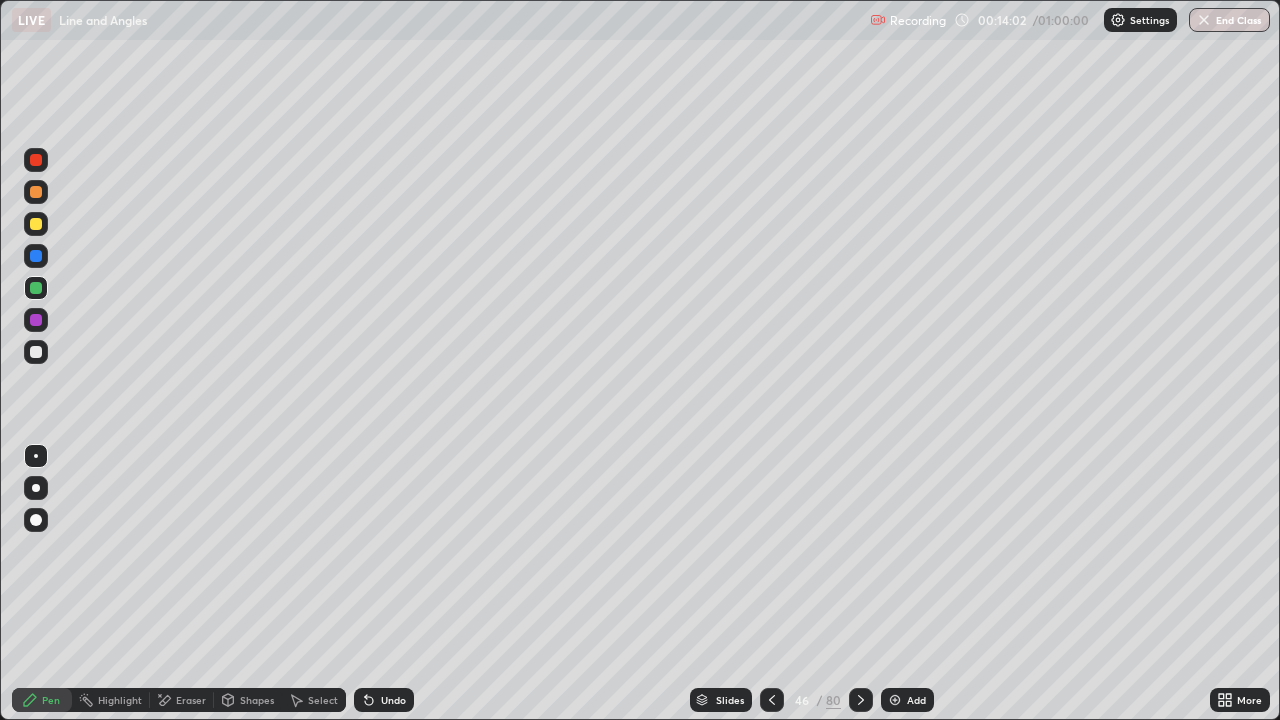 click at bounding box center [36, 192] 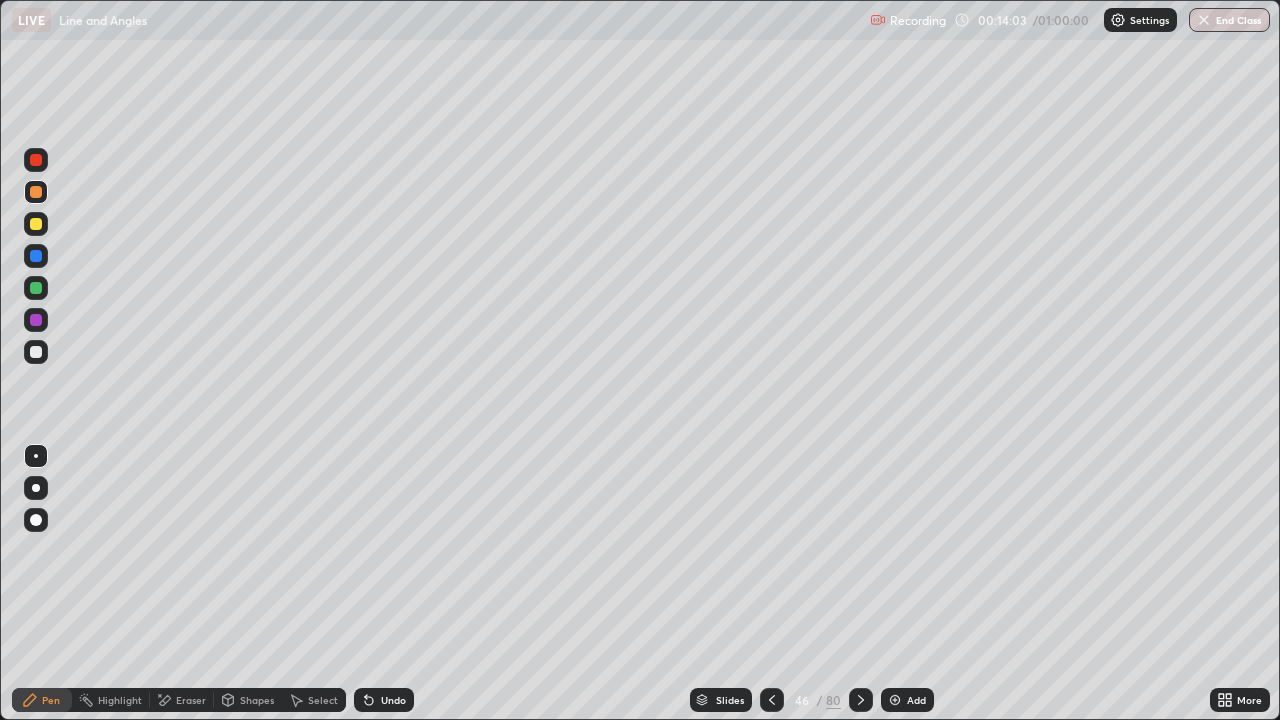 click at bounding box center (36, 488) 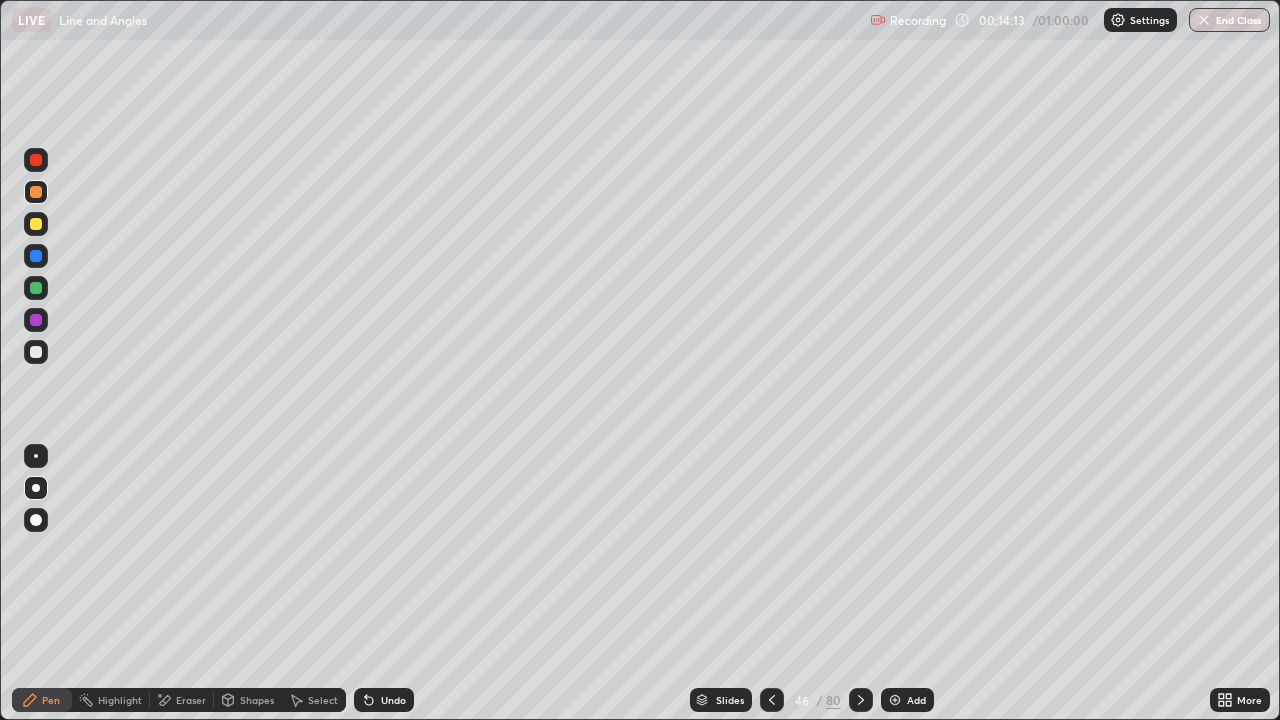 click at bounding box center [36, 224] 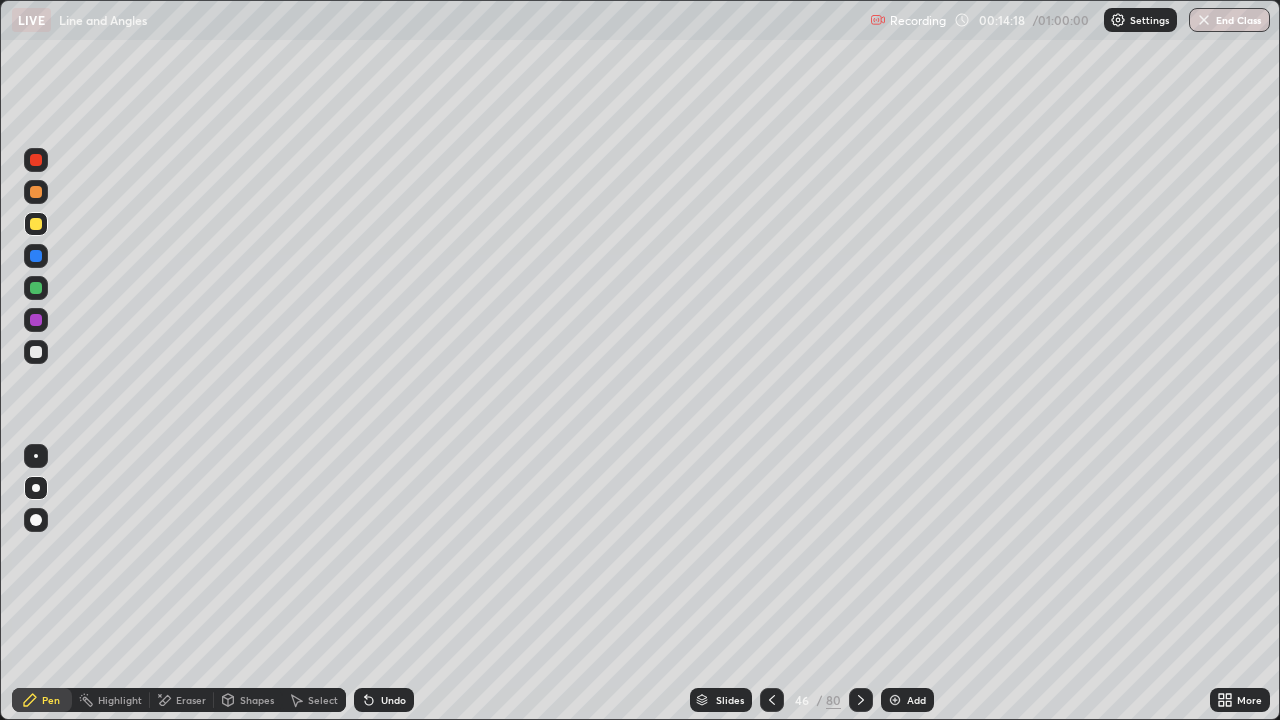 click on "Highlight" at bounding box center (120, 700) 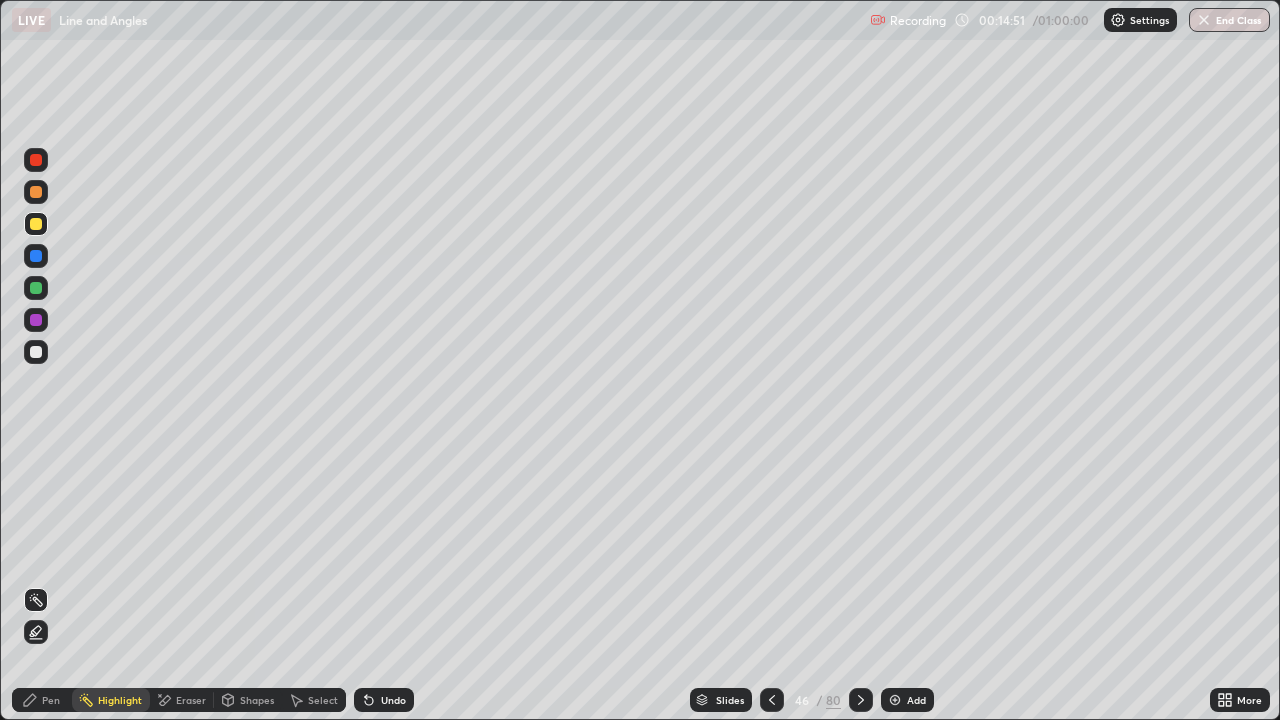 click on "Pen" at bounding box center (51, 700) 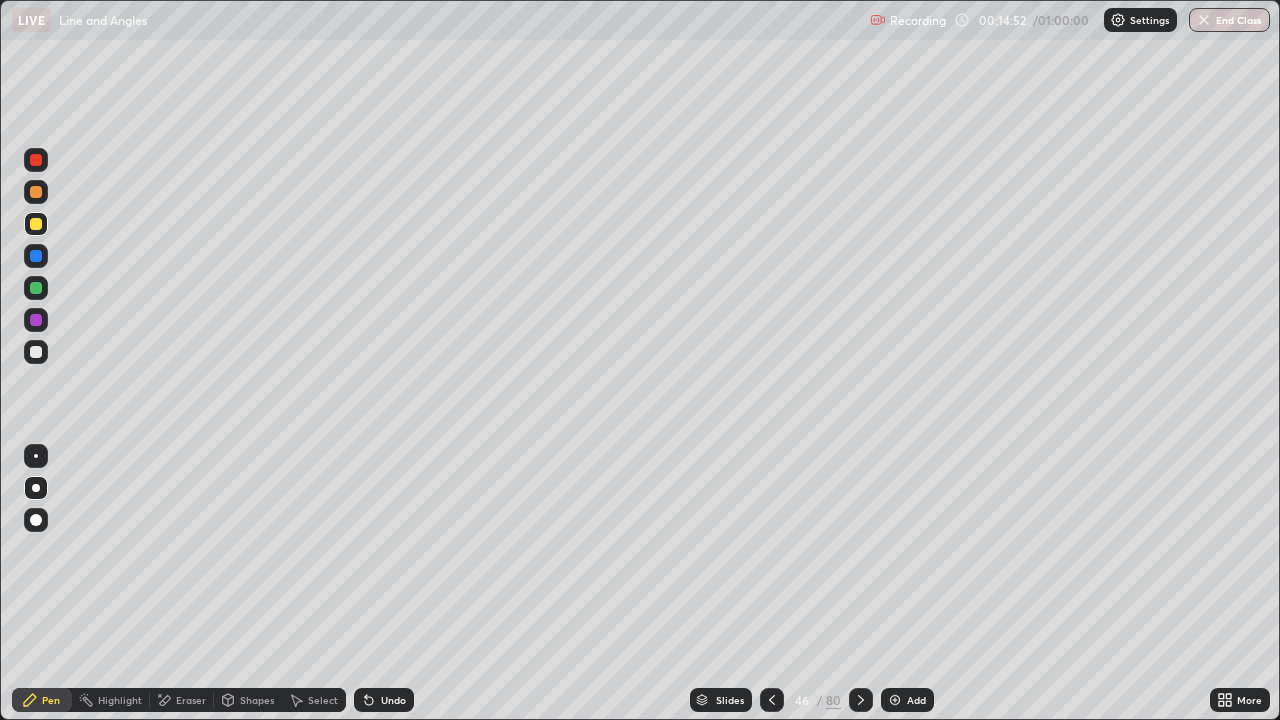 click at bounding box center (36, 288) 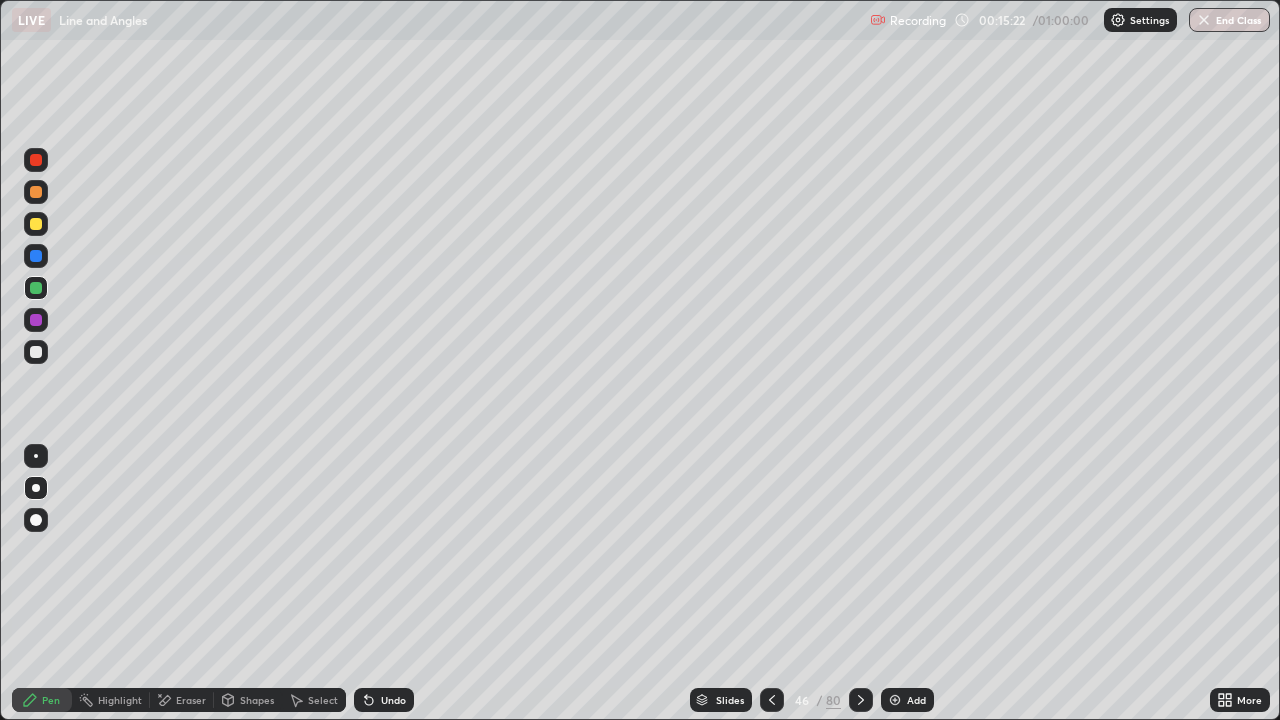 click on "Highlight" at bounding box center [120, 700] 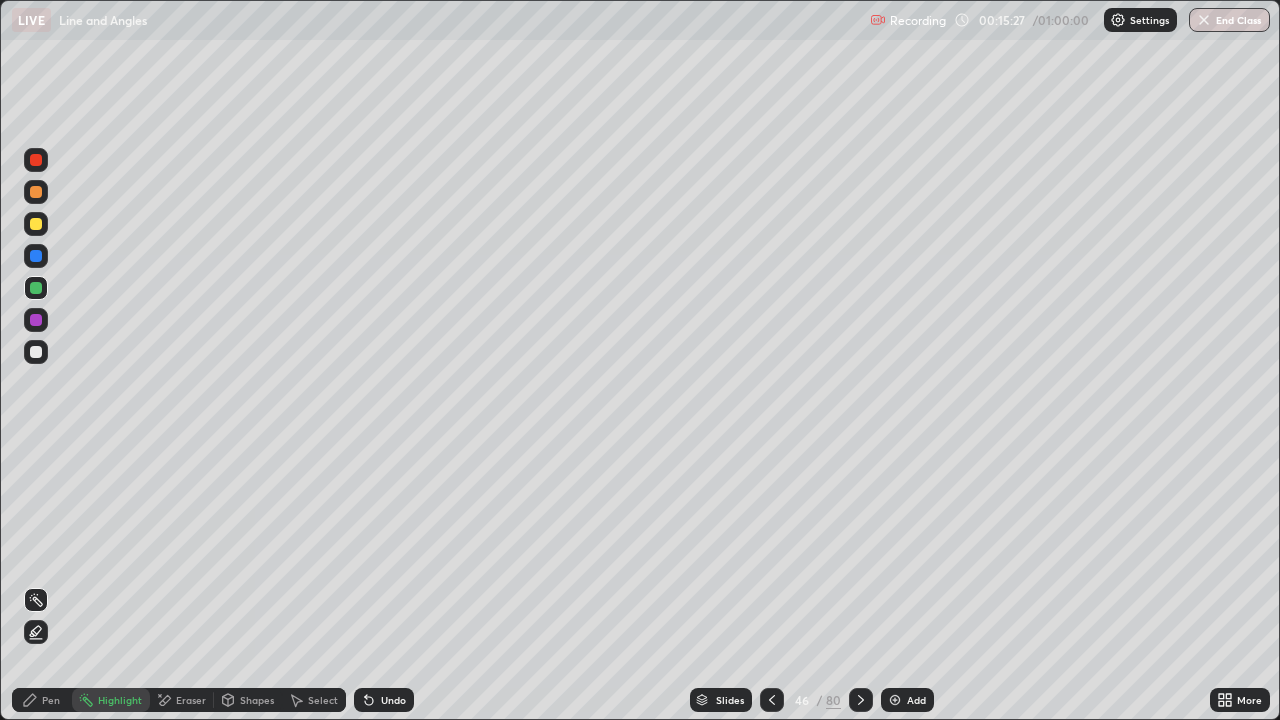 click on "Pen" at bounding box center (51, 700) 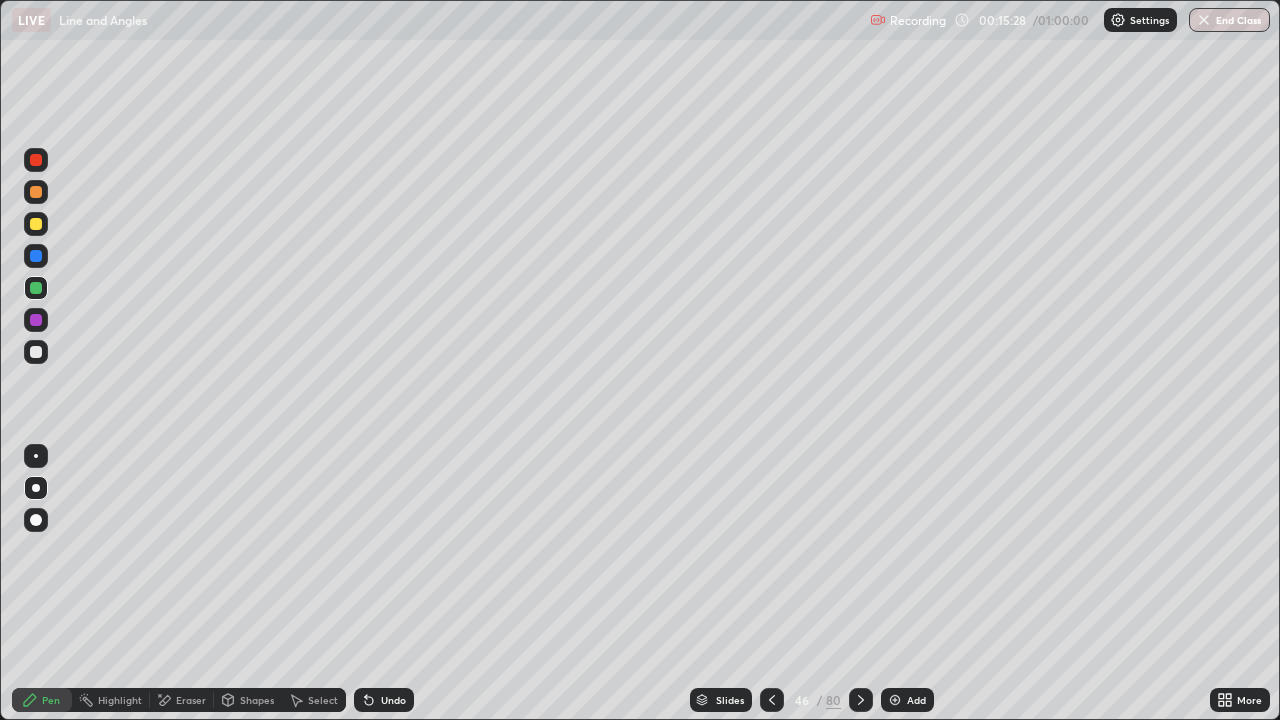 click at bounding box center (36, 288) 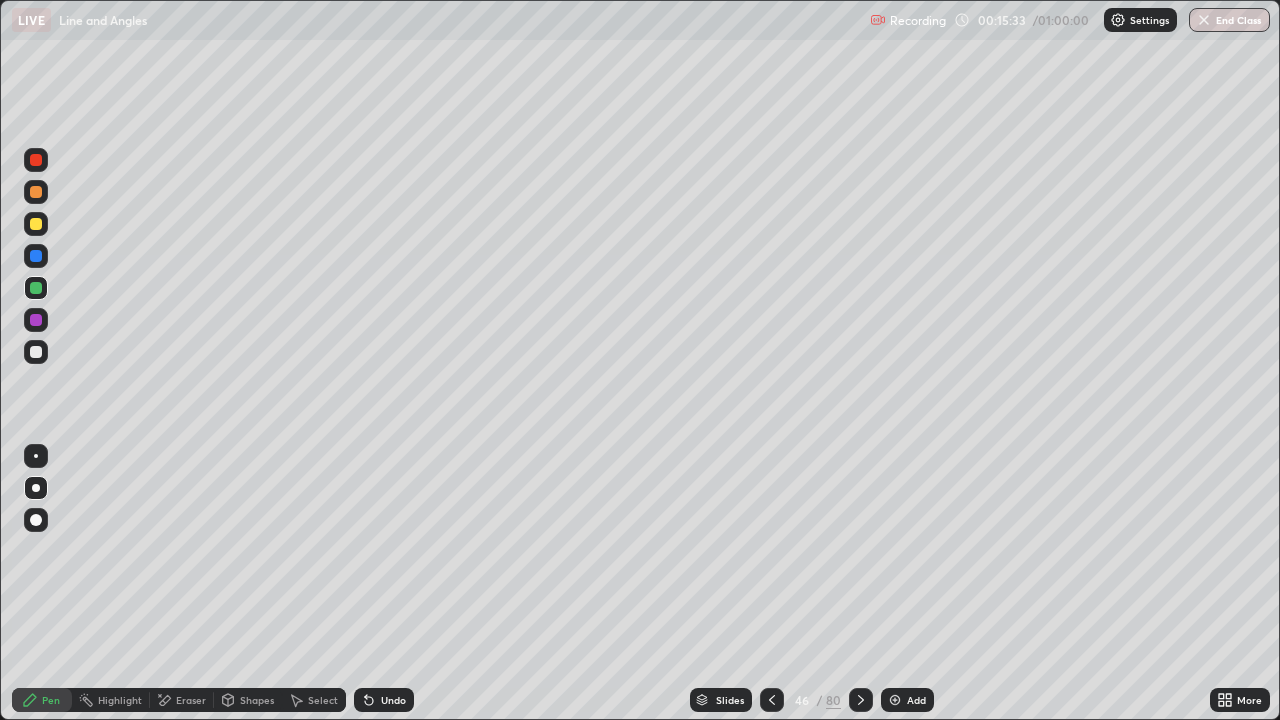 click at bounding box center [36, 224] 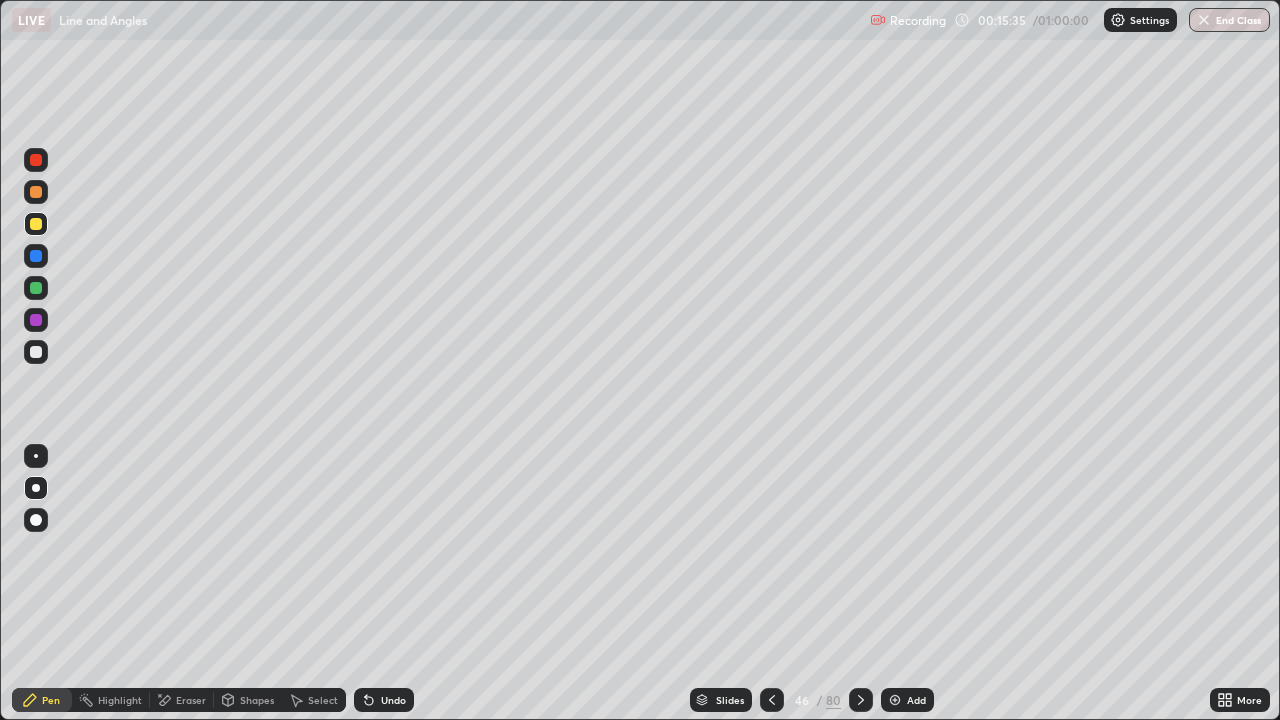 click on "Highlight" at bounding box center [120, 700] 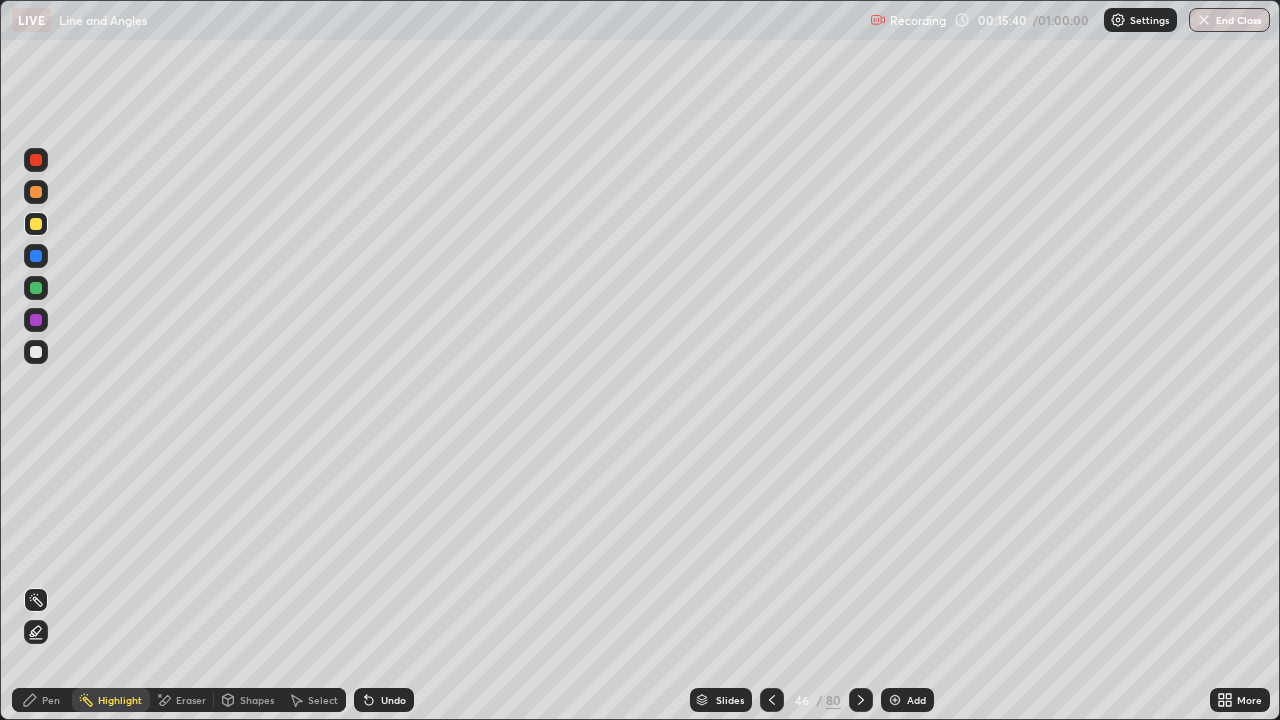 click on "Pen" at bounding box center [51, 700] 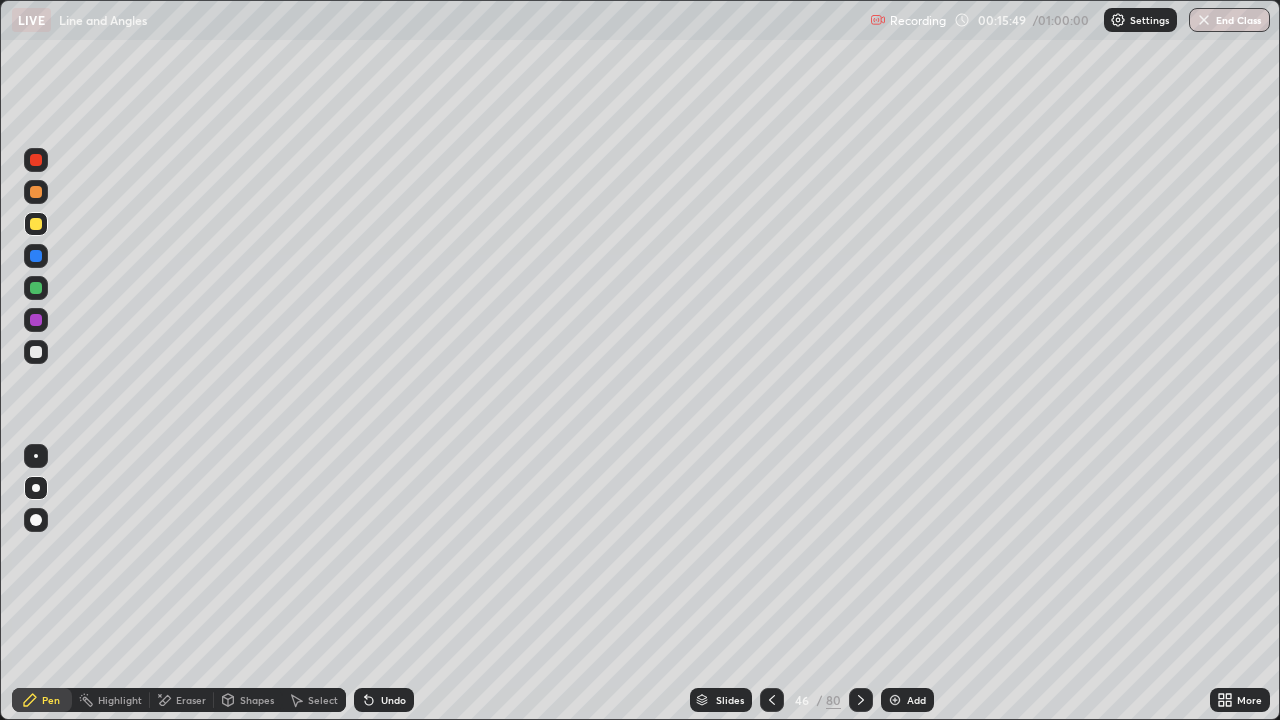 click on "Highlight" at bounding box center [120, 700] 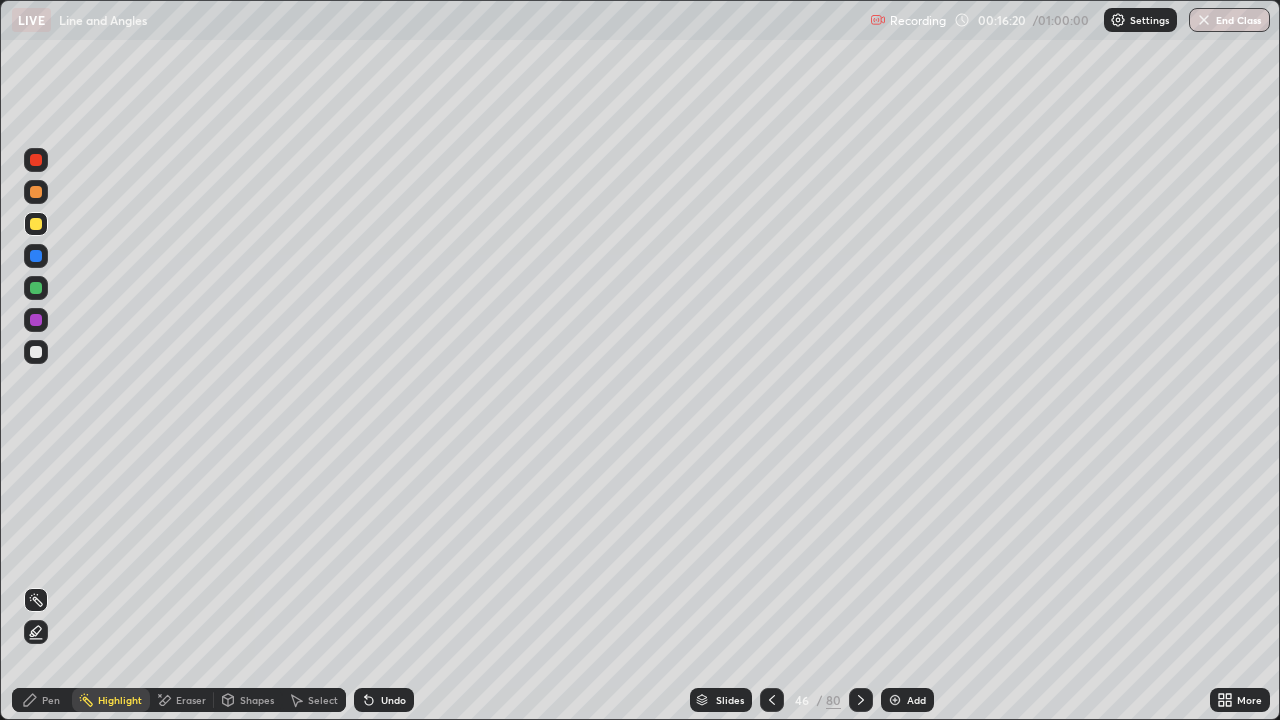 click on "Pen" at bounding box center [42, 700] 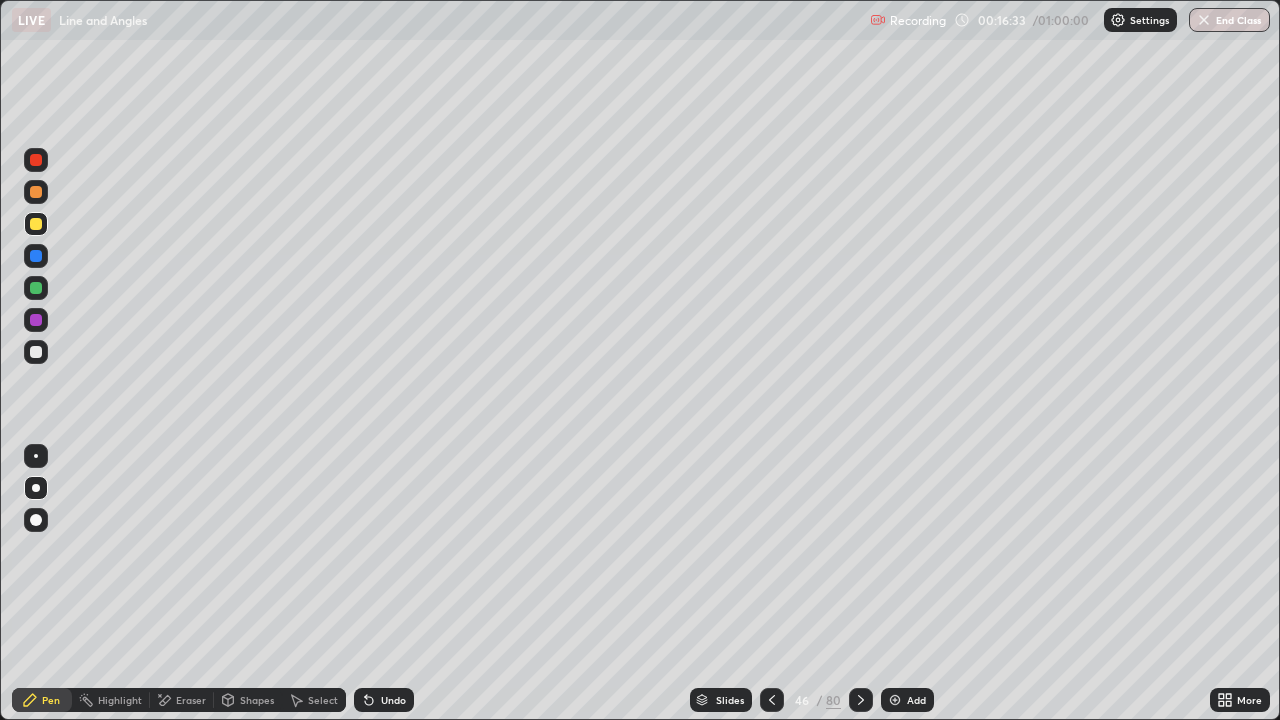 click on "Highlight" at bounding box center (120, 700) 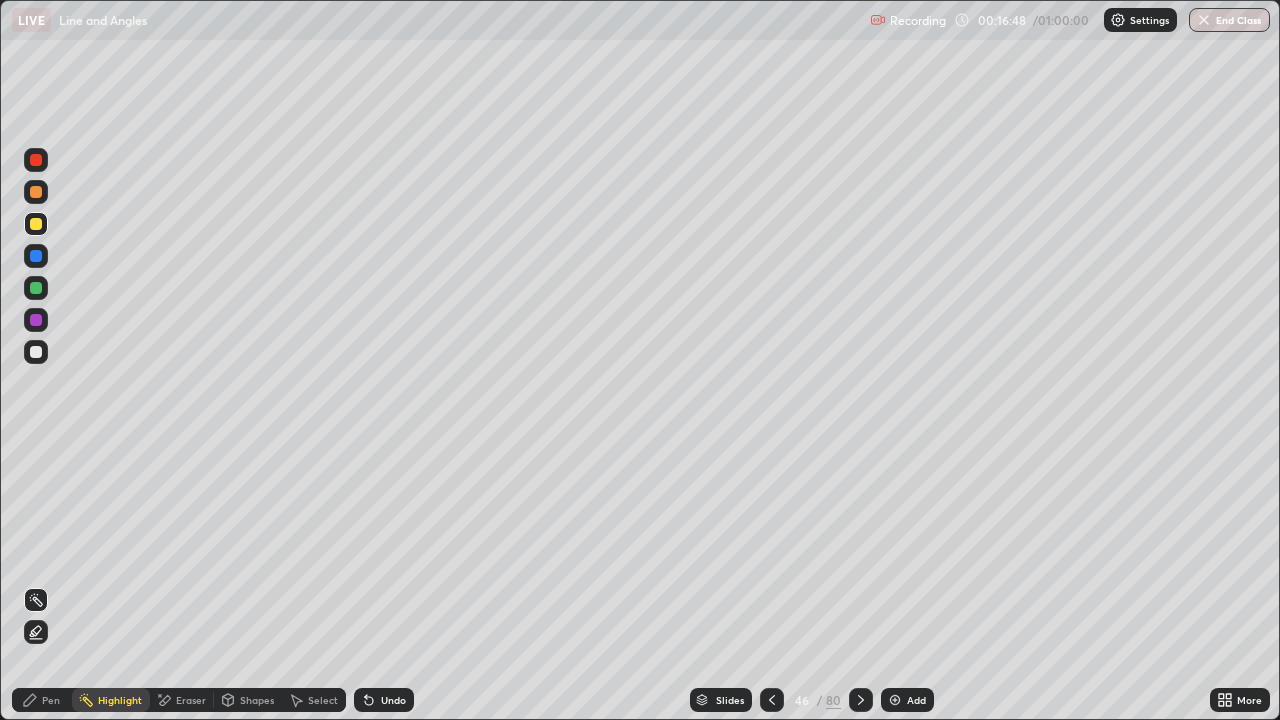 click on "Pen" at bounding box center [42, 700] 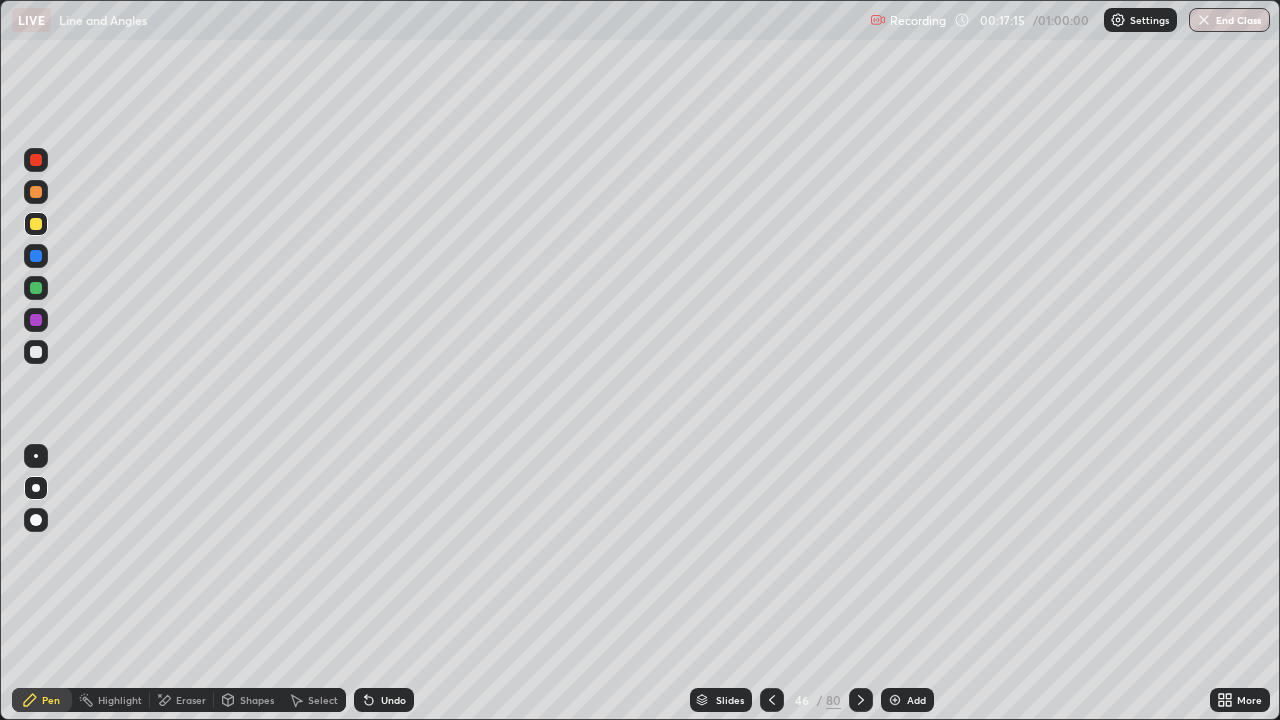 click on "Highlight" at bounding box center (111, 700) 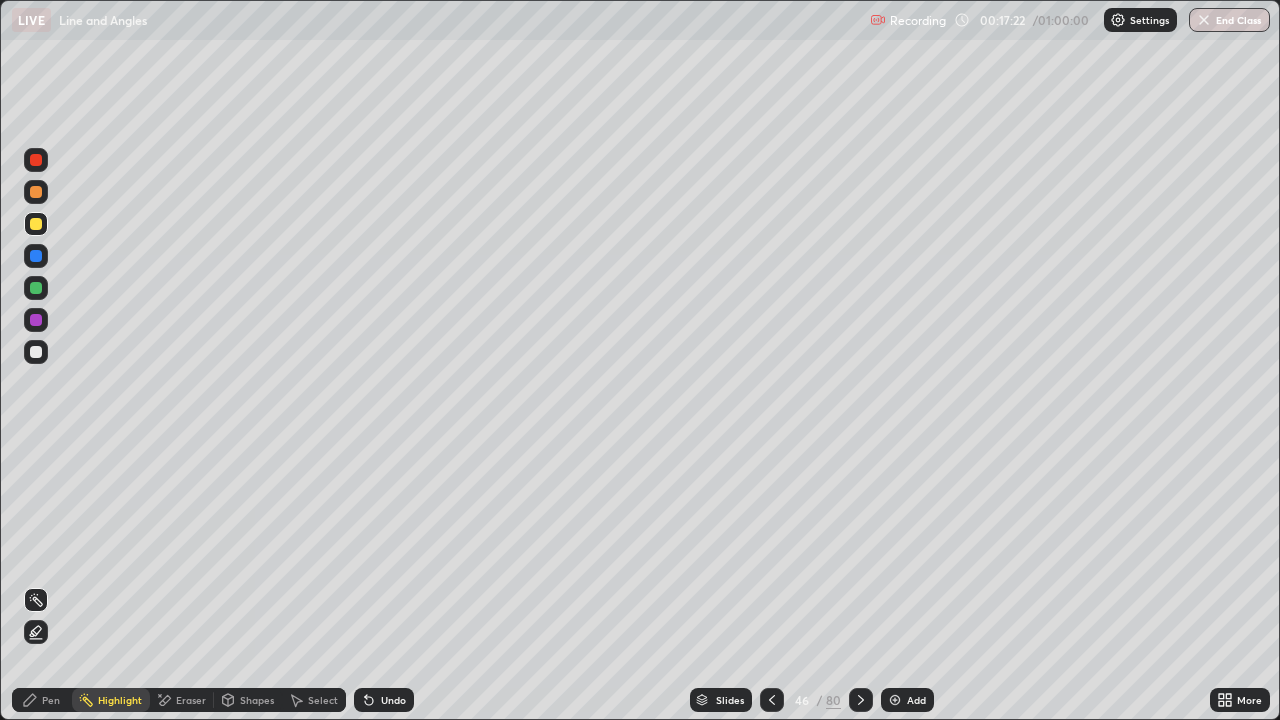 click on "Pen" at bounding box center [51, 700] 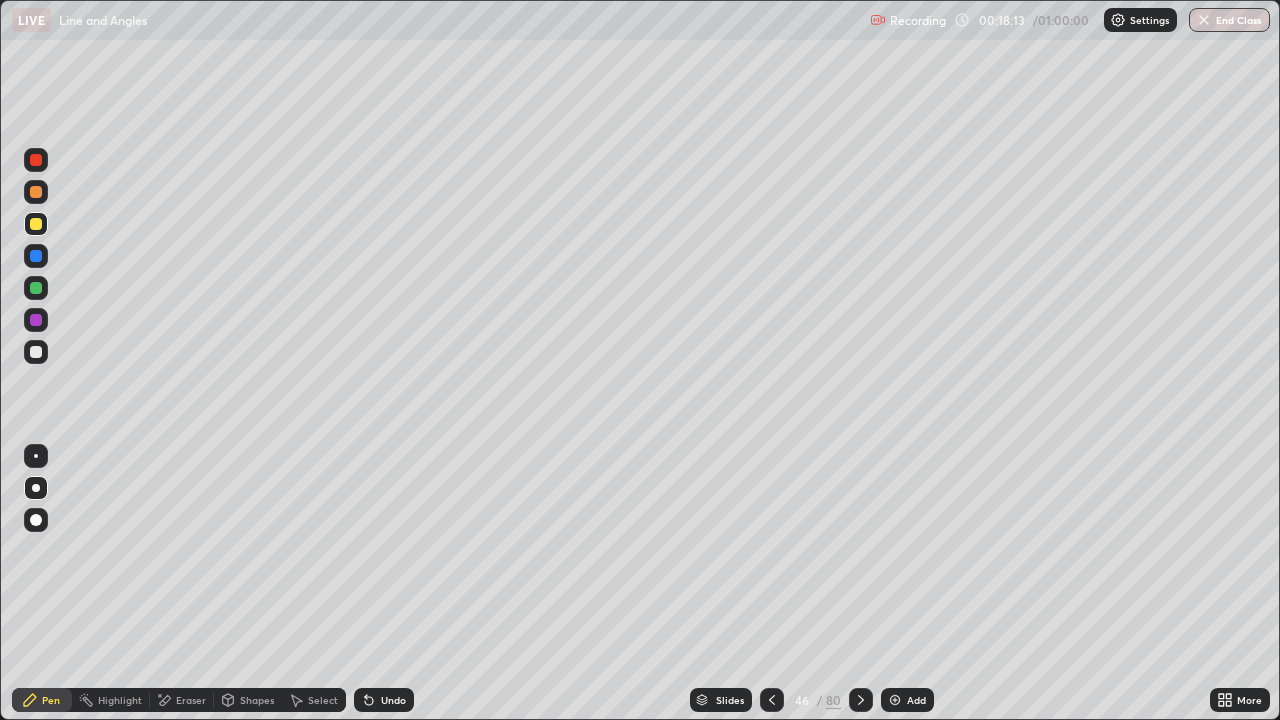 click 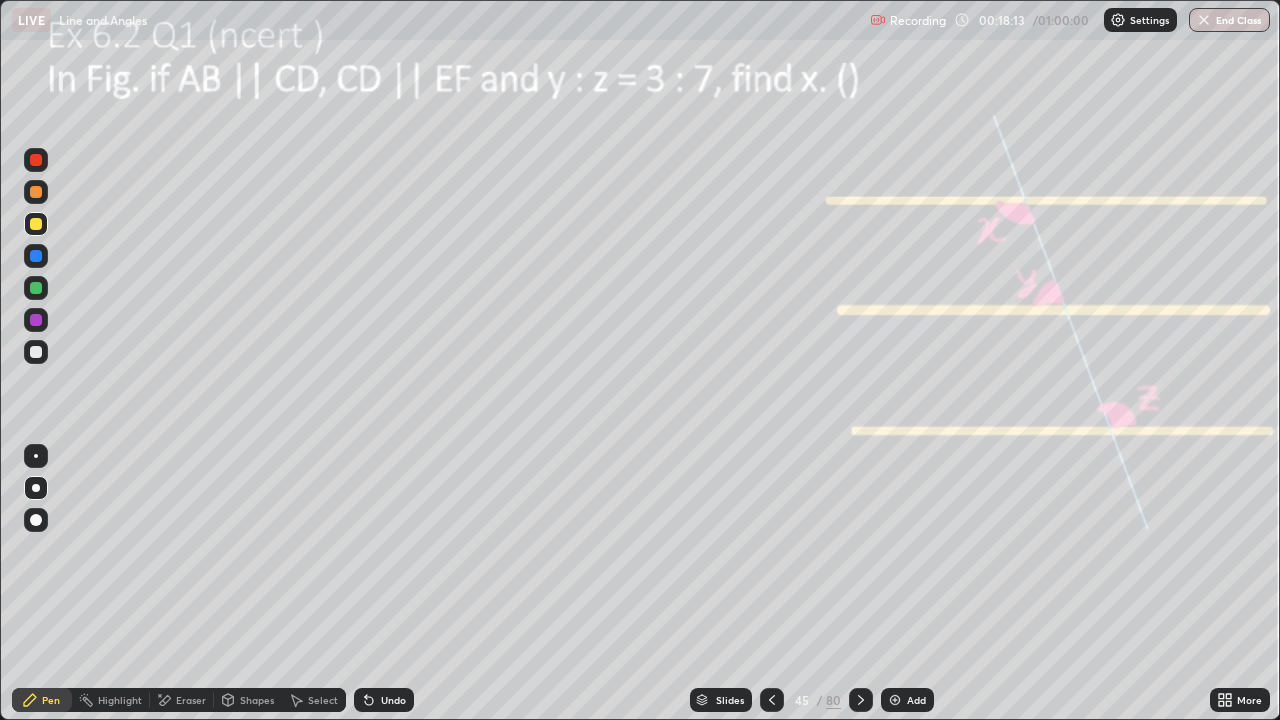 click 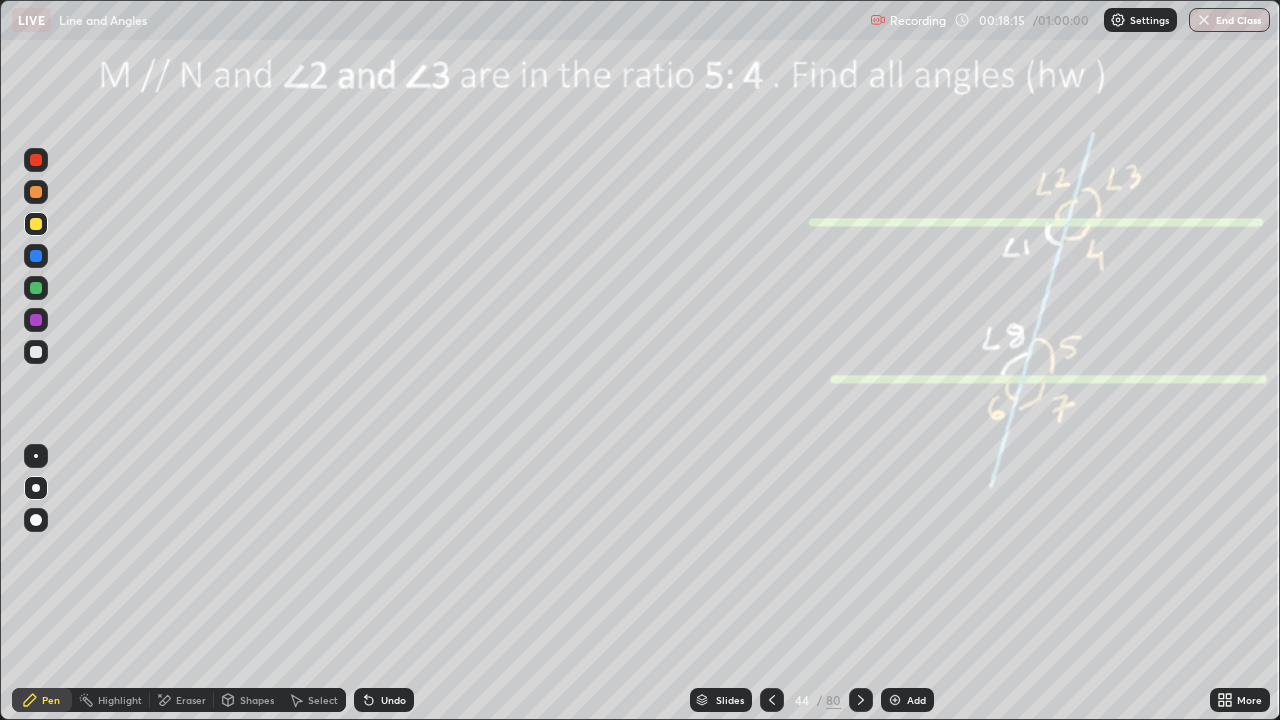 click 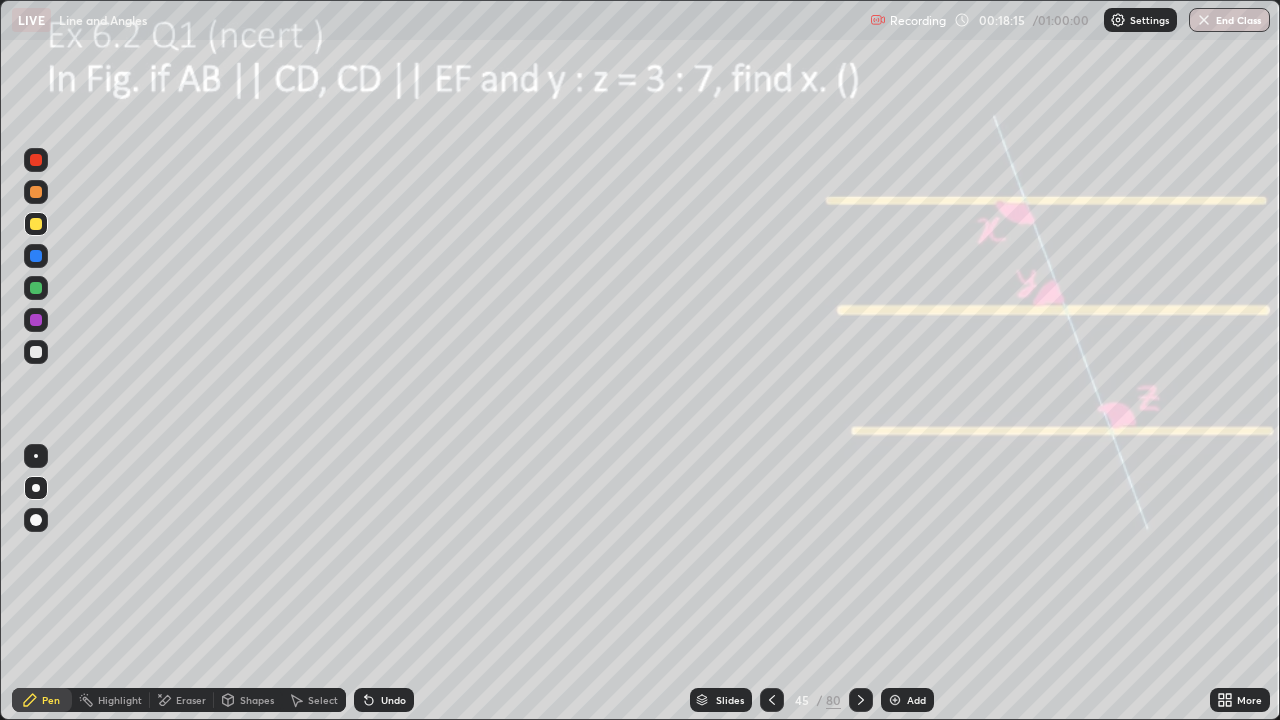 click at bounding box center [861, 700] 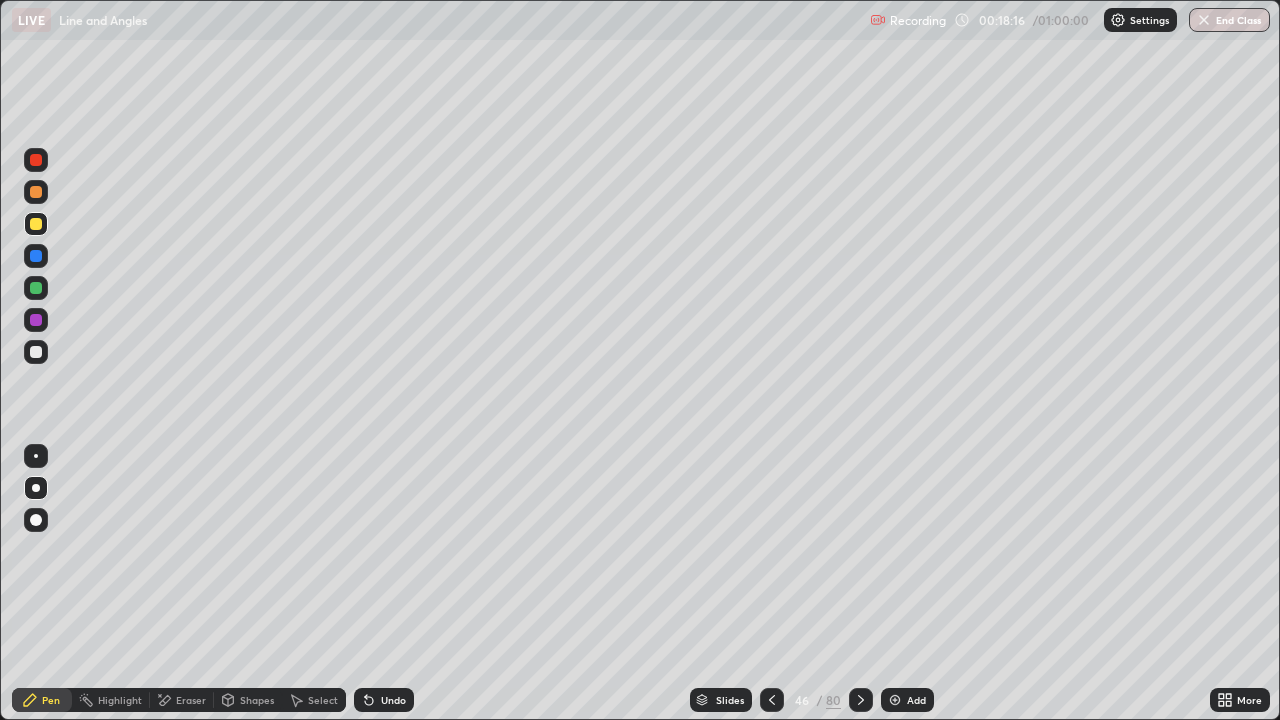 click 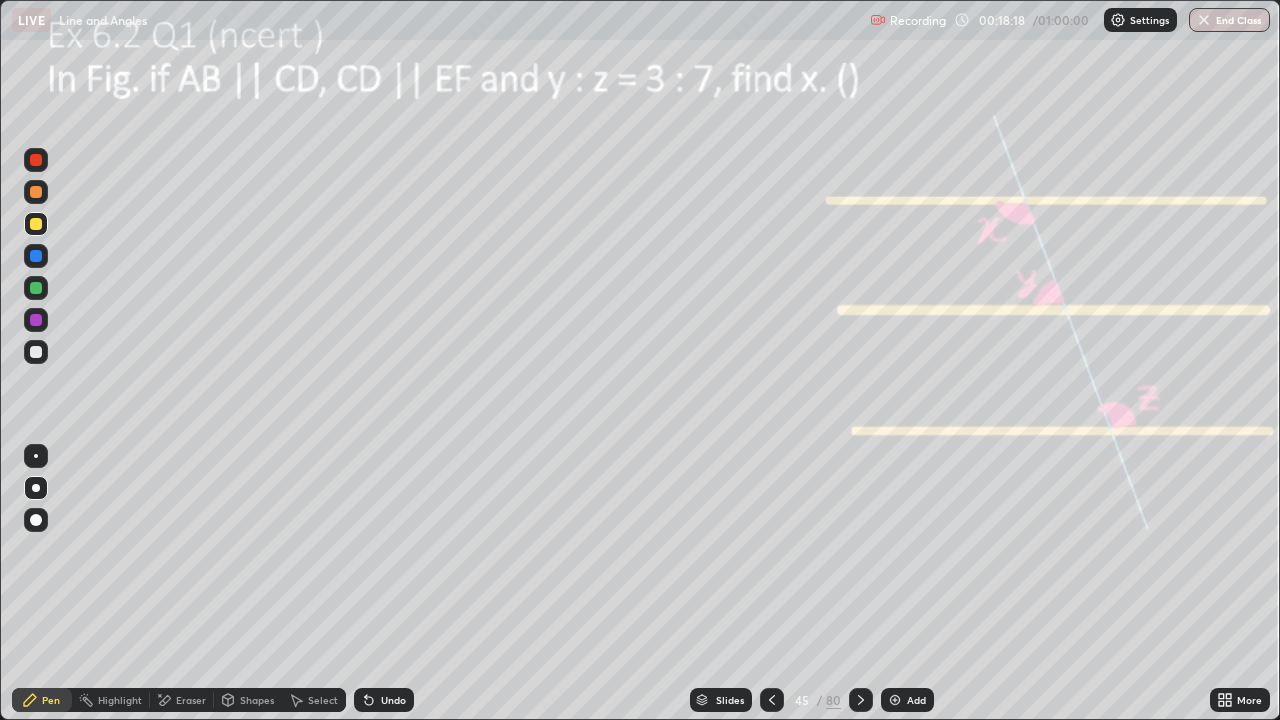 click at bounding box center (861, 700) 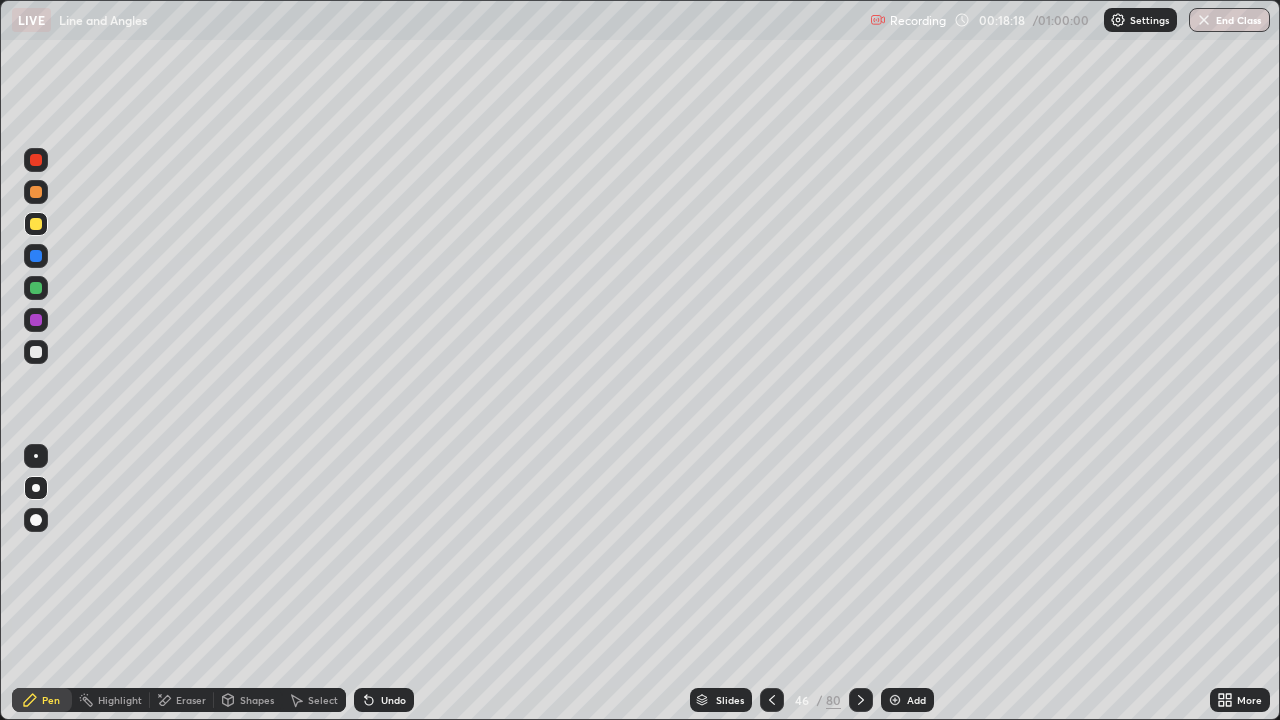 click 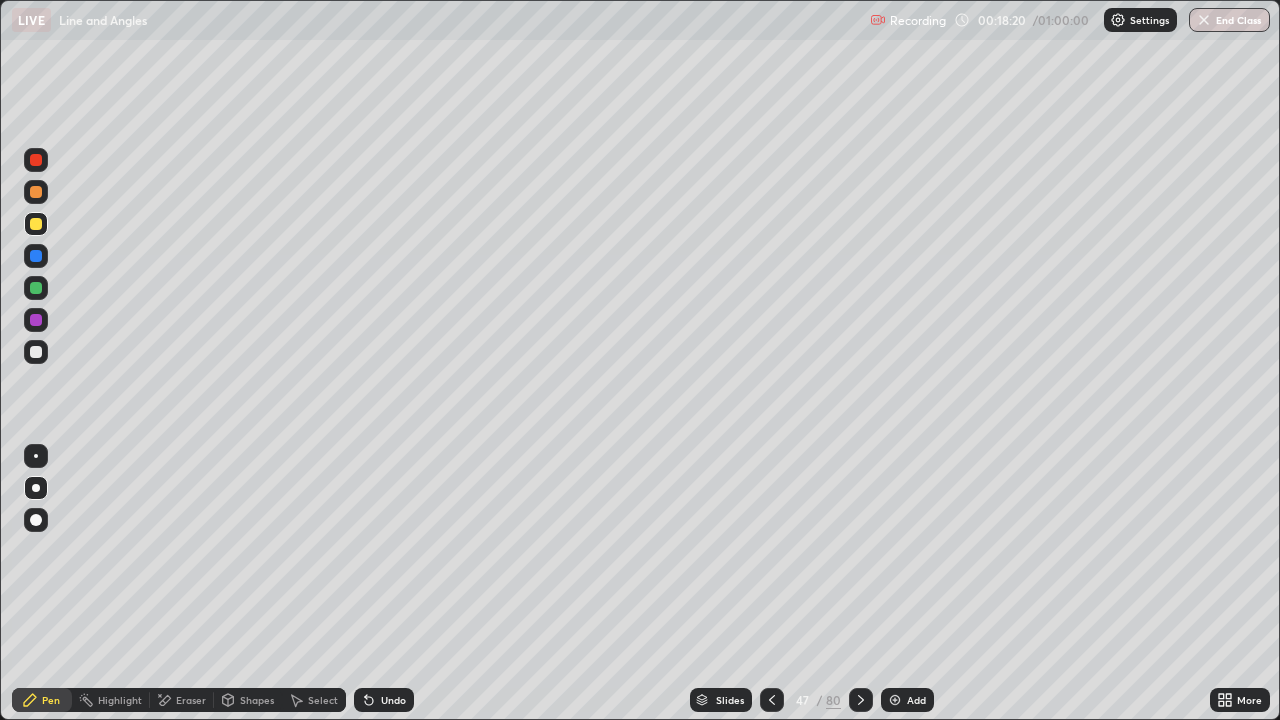 click 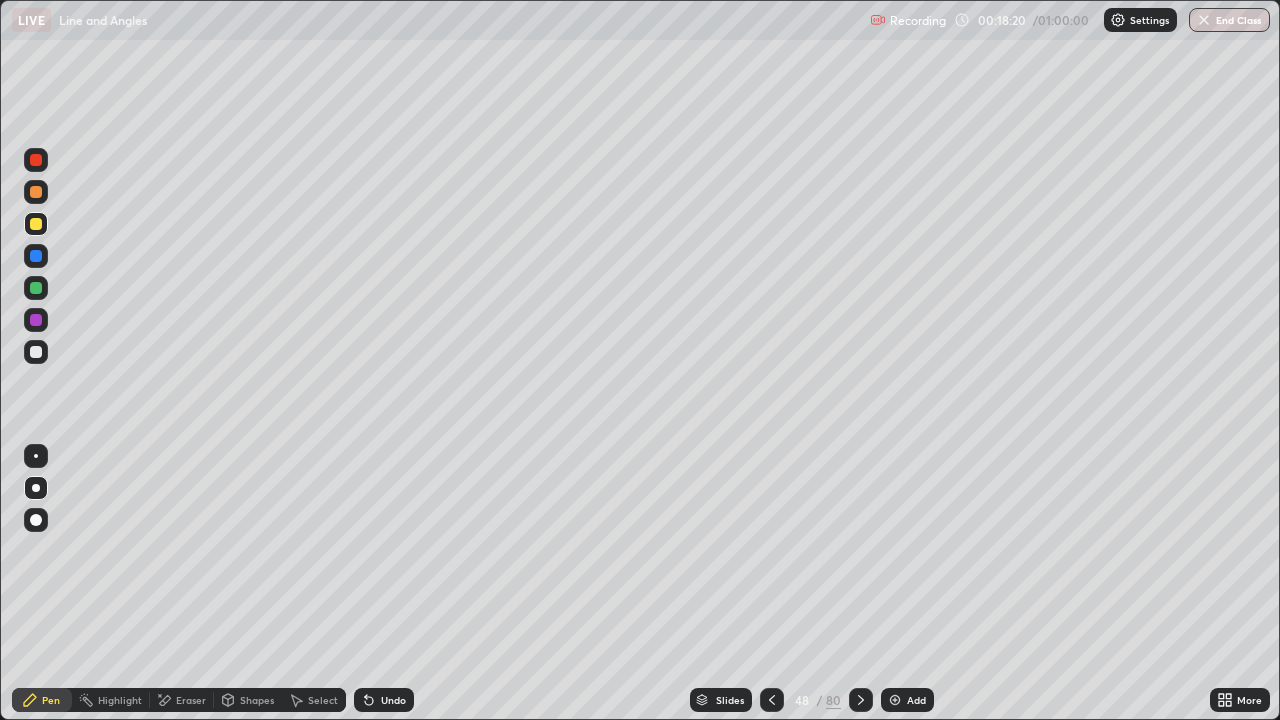 click 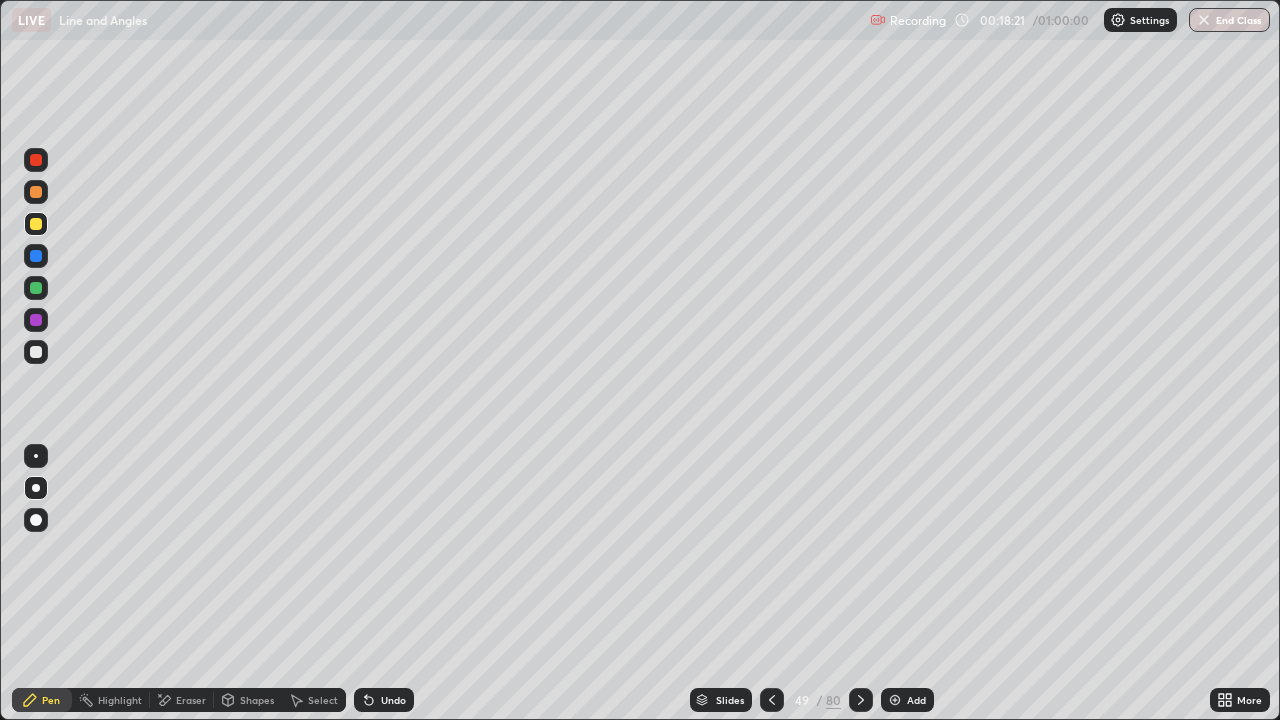 click at bounding box center (861, 700) 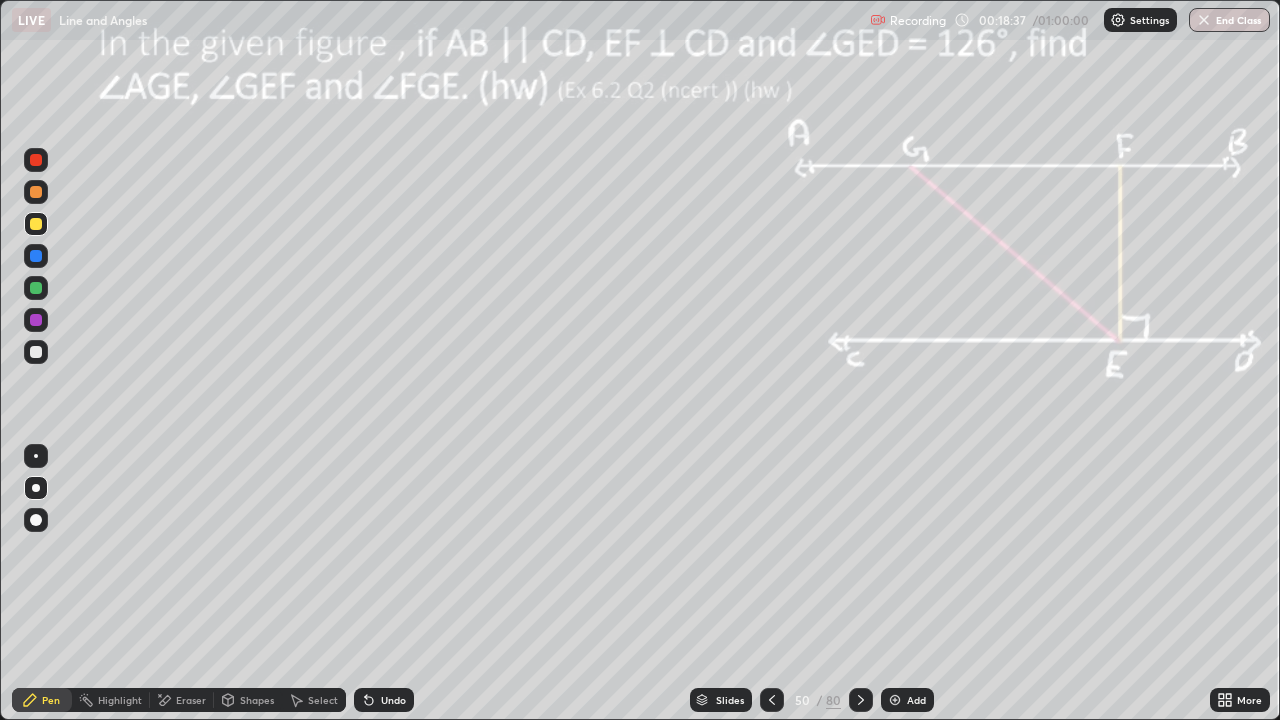 click at bounding box center (36, 352) 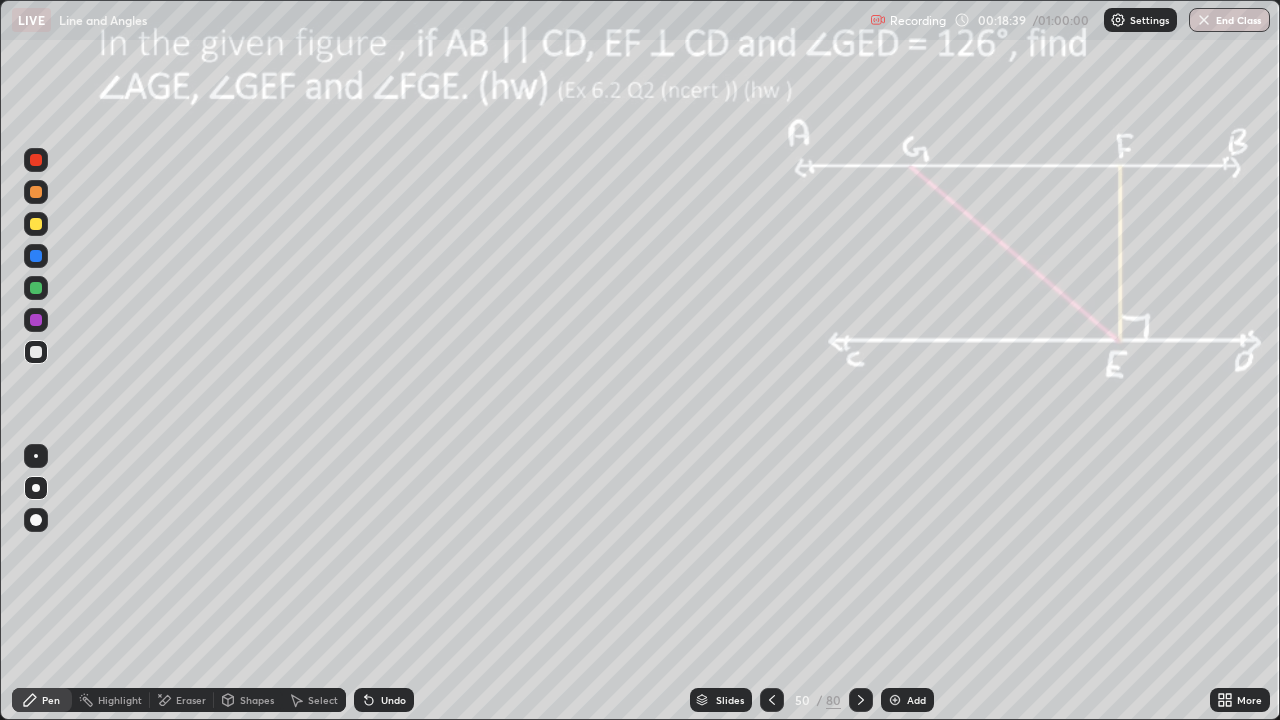 click at bounding box center (36, 224) 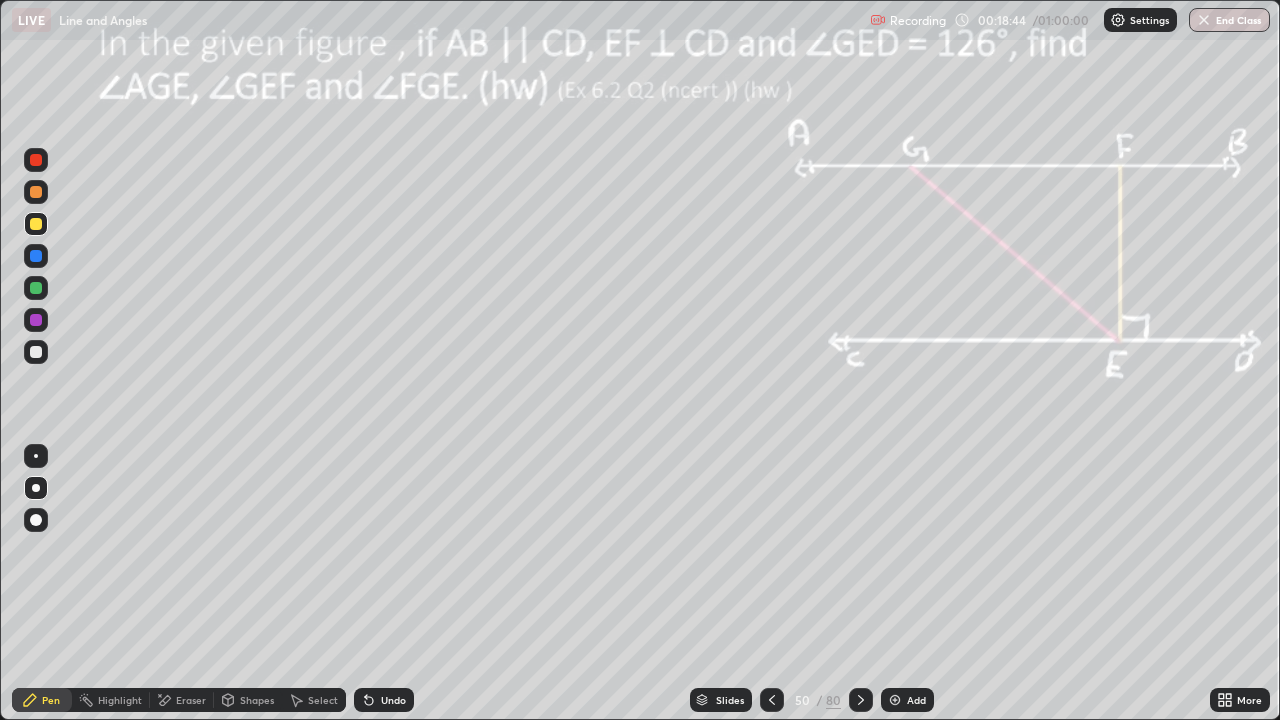 click on "Highlight" at bounding box center (120, 700) 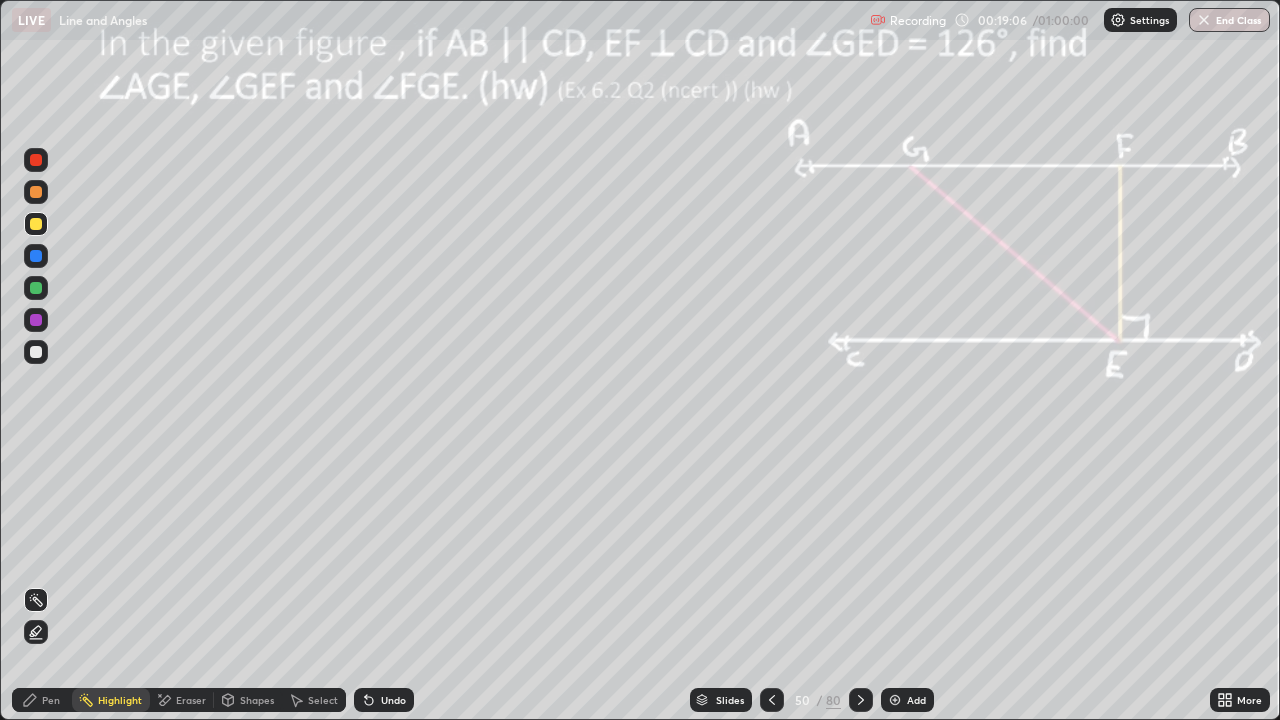 click on "Pen" at bounding box center [42, 700] 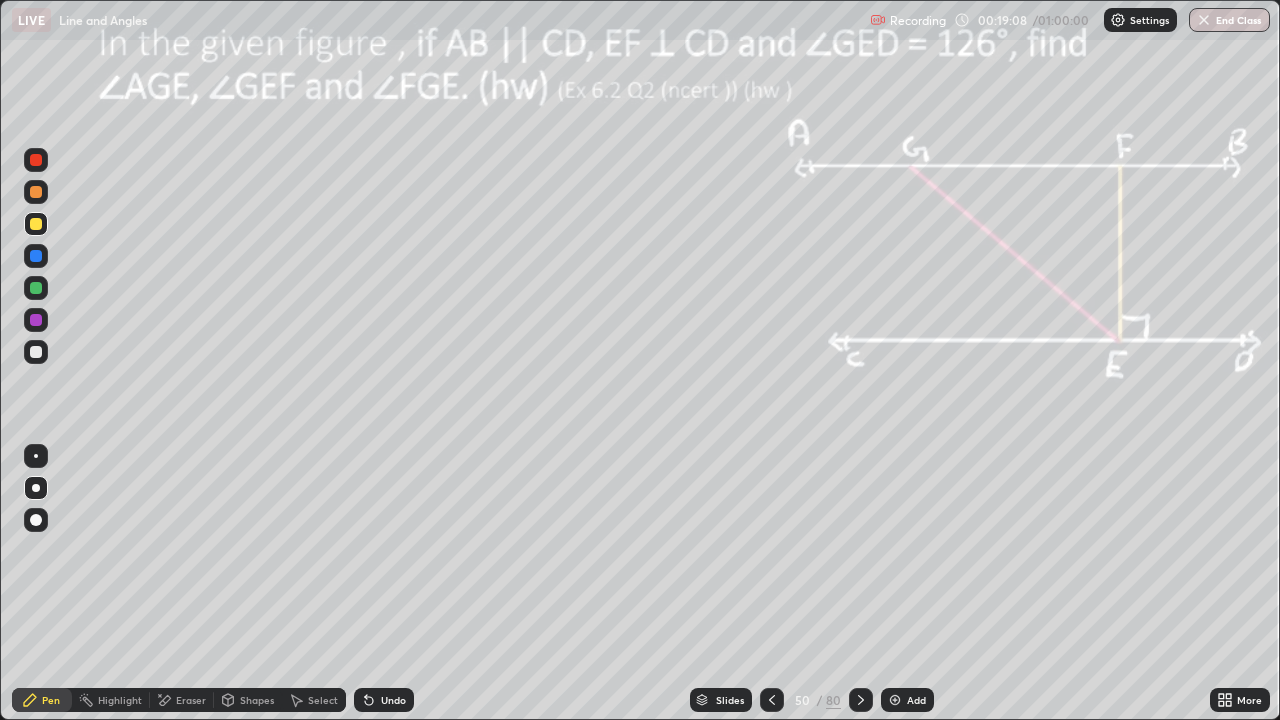 click on "Highlight" at bounding box center (120, 700) 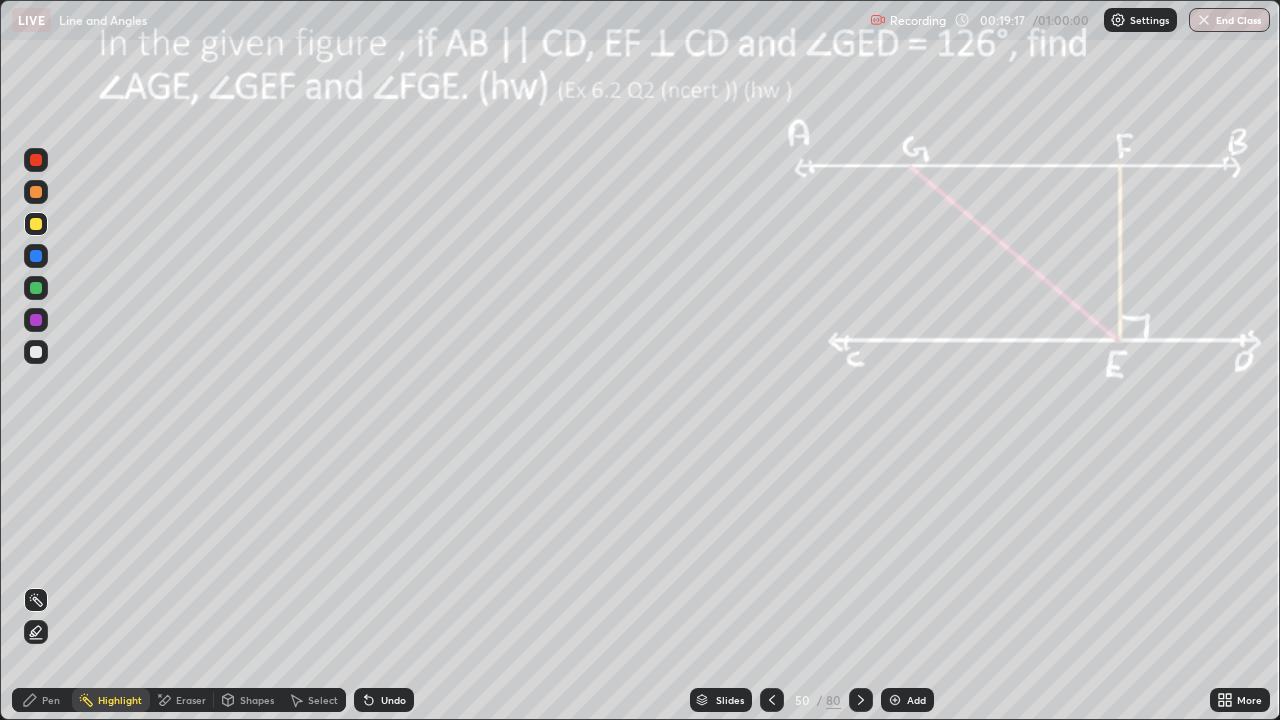 click on "Pen" at bounding box center [51, 700] 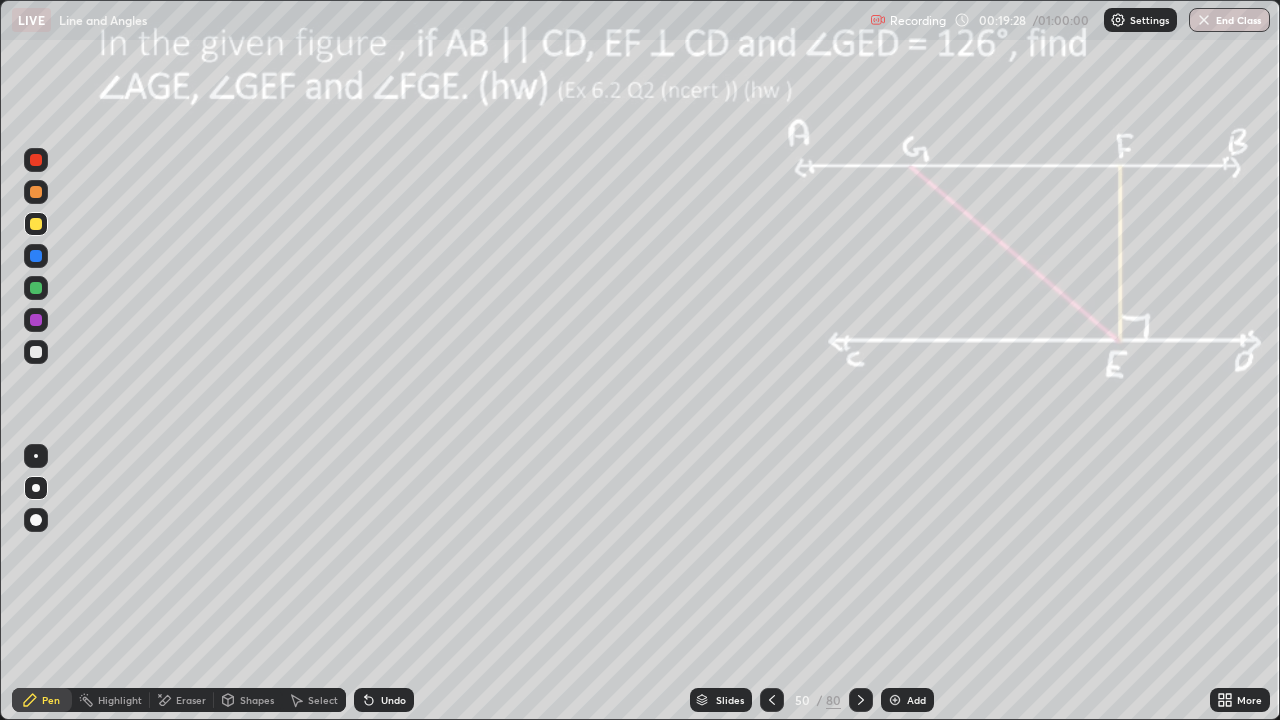 click at bounding box center (36, 256) 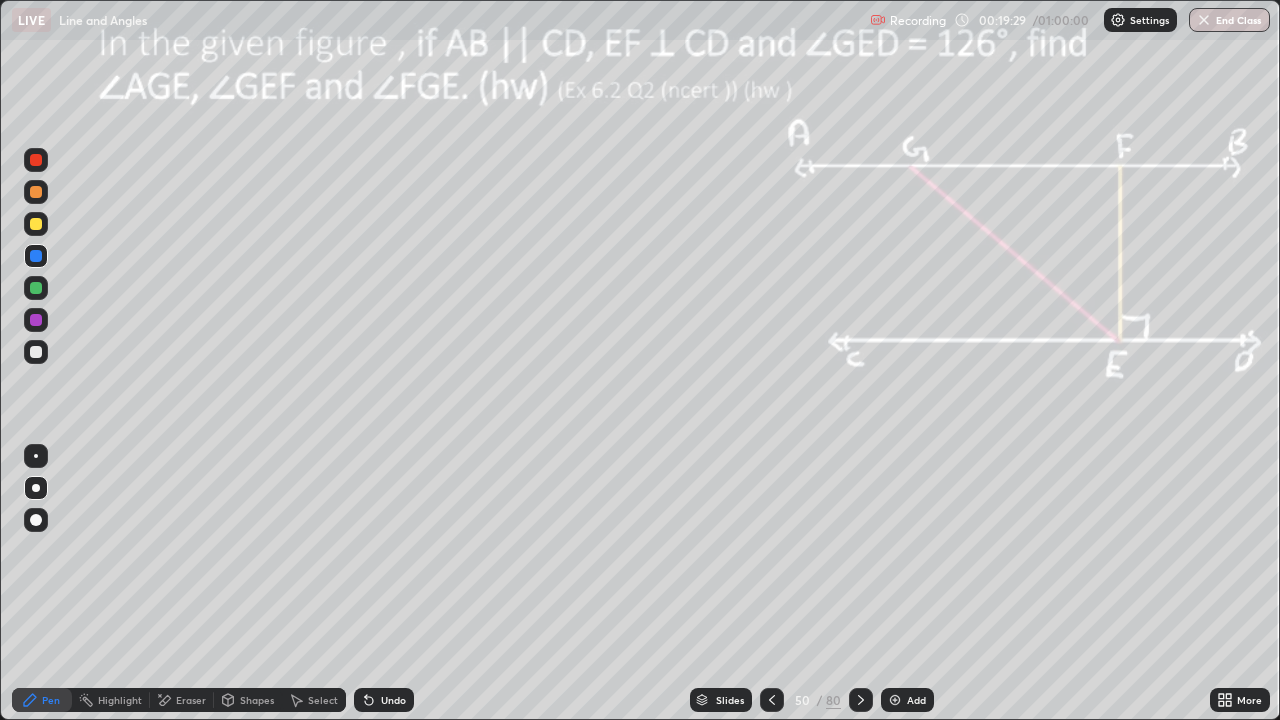 click on "Highlight" at bounding box center [111, 700] 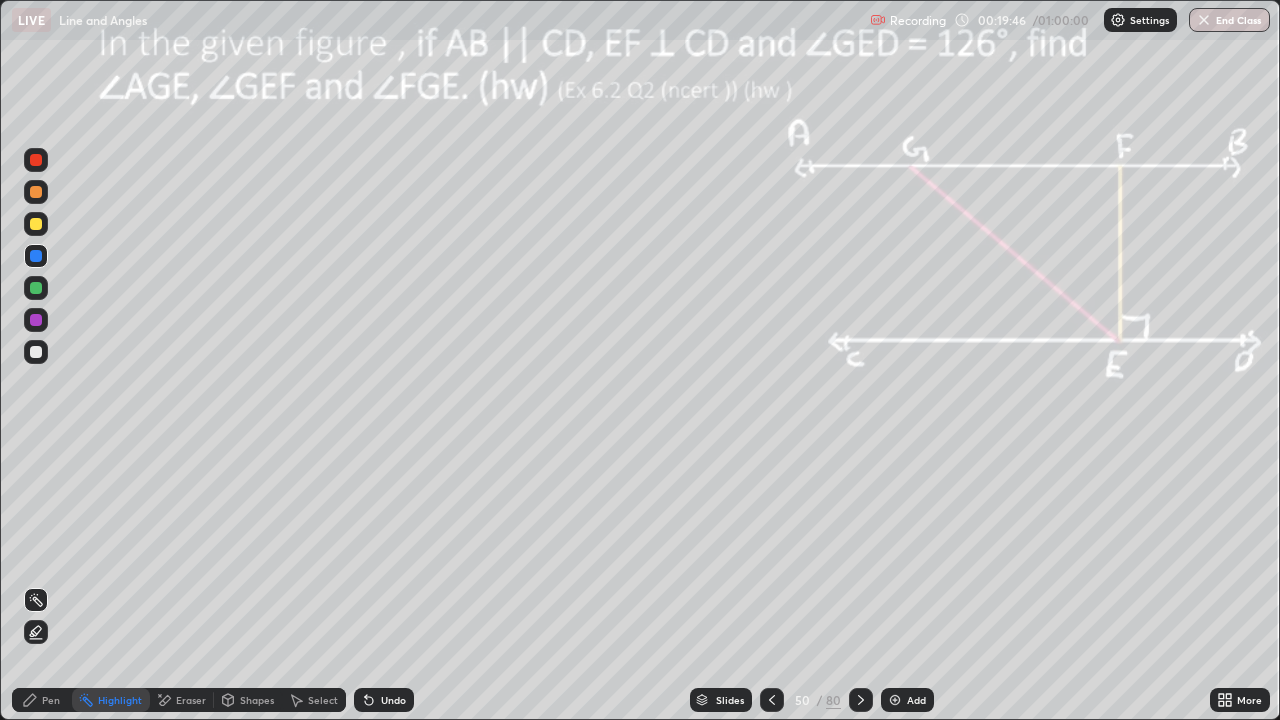click at bounding box center (36, 256) 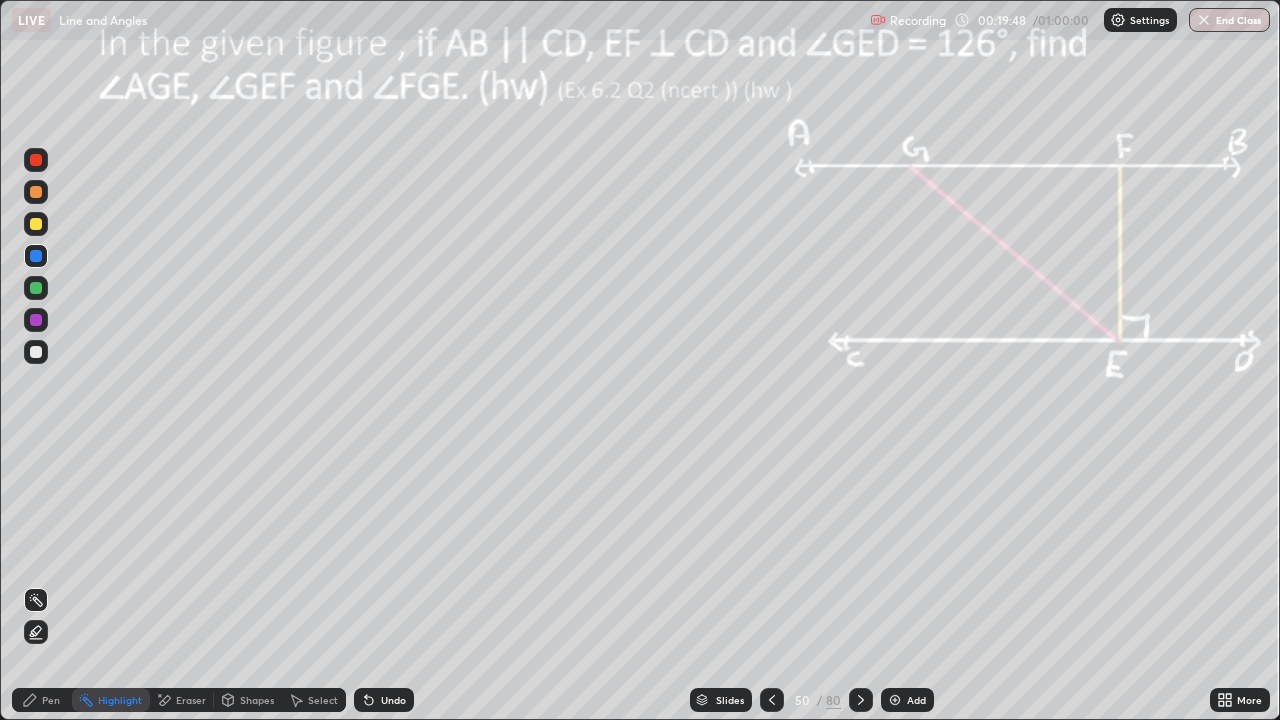 click on "Pen" at bounding box center [51, 700] 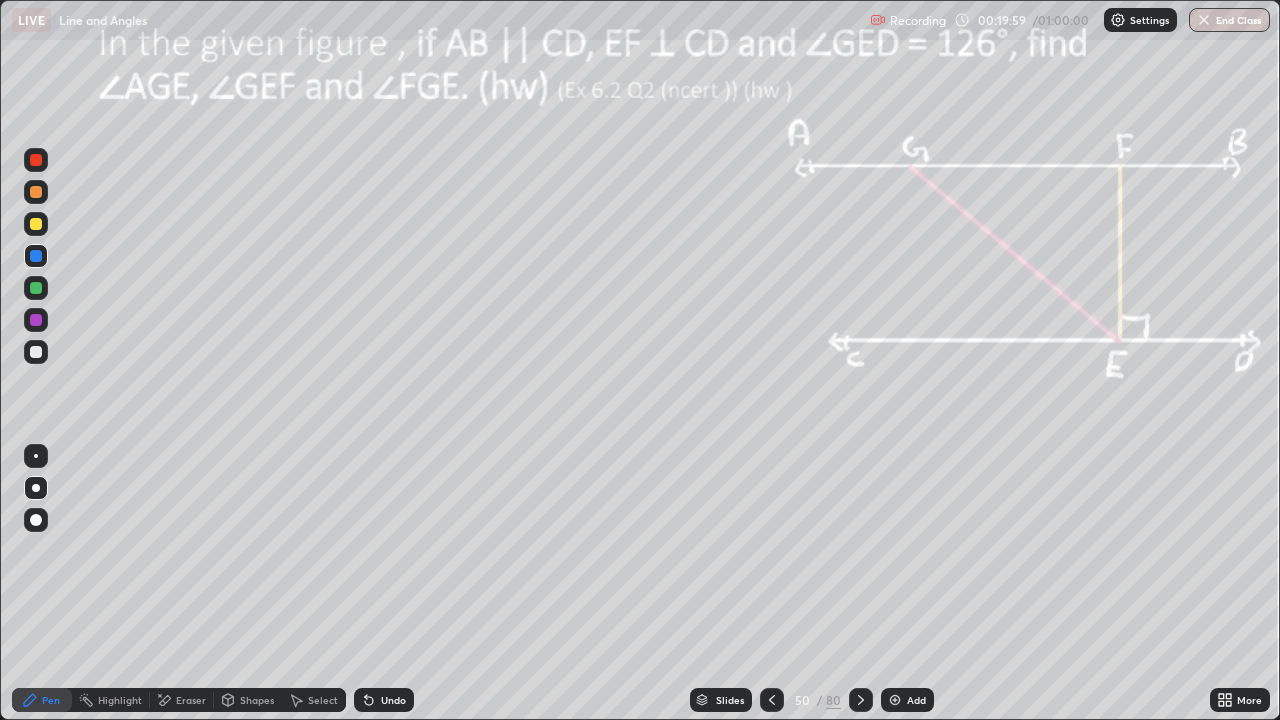 click on "Highlight" at bounding box center (120, 700) 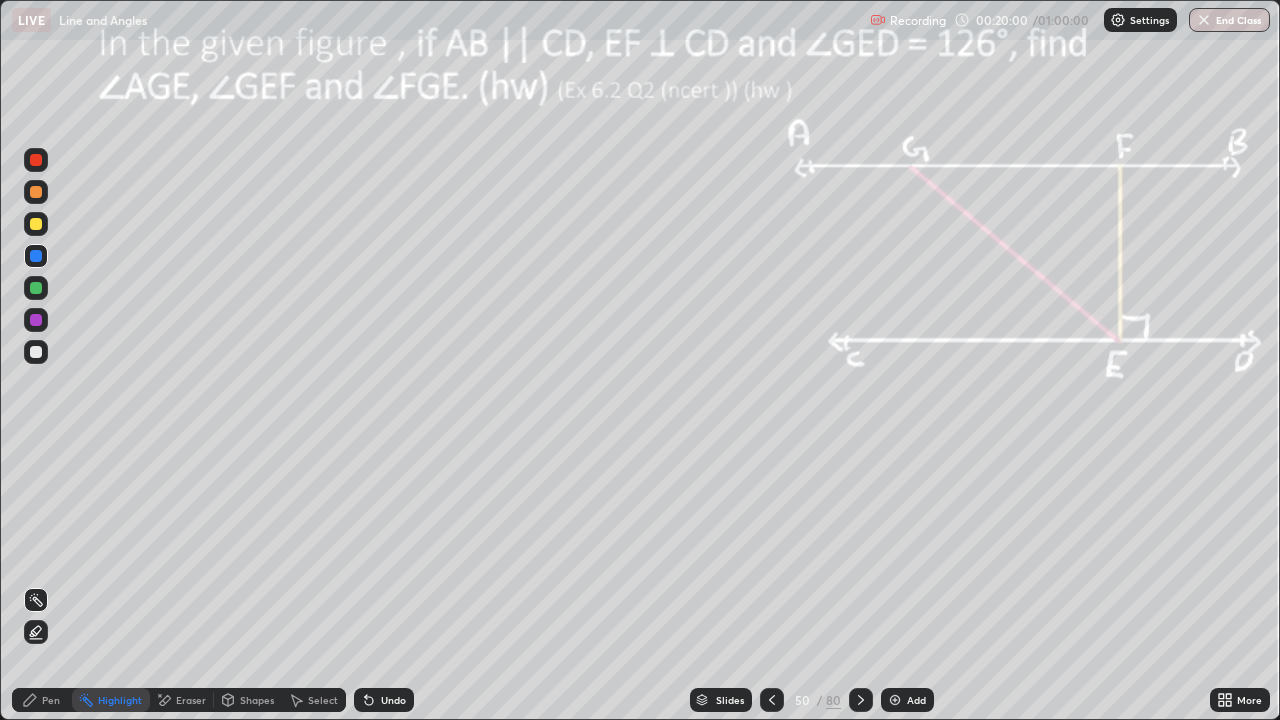 click at bounding box center [36, 352] 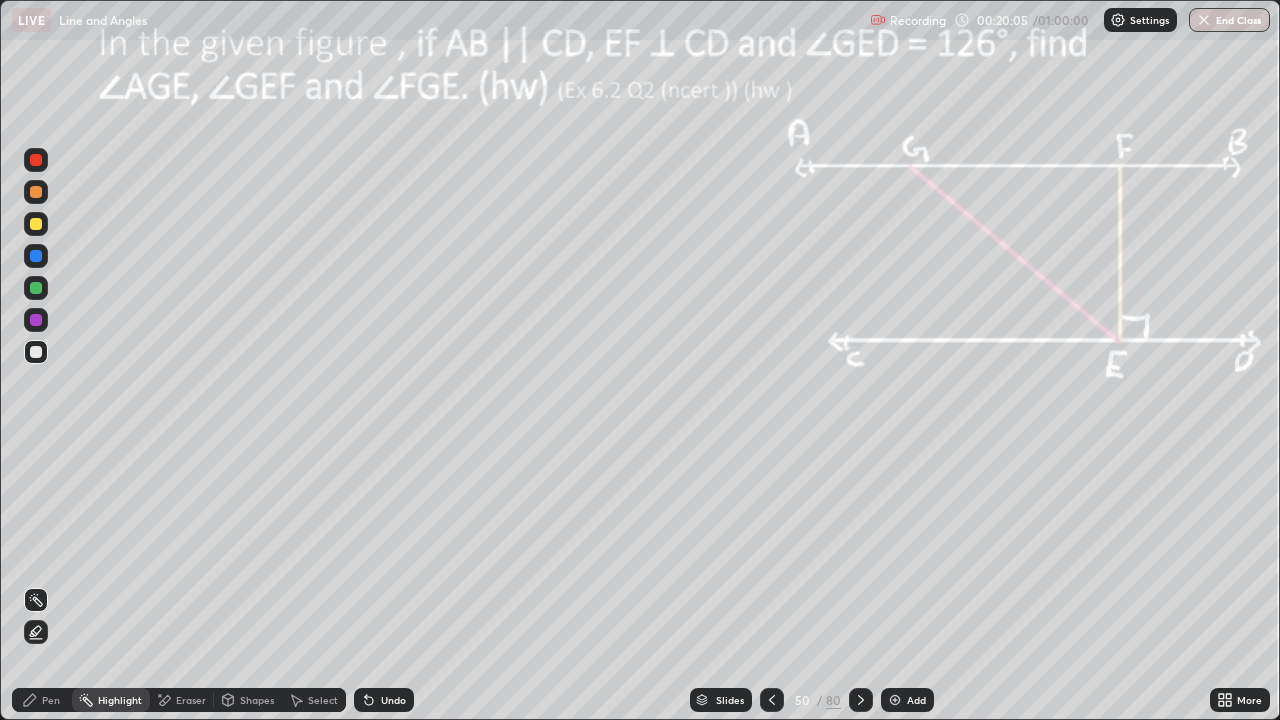 click on "Pen" at bounding box center [42, 700] 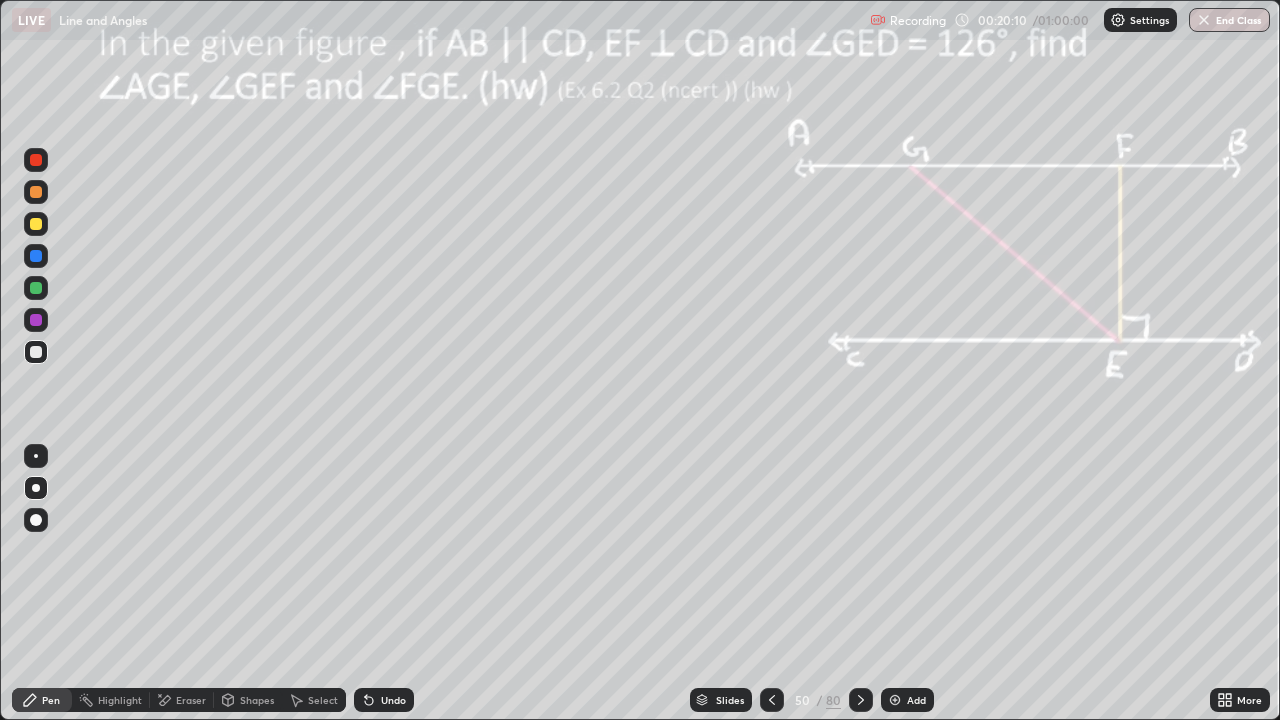click on "Highlight" at bounding box center [120, 700] 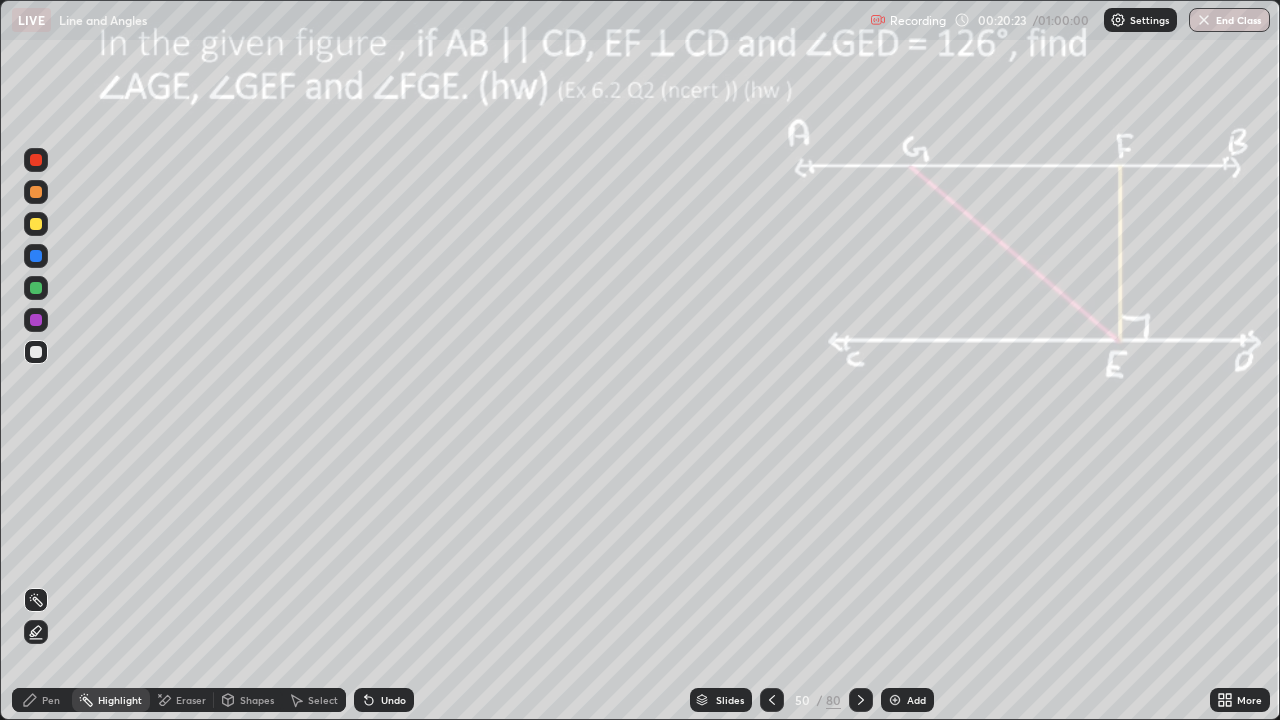 click on "Pen" at bounding box center [51, 700] 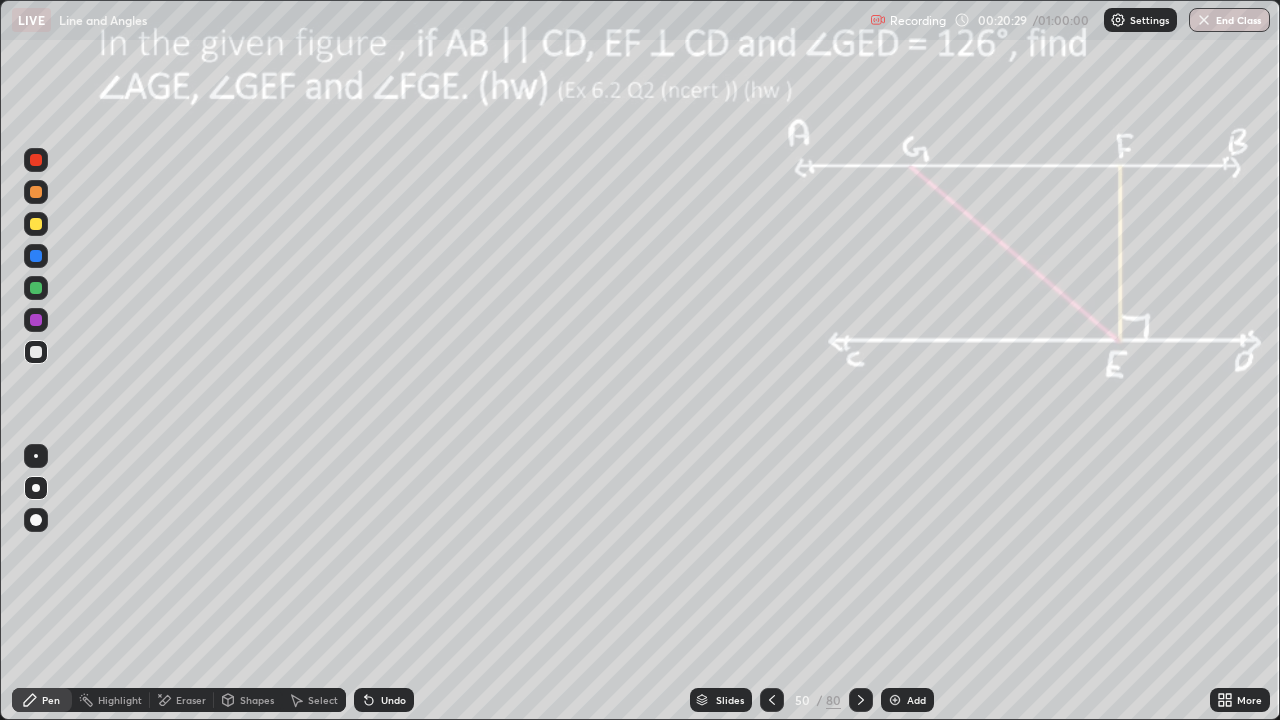 click on "Highlight" at bounding box center (111, 700) 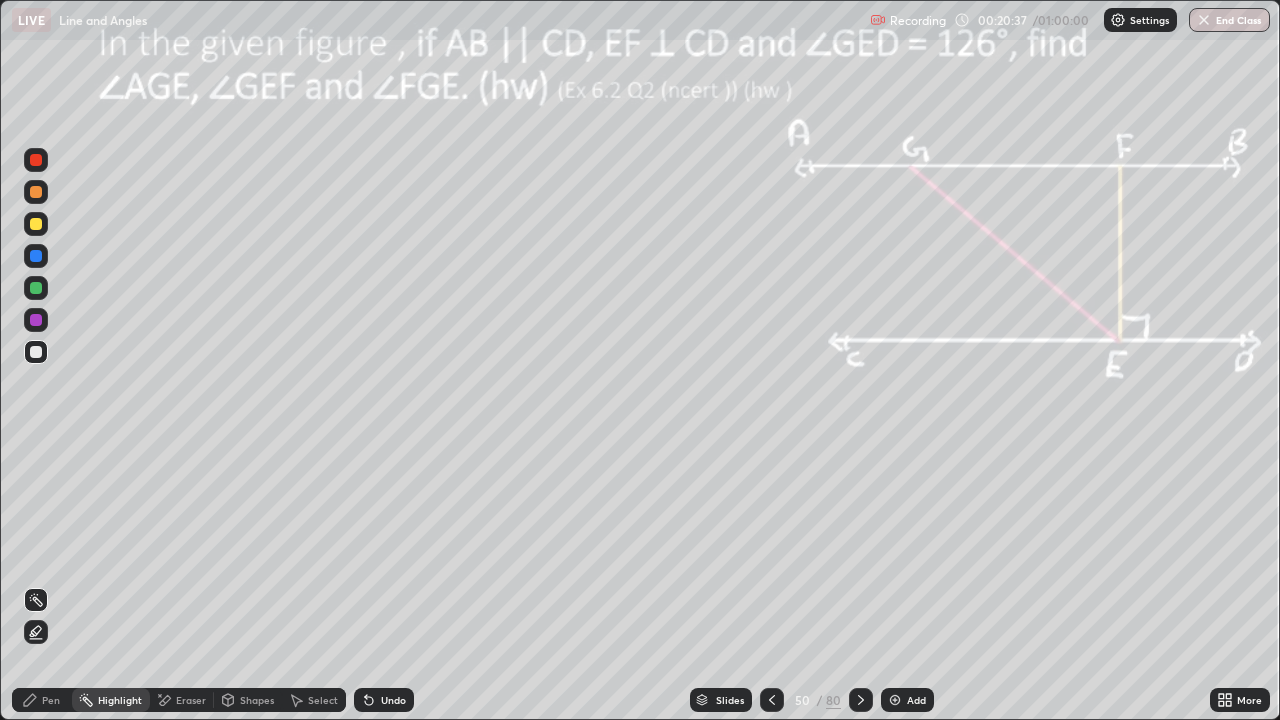 click at bounding box center [36, 352] 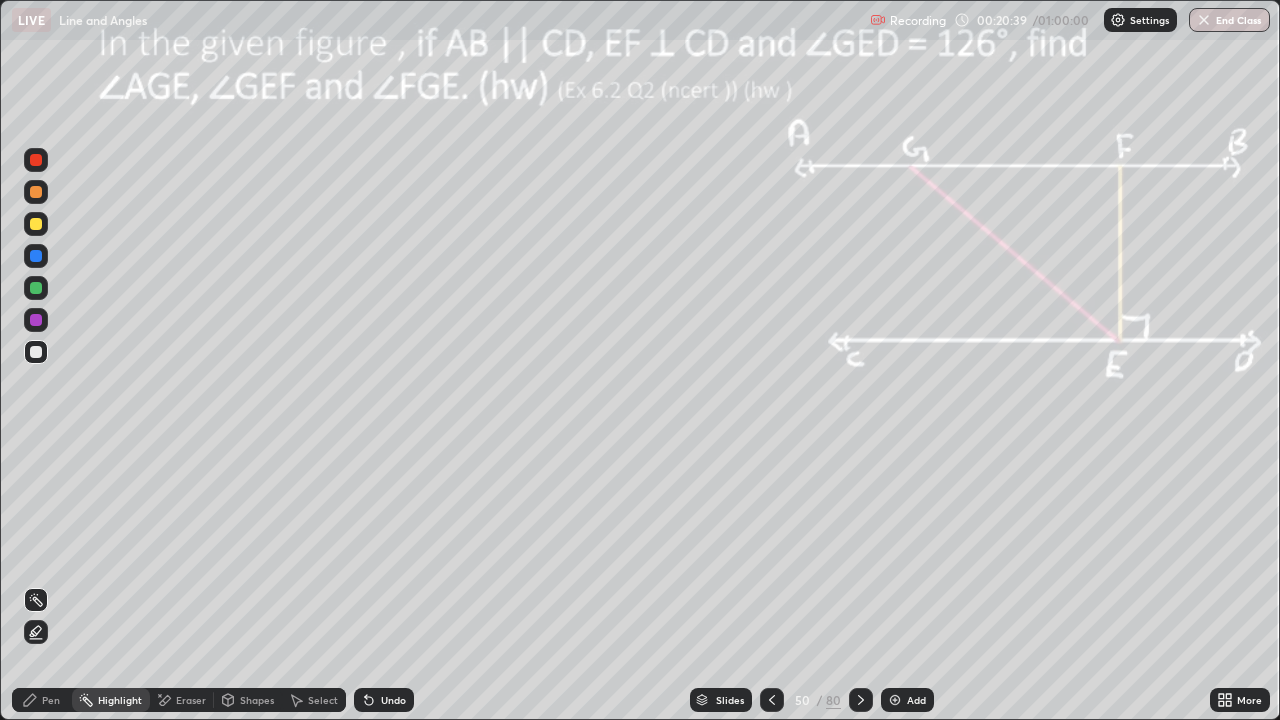 click on "Pen" at bounding box center (42, 700) 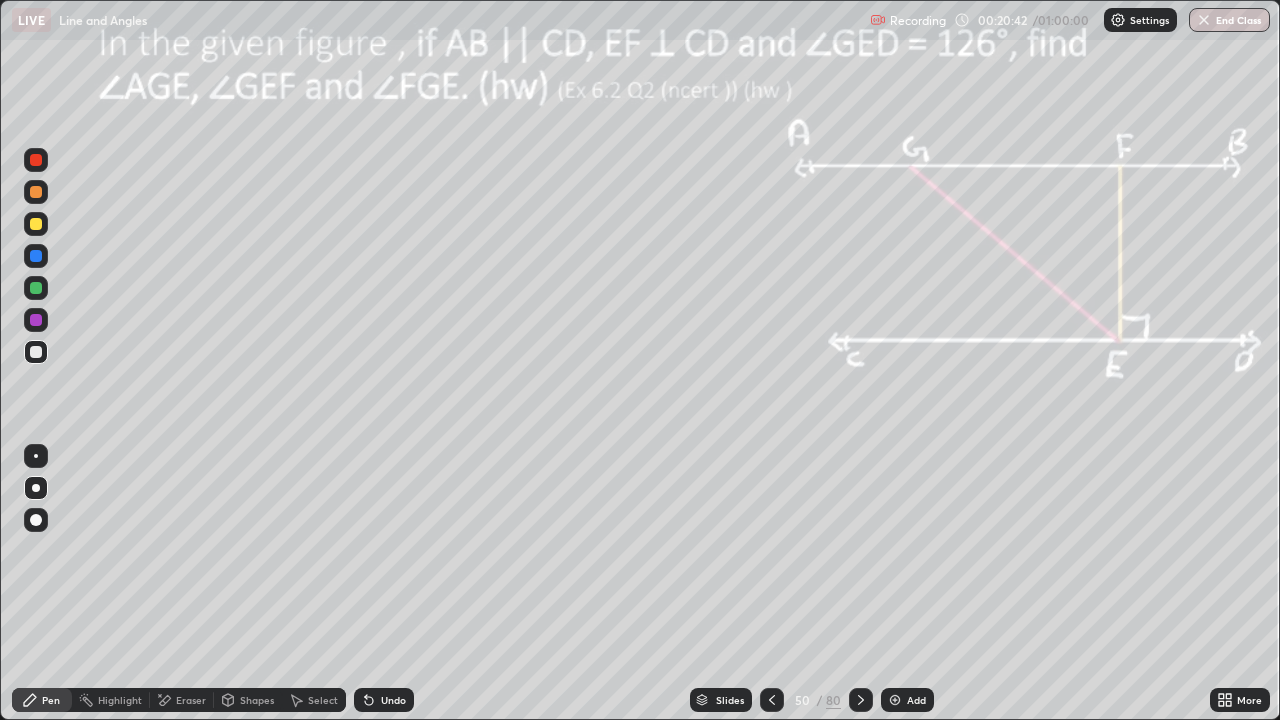 click at bounding box center [36, 160] 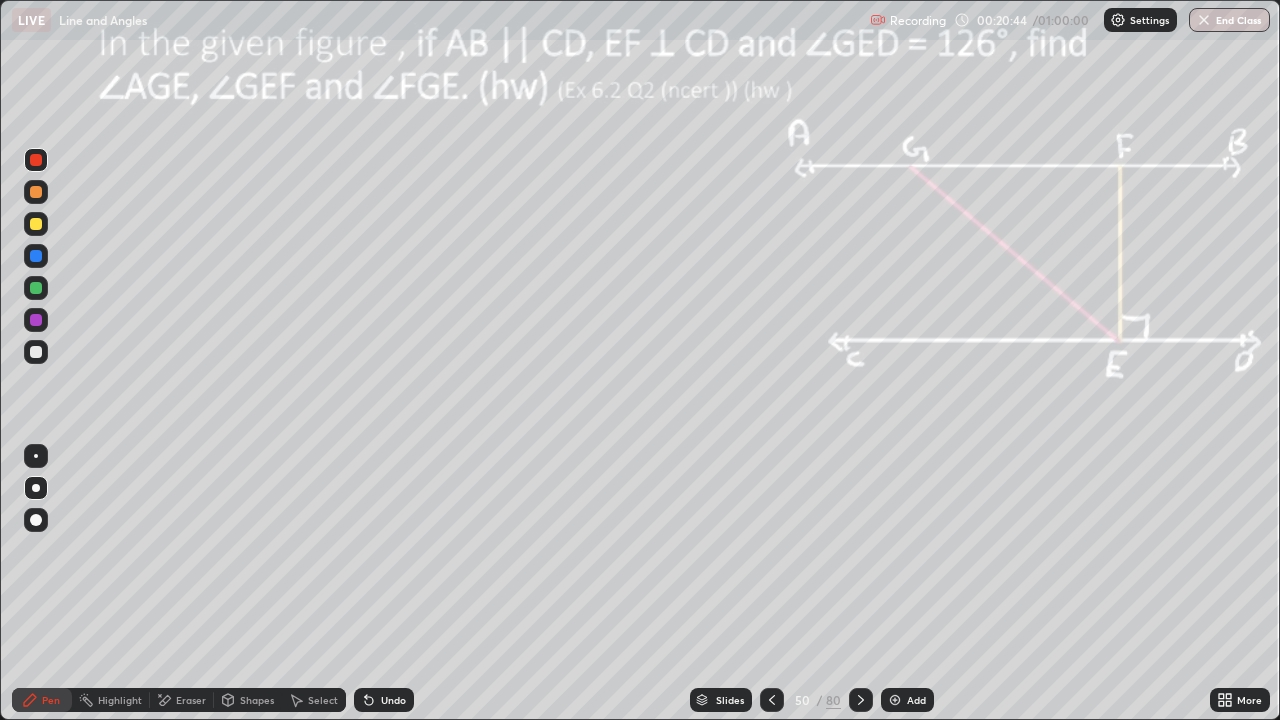 click at bounding box center (36, 520) 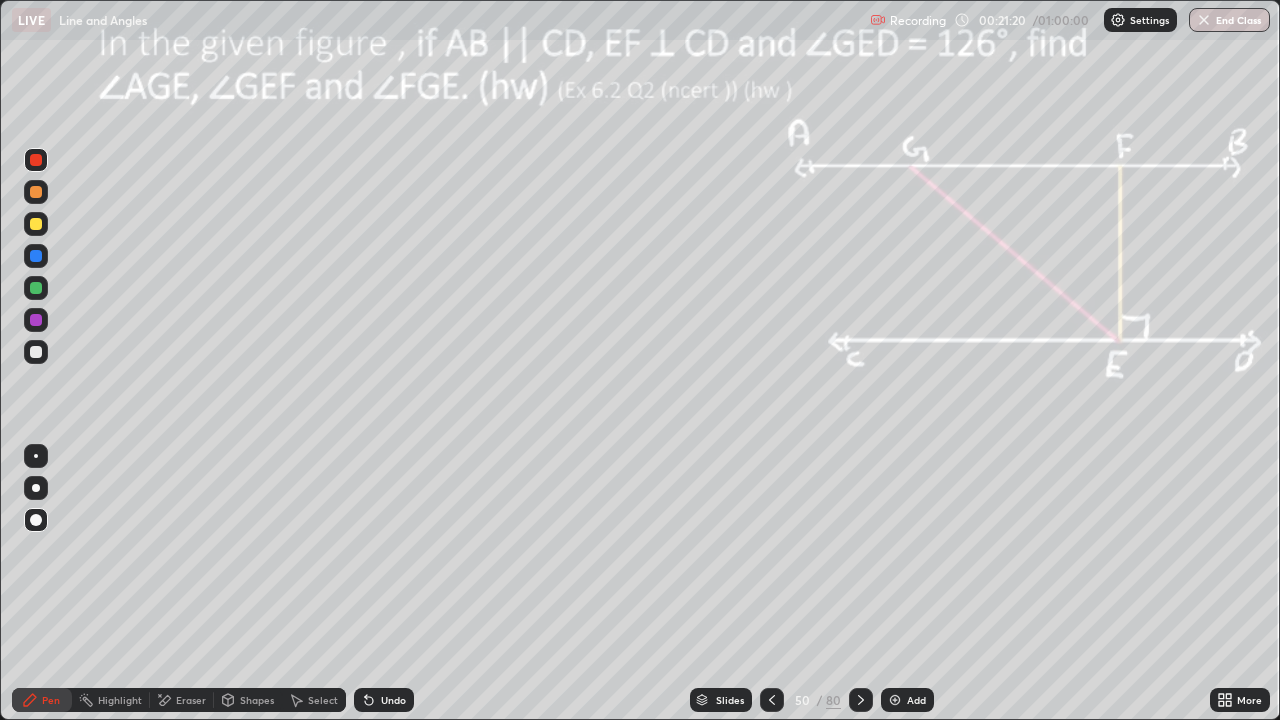 click on "Eraser" at bounding box center (182, 700) 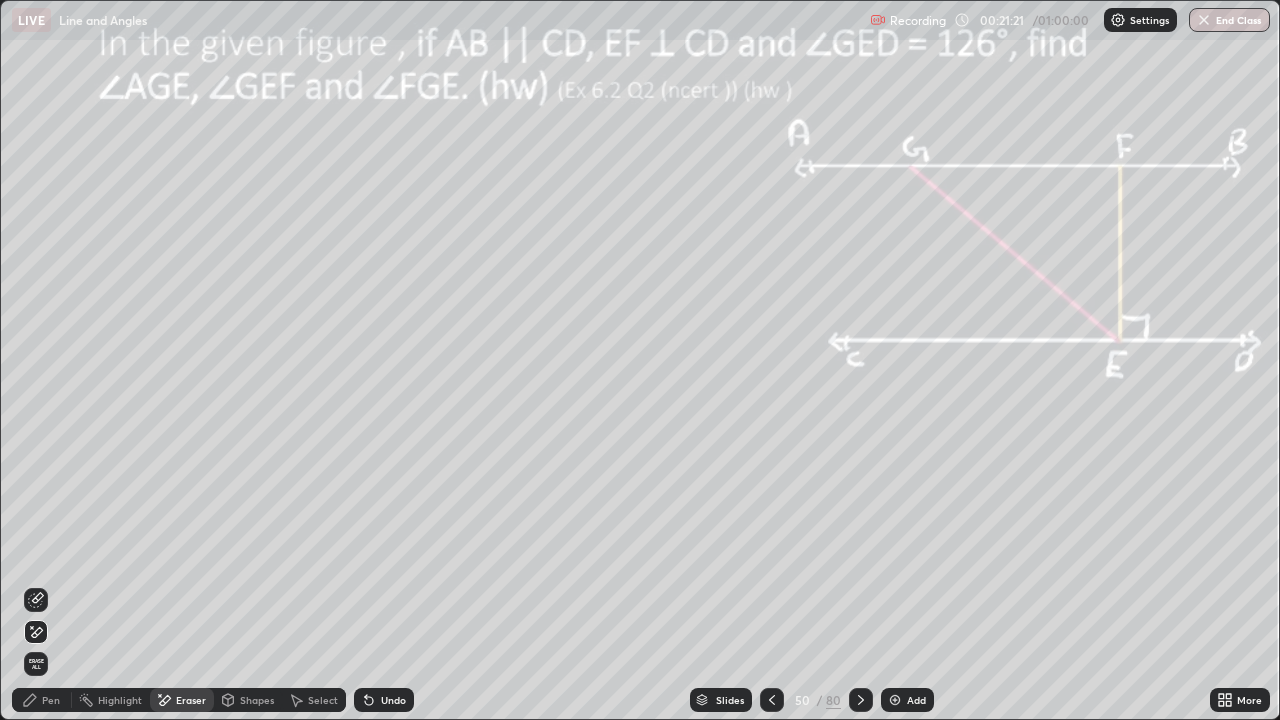 click 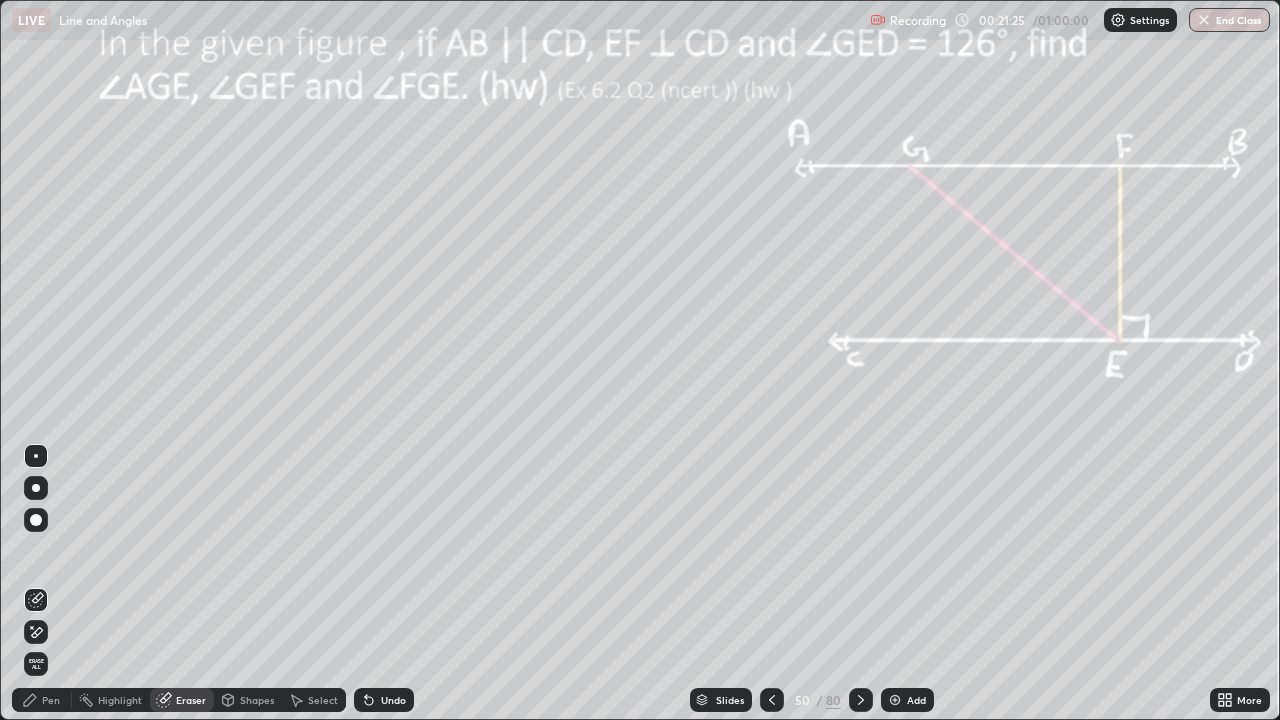 click on "Pen" at bounding box center [42, 700] 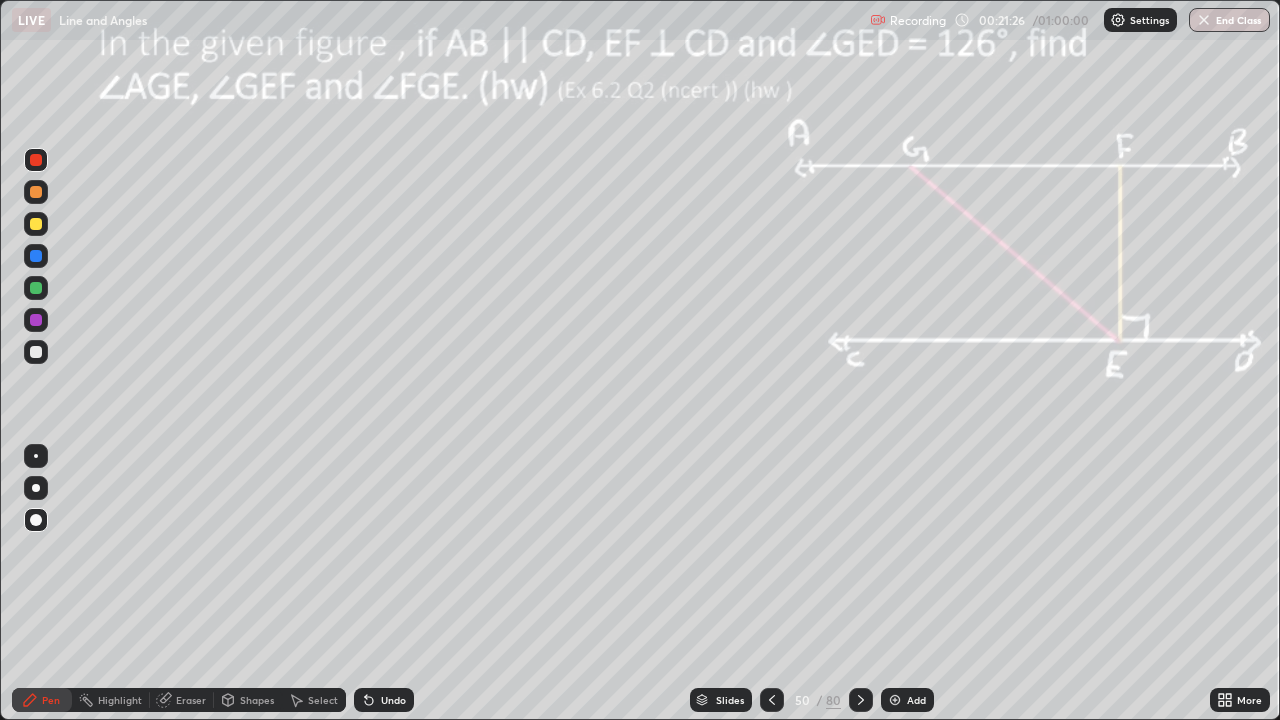click at bounding box center [36, 488] 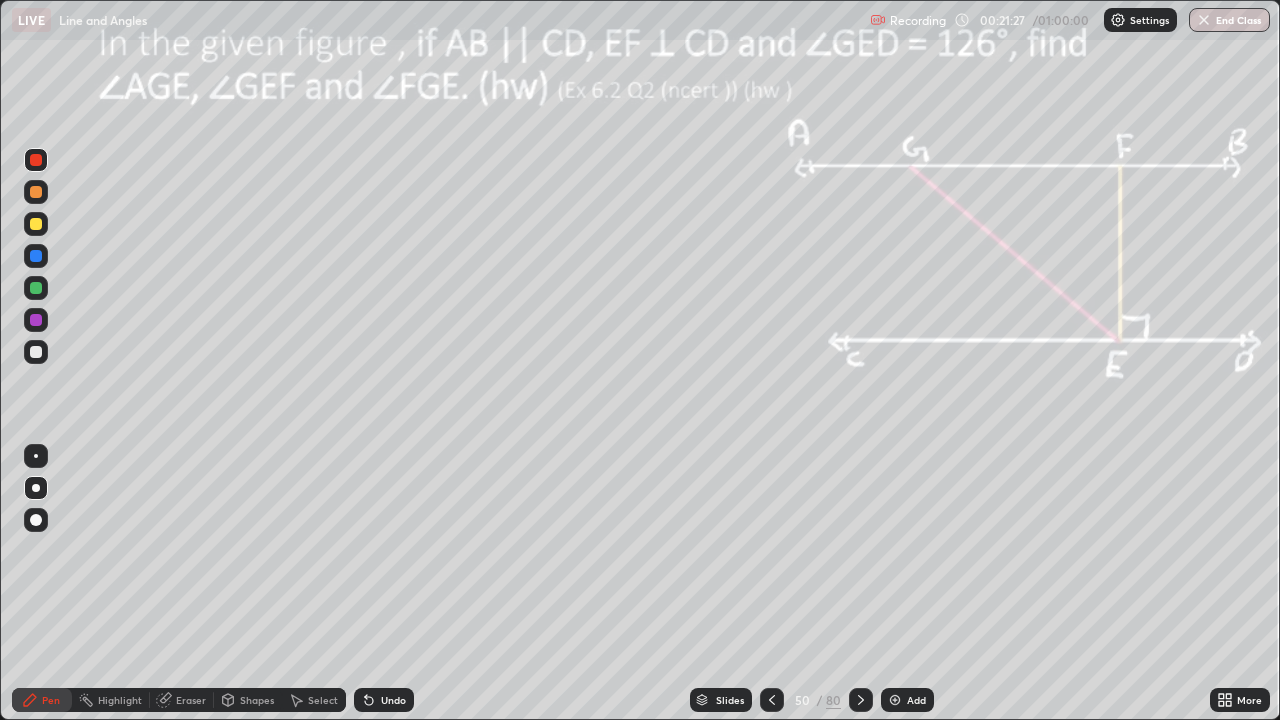click at bounding box center (36, 288) 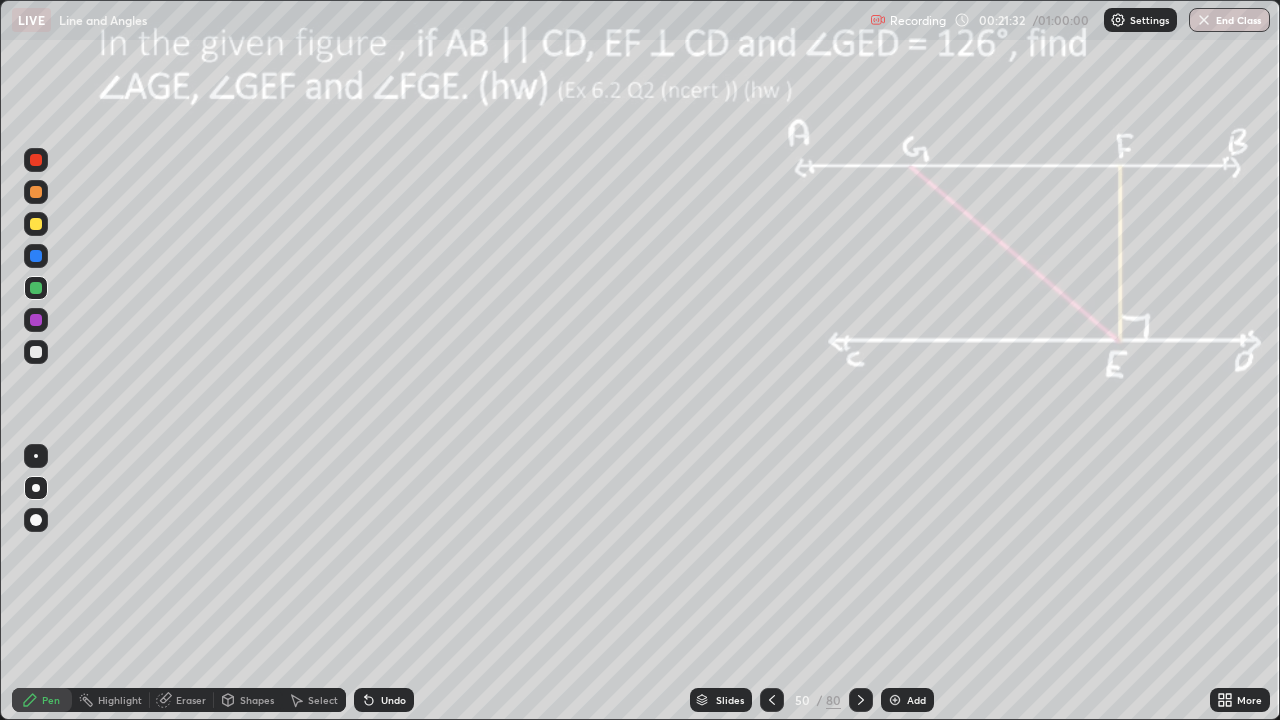 click 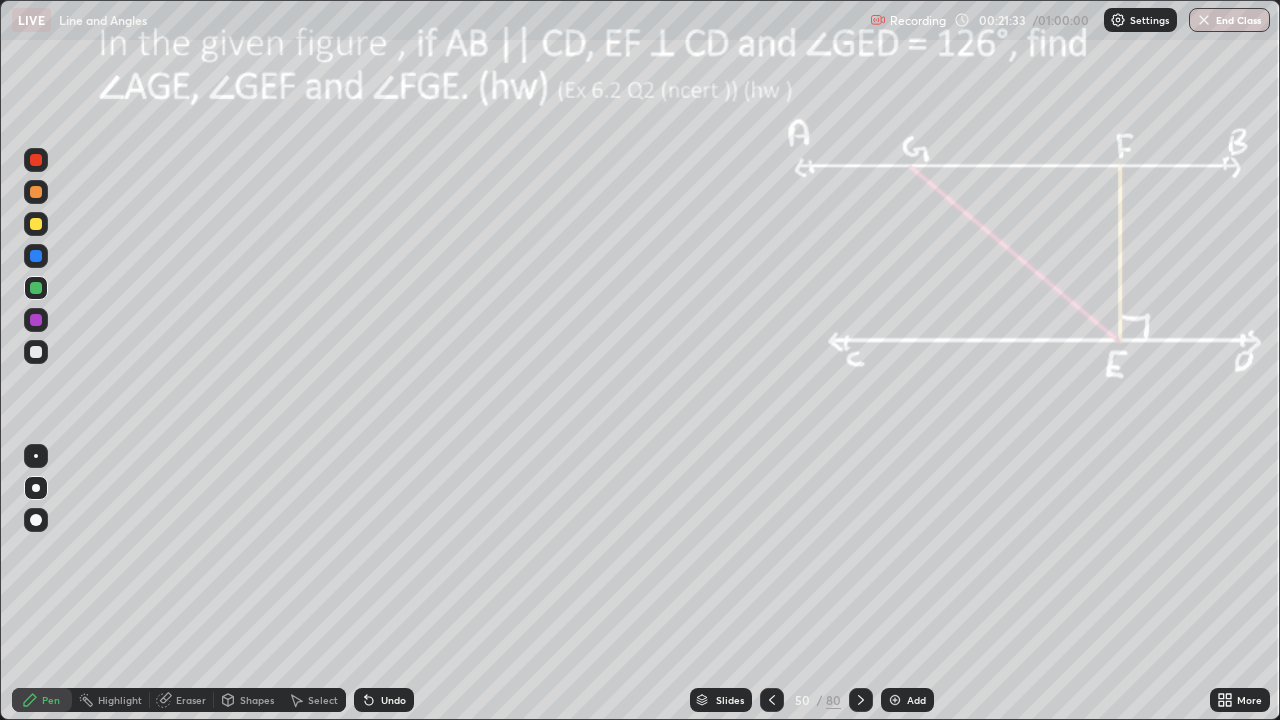 click on "Highlight" at bounding box center [120, 700] 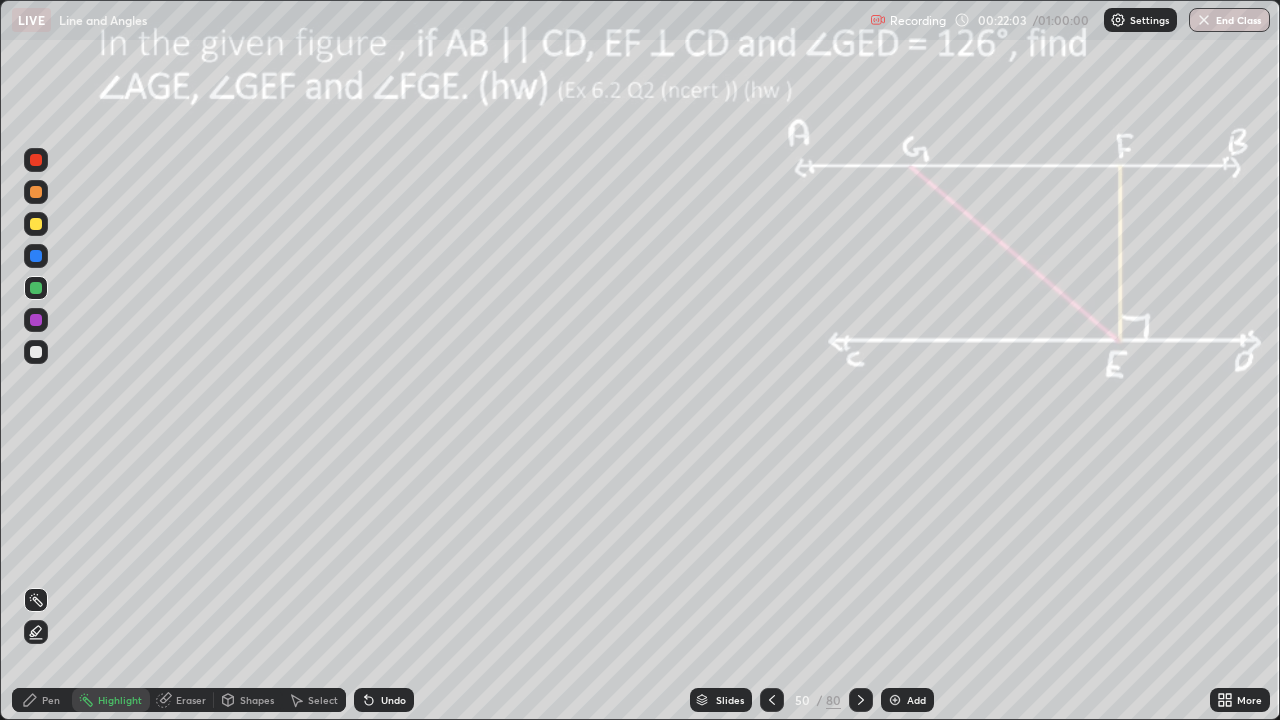 click on "Pen" at bounding box center (42, 700) 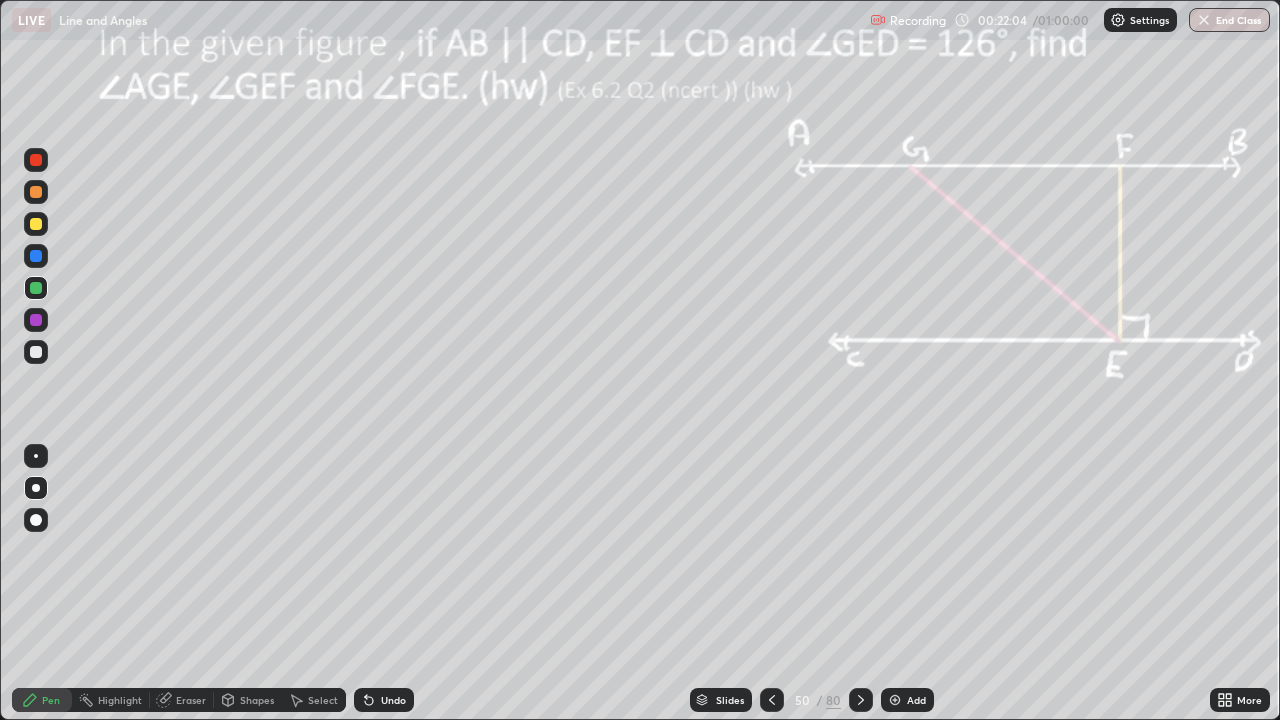click at bounding box center (36, 320) 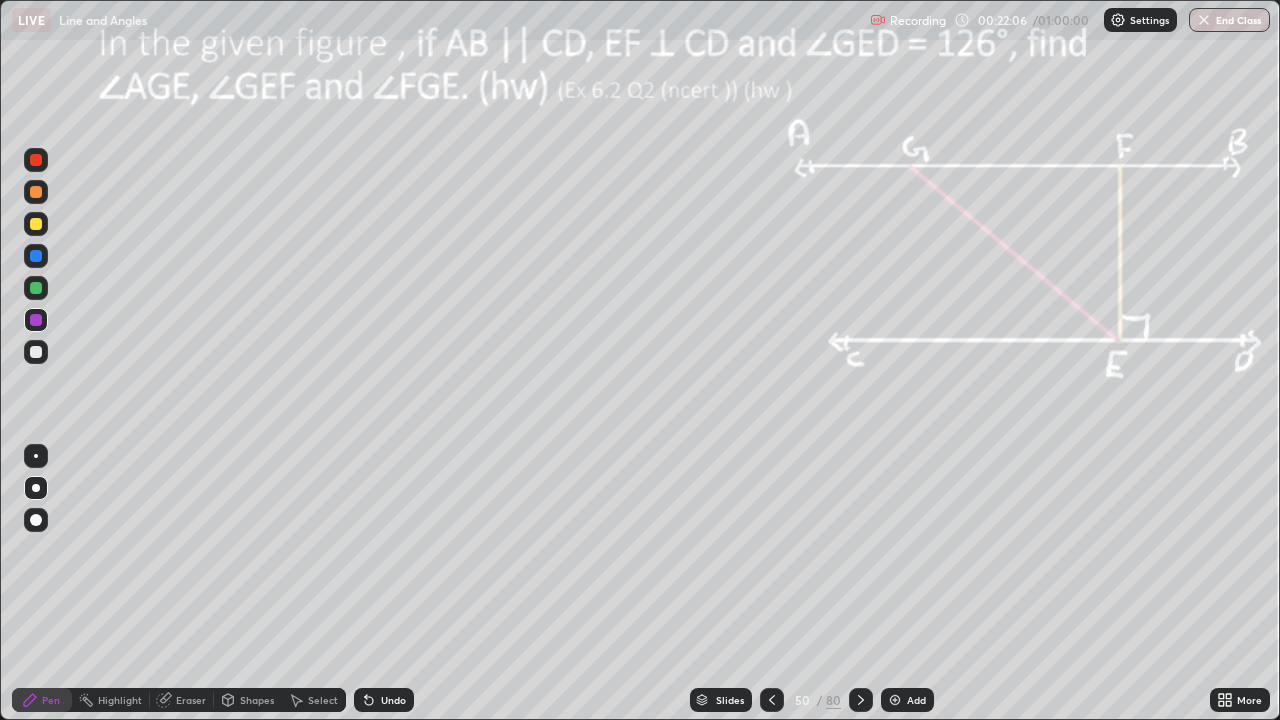 click at bounding box center (36, 352) 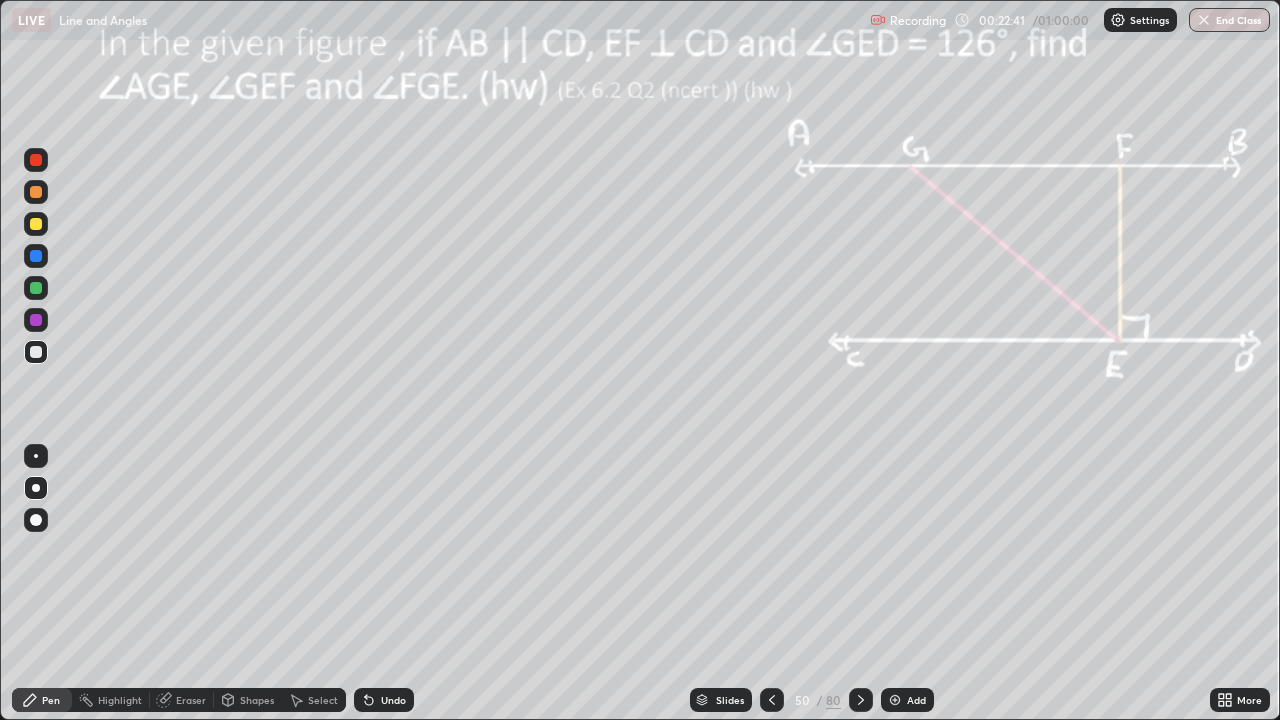 click at bounding box center [36, 256] 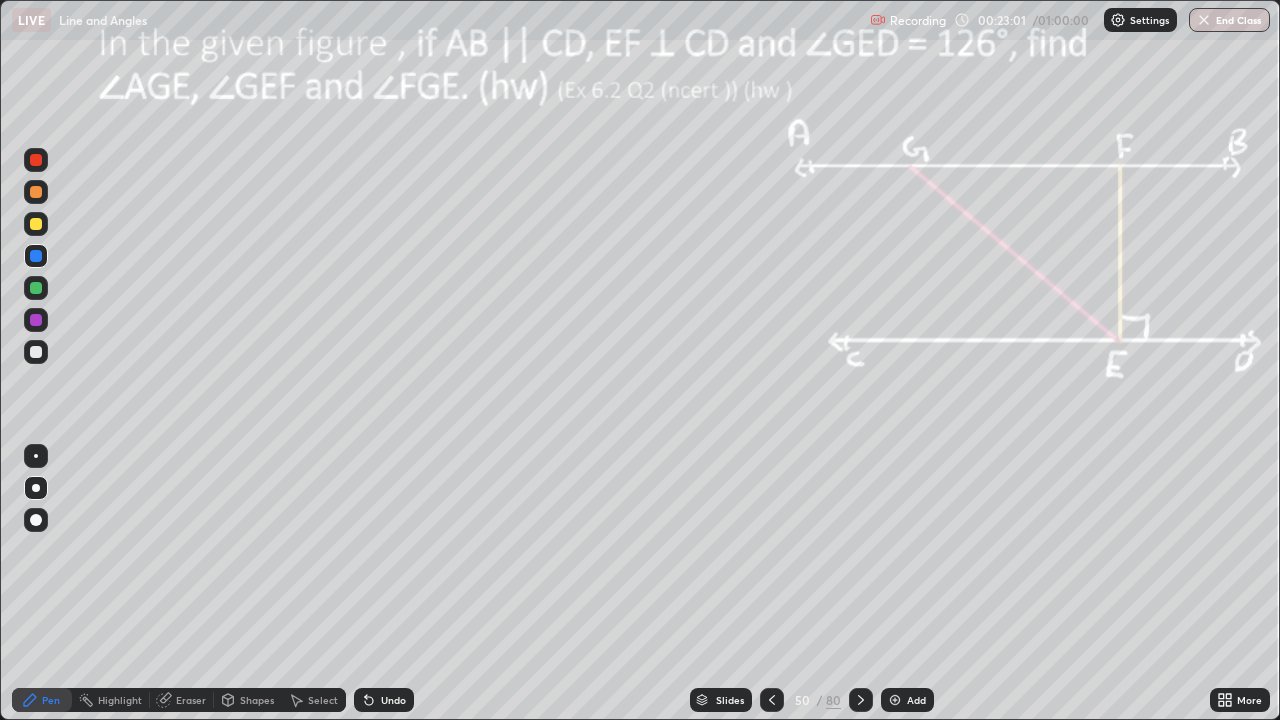 click on "Highlight" at bounding box center [120, 700] 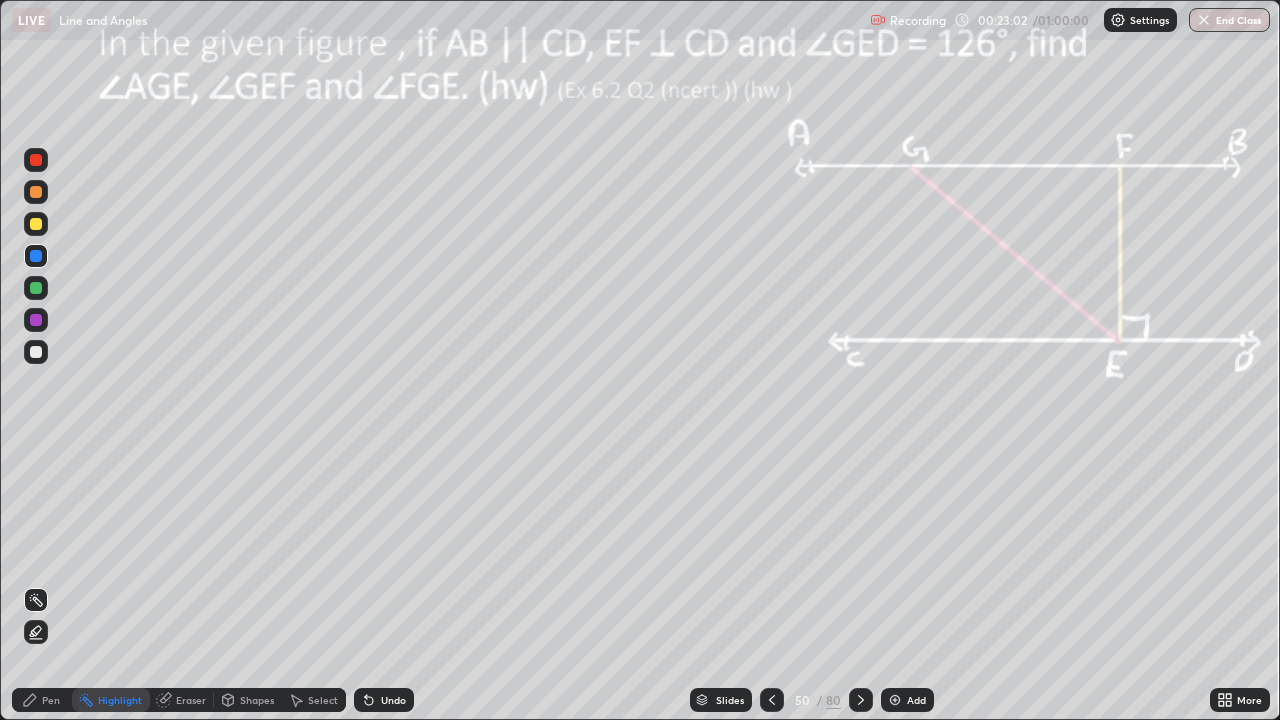 click at bounding box center [36, 160] 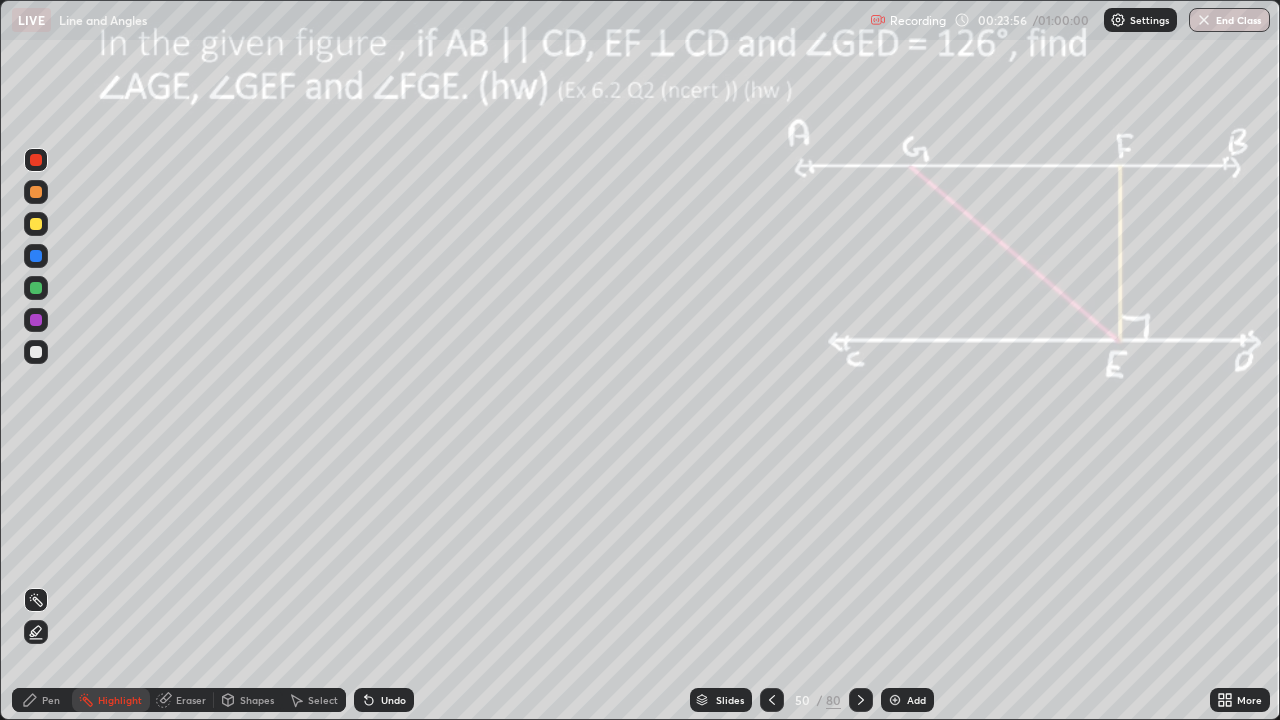 click on "Pen" at bounding box center [51, 700] 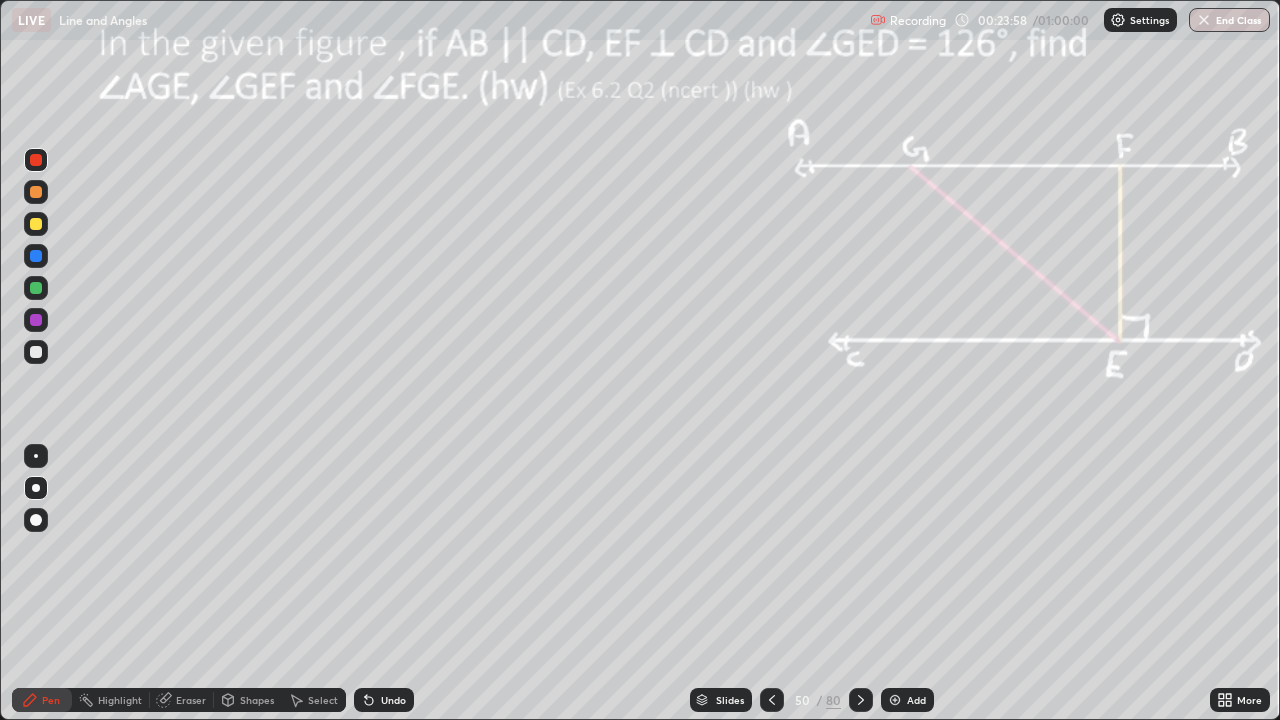 click at bounding box center [36, 256] 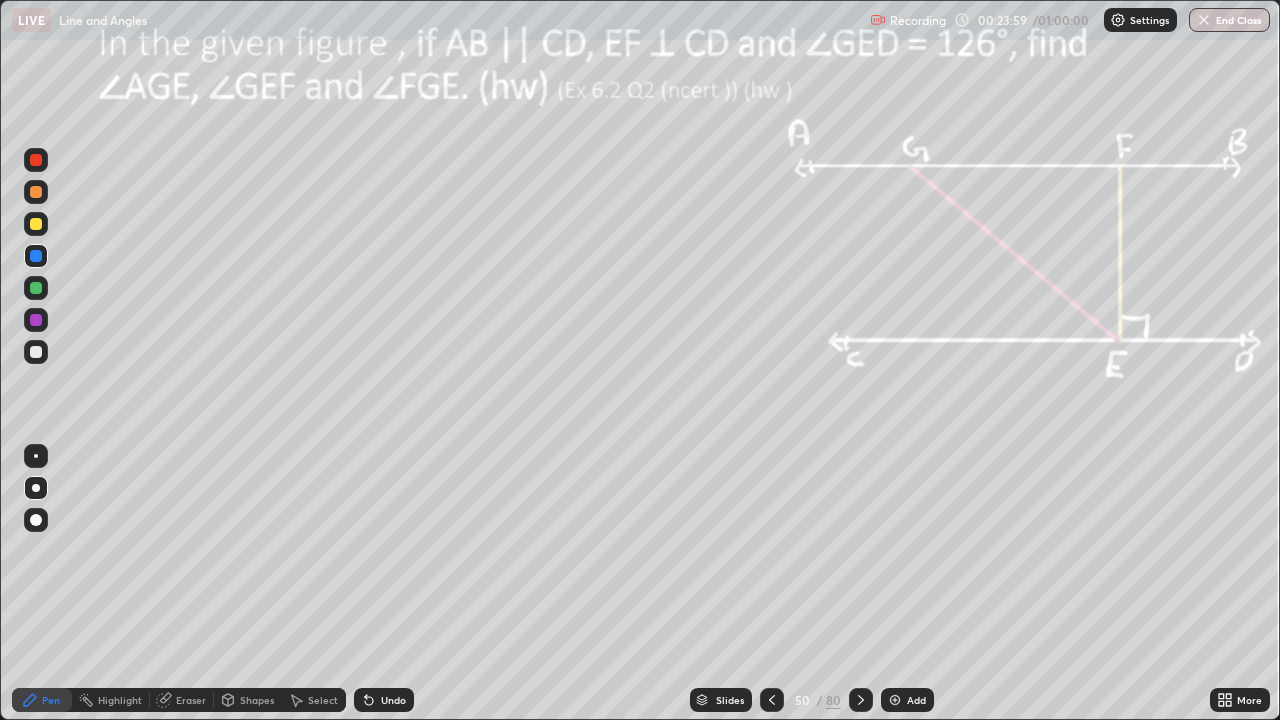 click at bounding box center (36, 288) 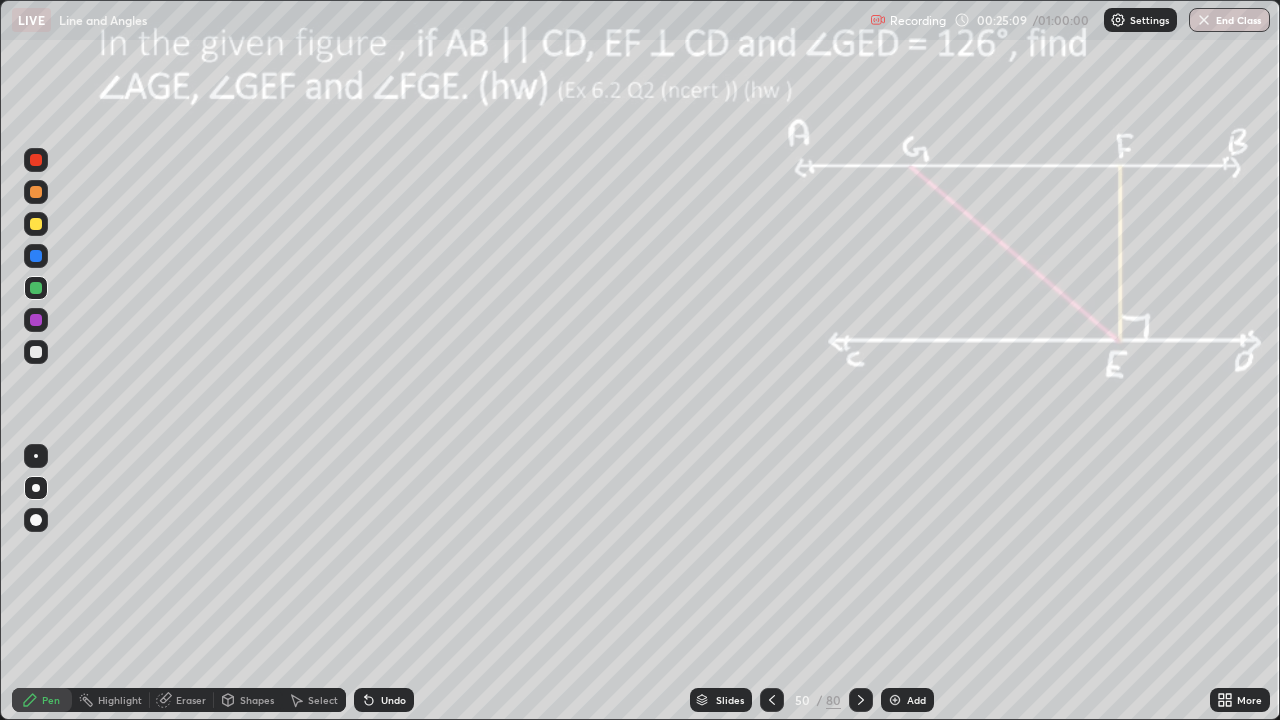 click on "Highlight" at bounding box center [120, 700] 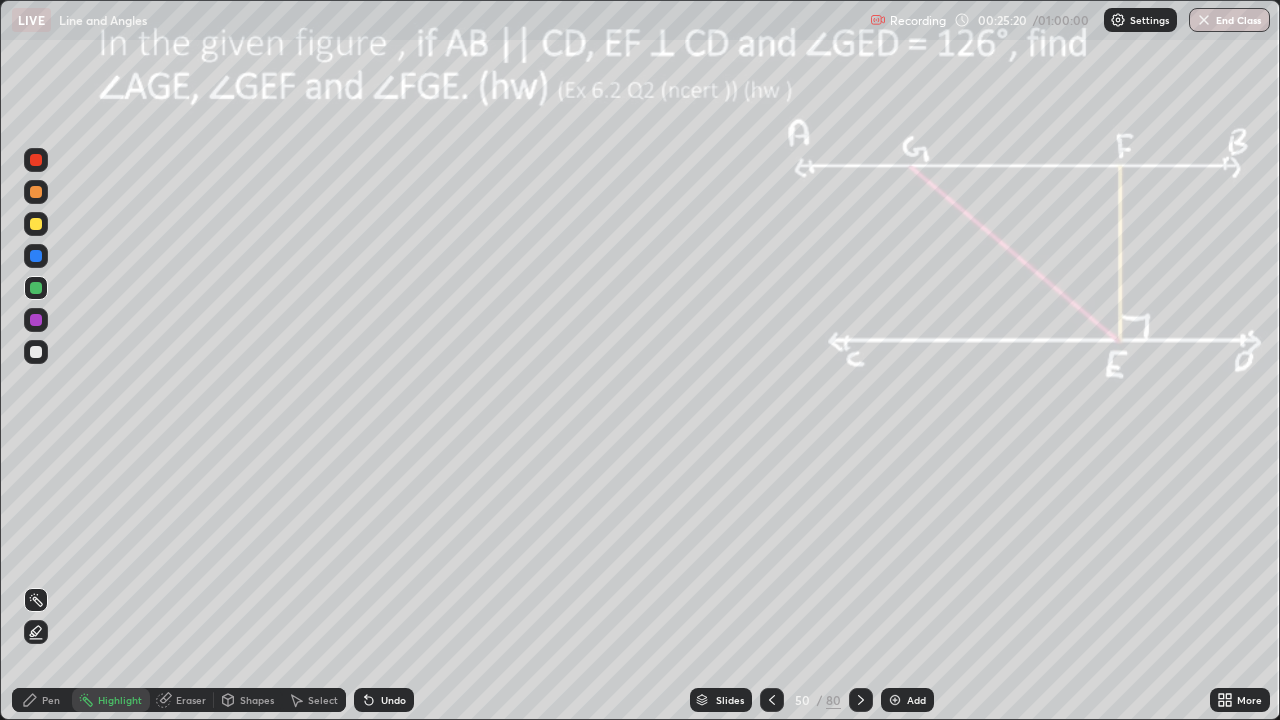 click at bounding box center (36, 320) 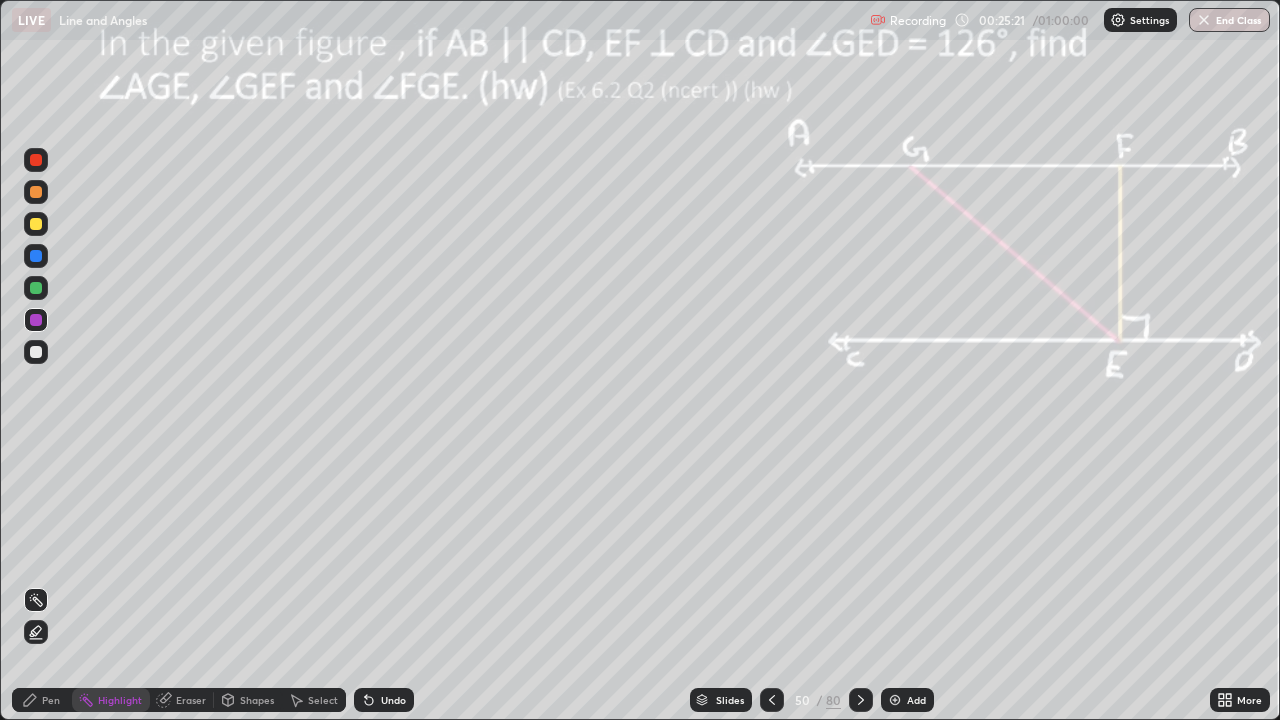 click at bounding box center [36, 224] 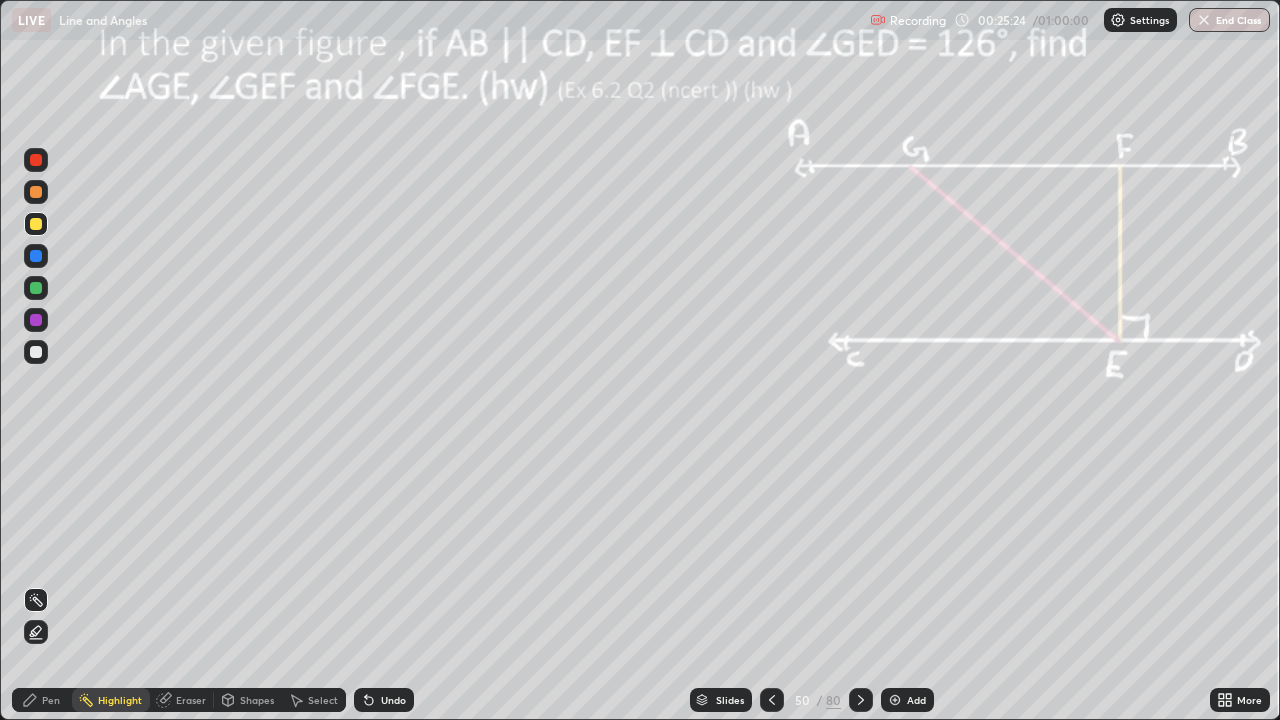 click on "Pen" at bounding box center [42, 700] 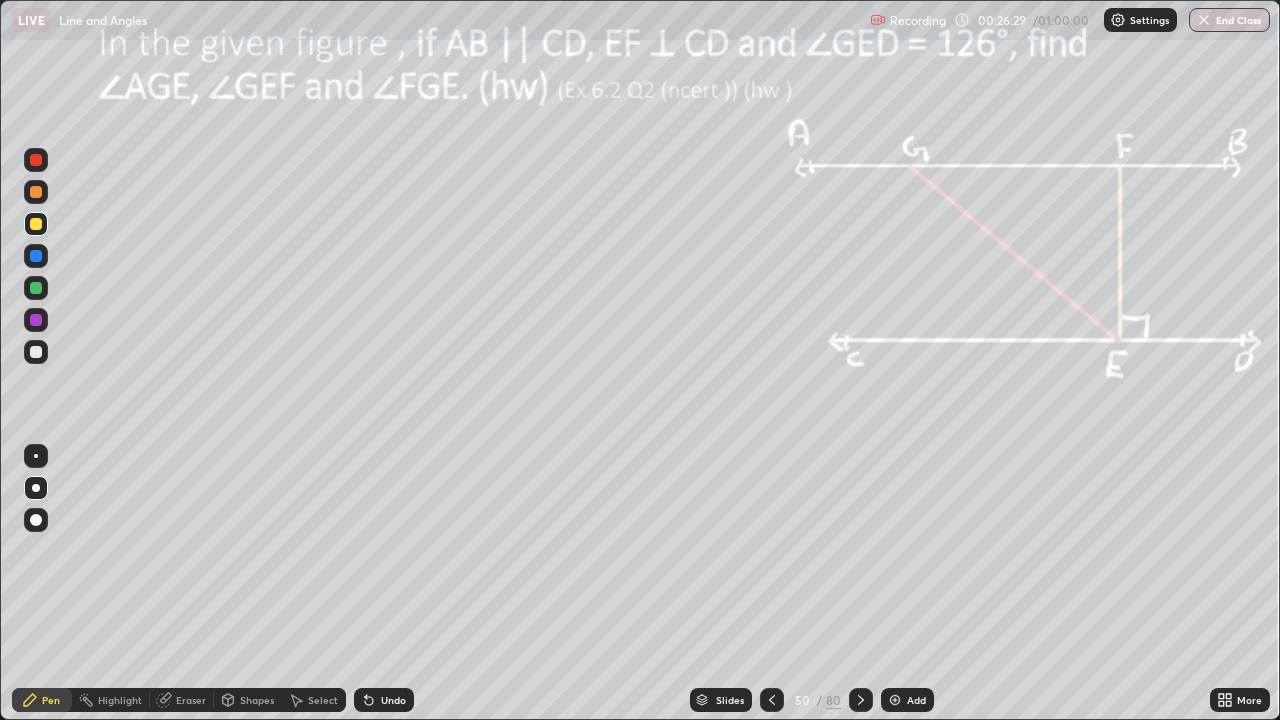 click on "Eraser" at bounding box center (191, 700) 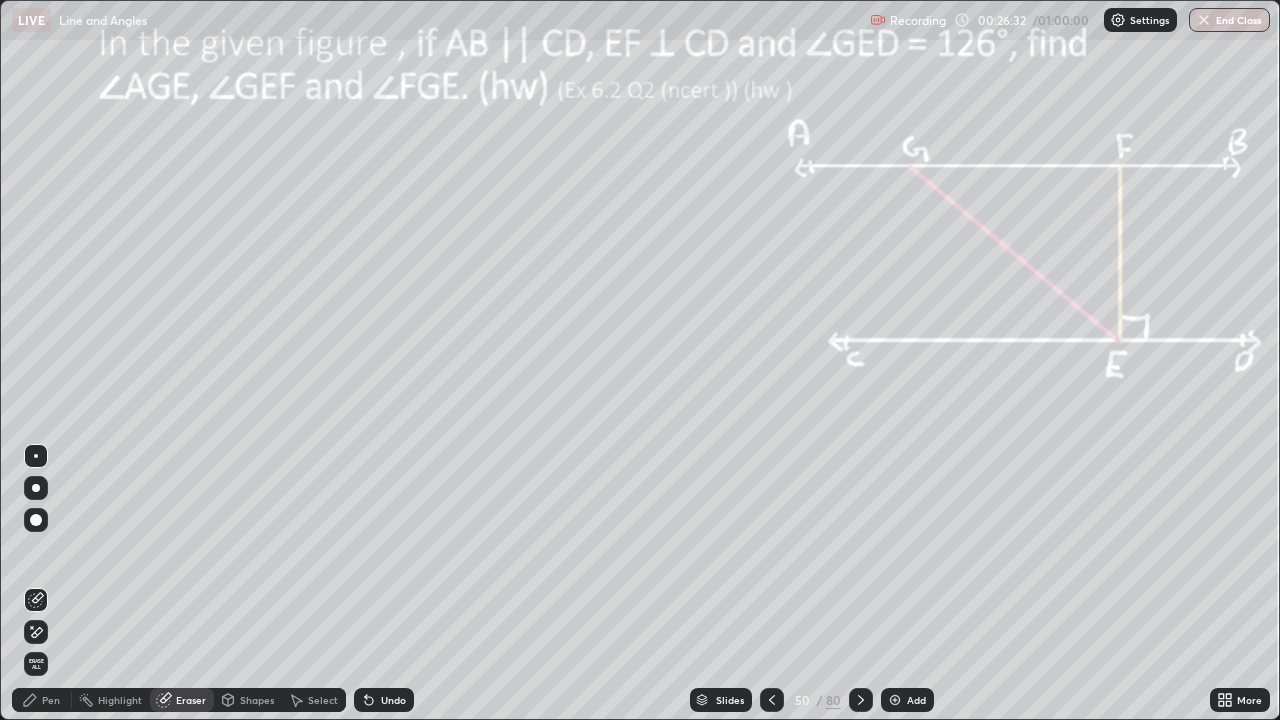 click on "Pen" at bounding box center (51, 700) 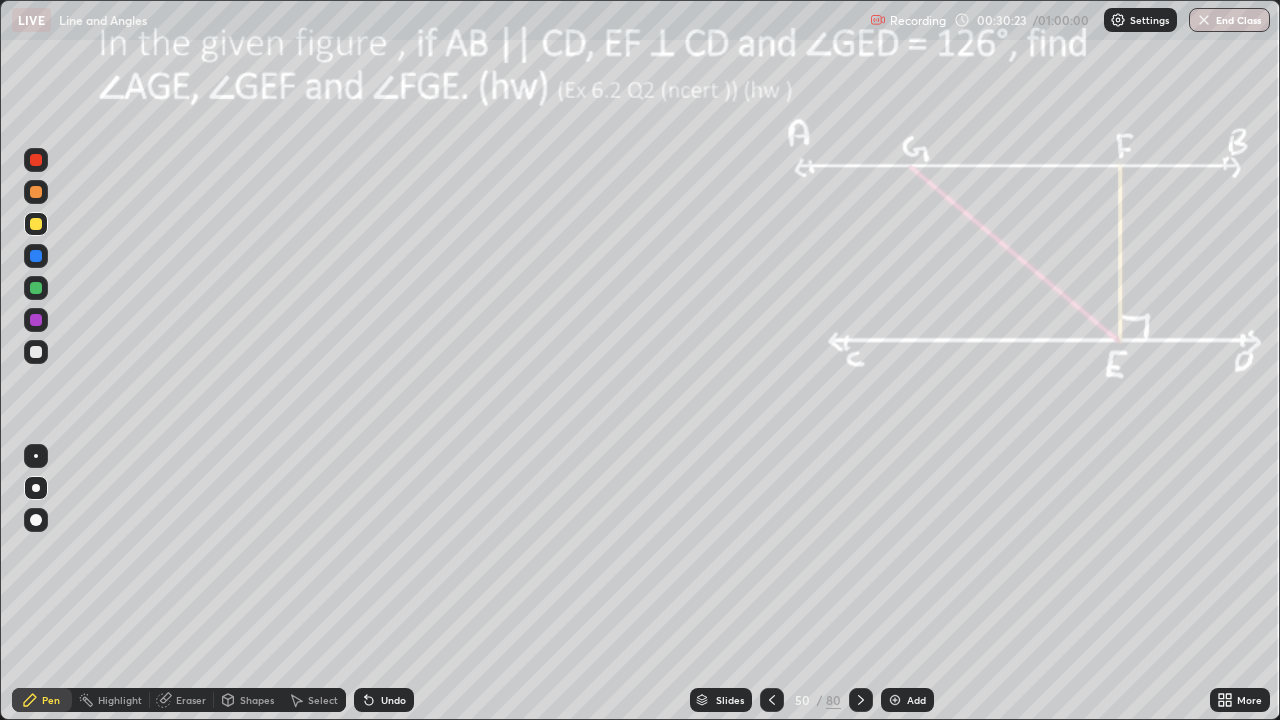click 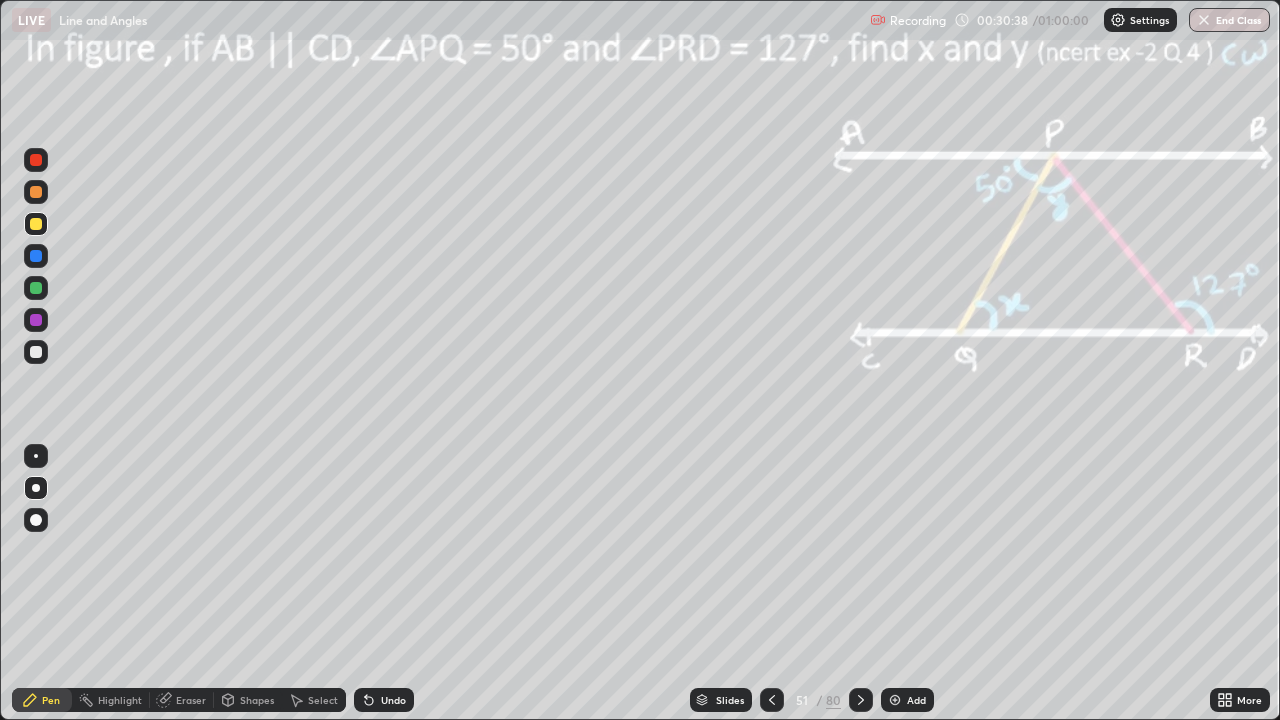 click on "Highlight" at bounding box center [120, 700] 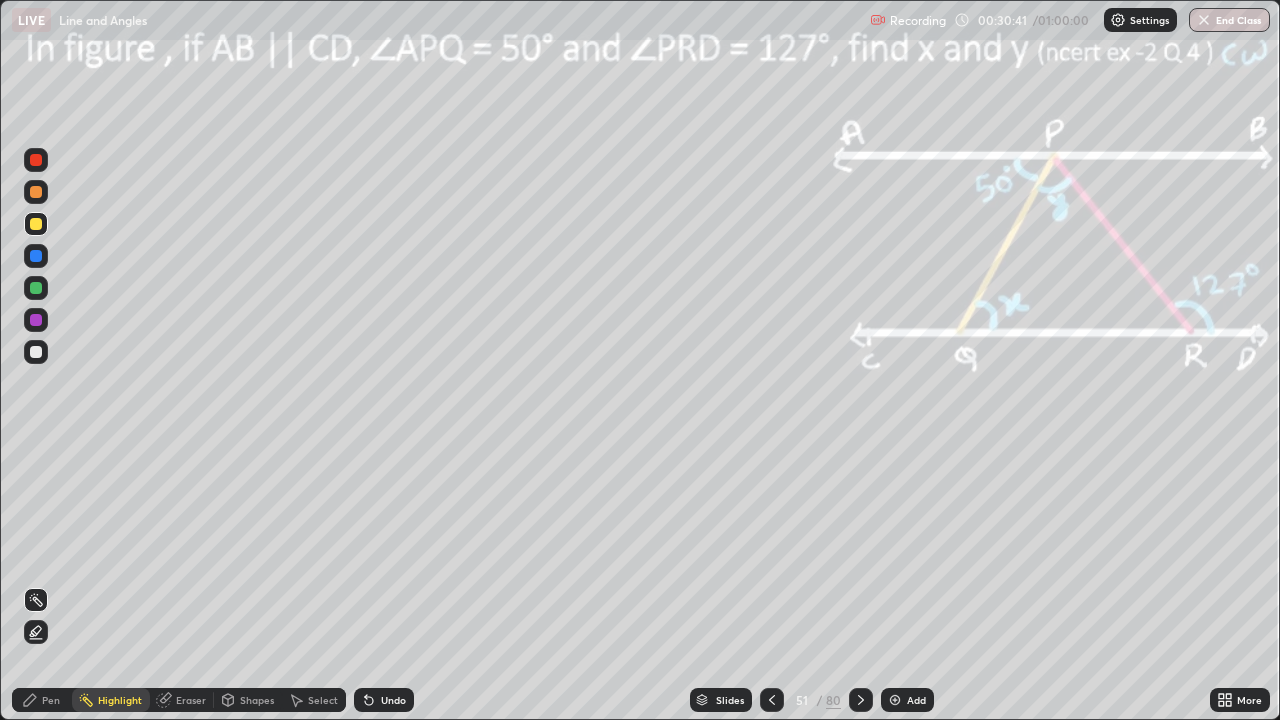 click at bounding box center [36, 160] 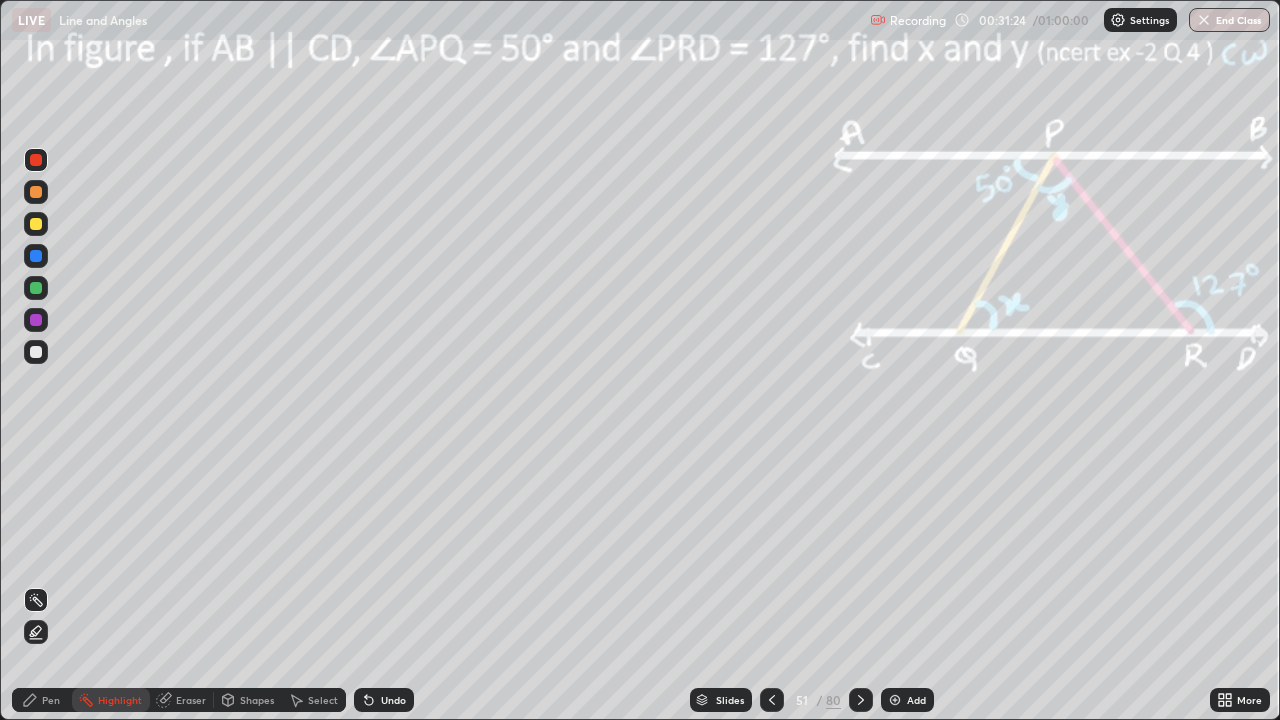 click on "Pen" at bounding box center [51, 700] 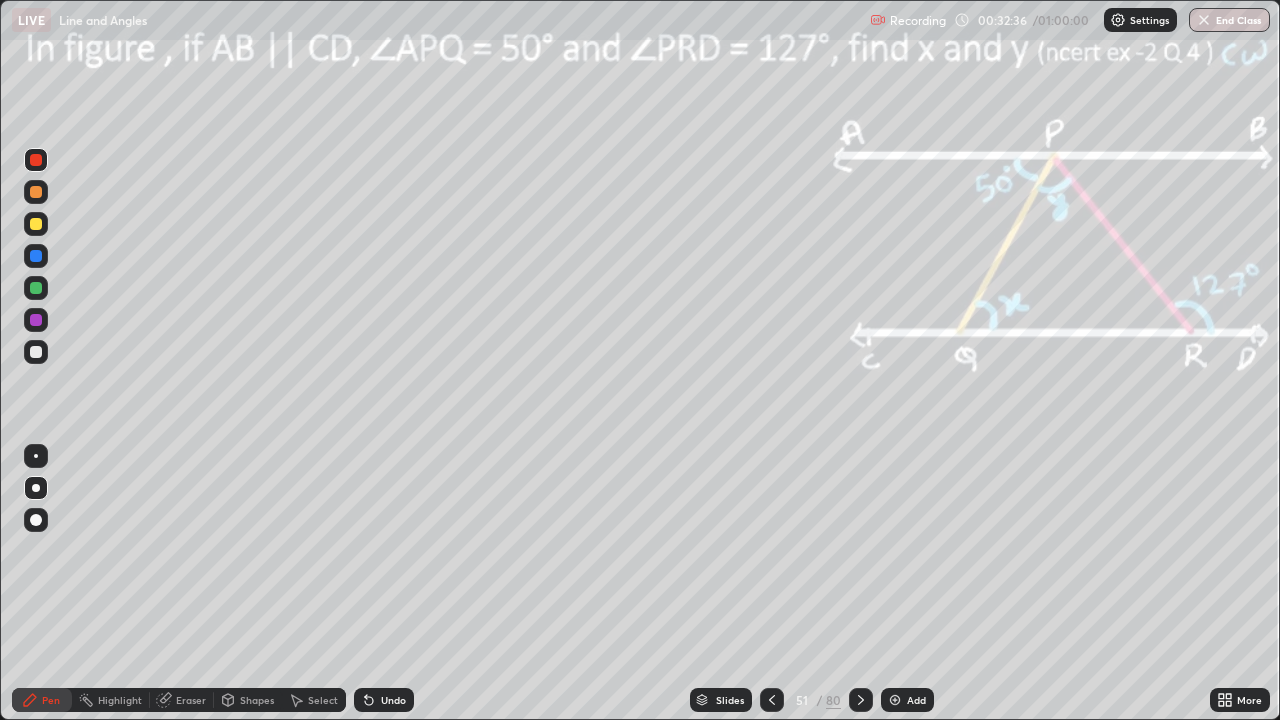 click at bounding box center (36, 160) 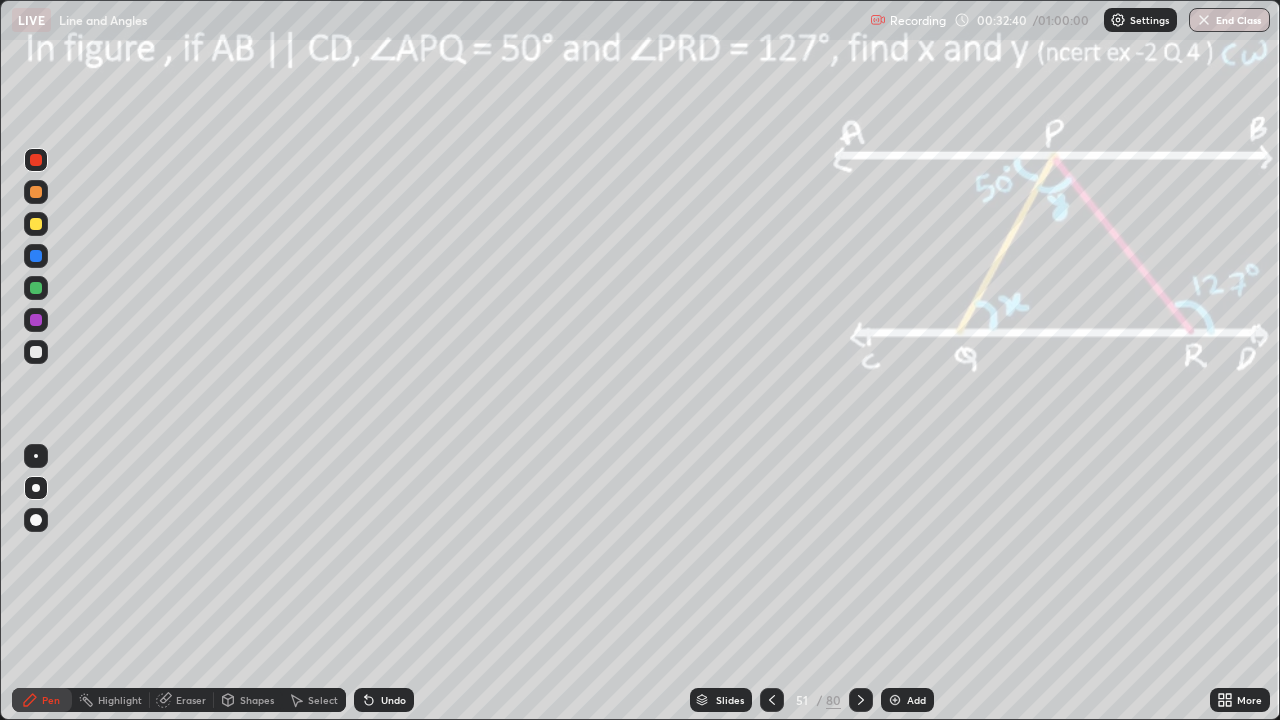 click on "Undo" at bounding box center (384, 700) 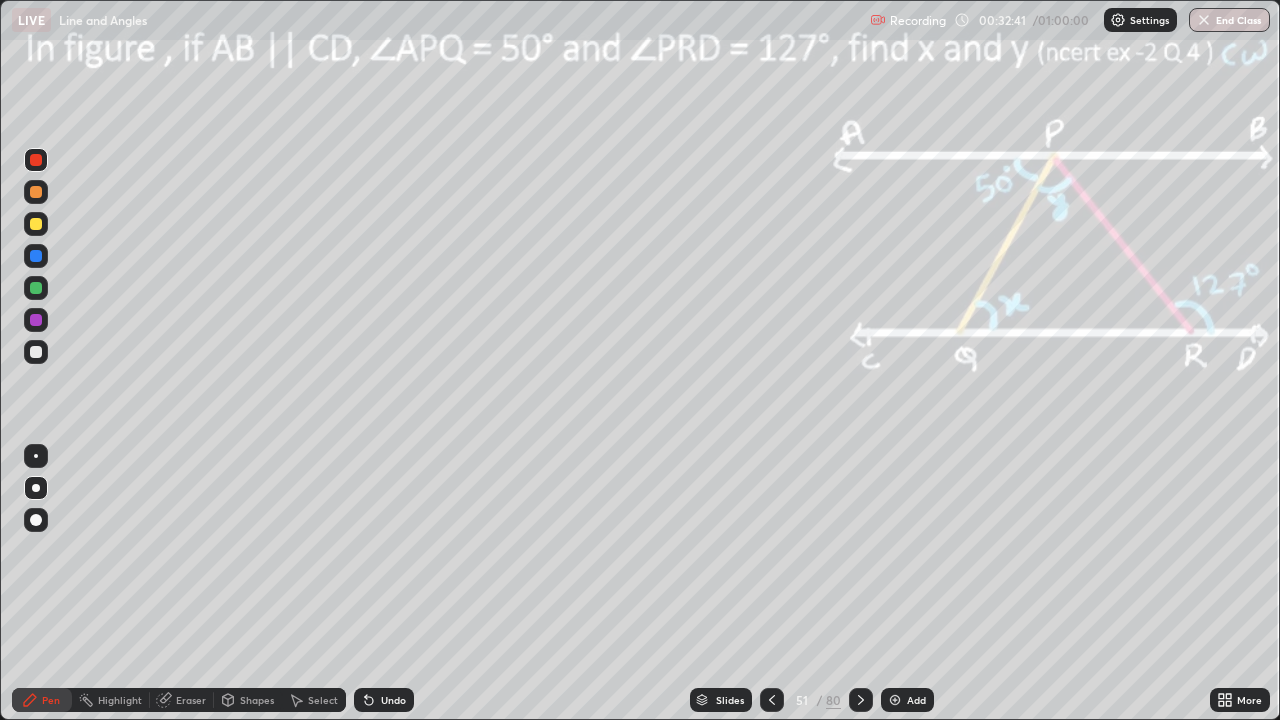 click on "Highlight" at bounding box center (120, 700) 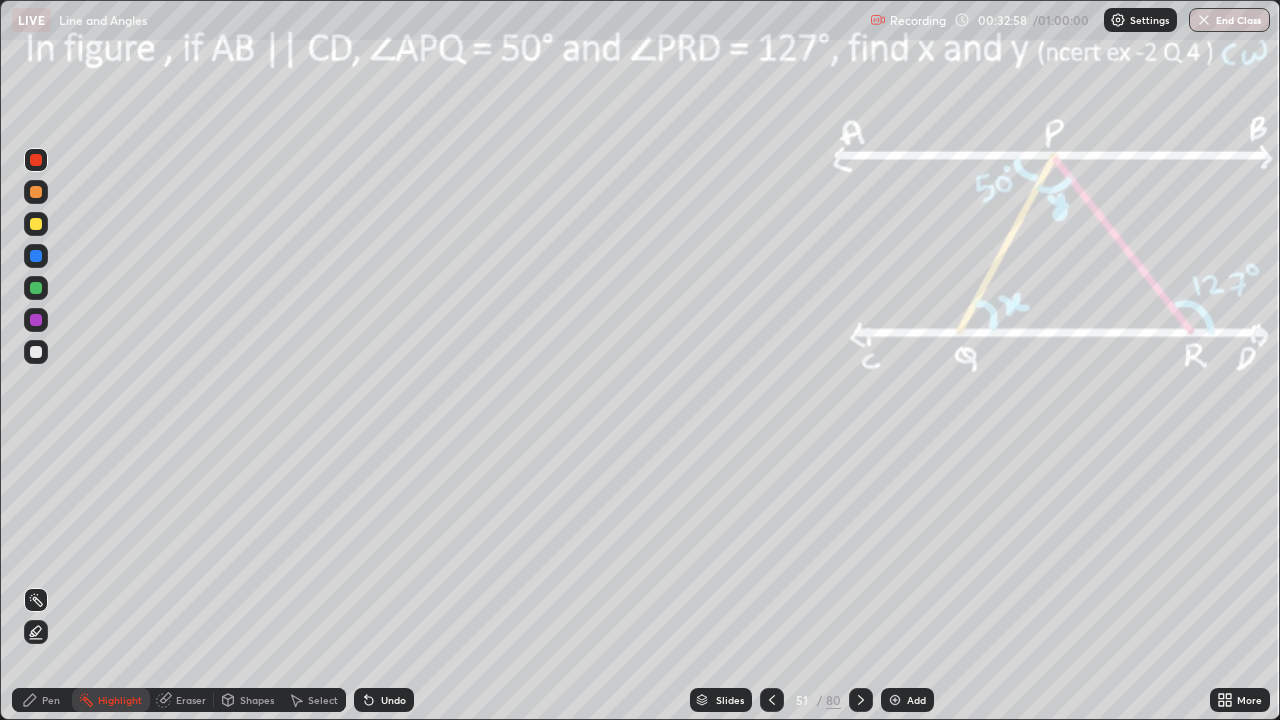 click on "Pen" at bounding box center (51, 700) 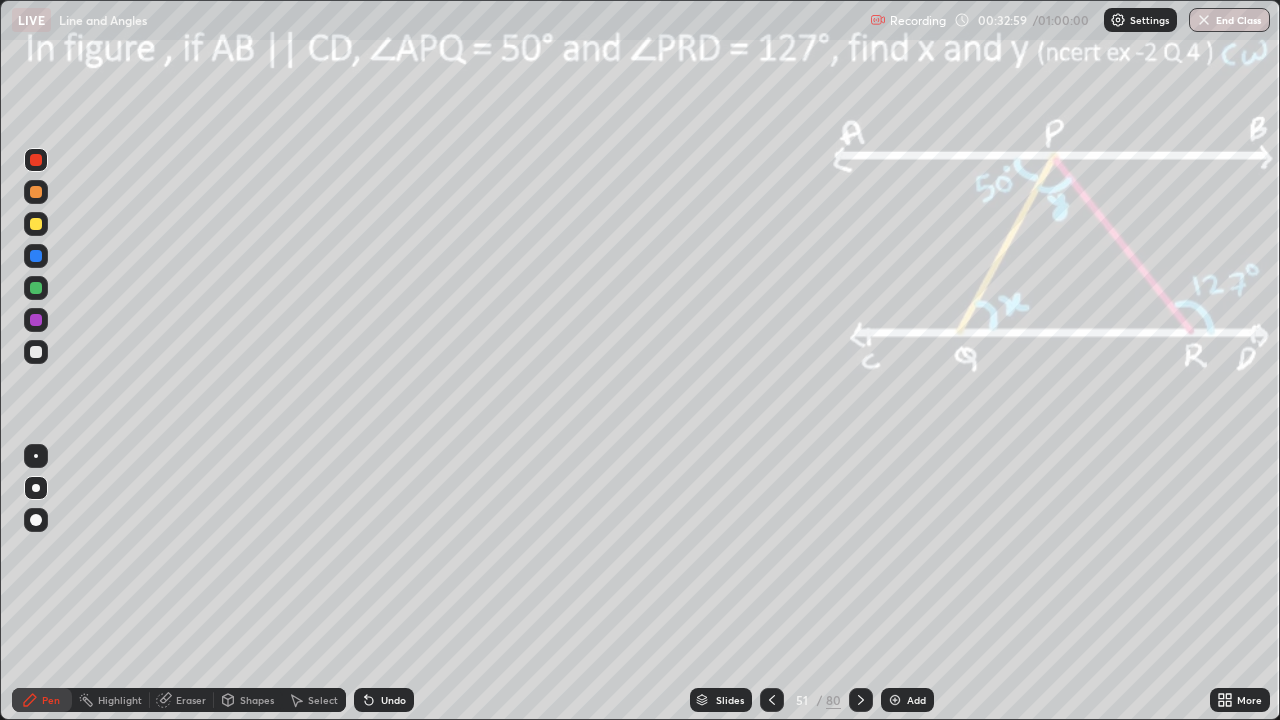click at bounding box center [36, 288] 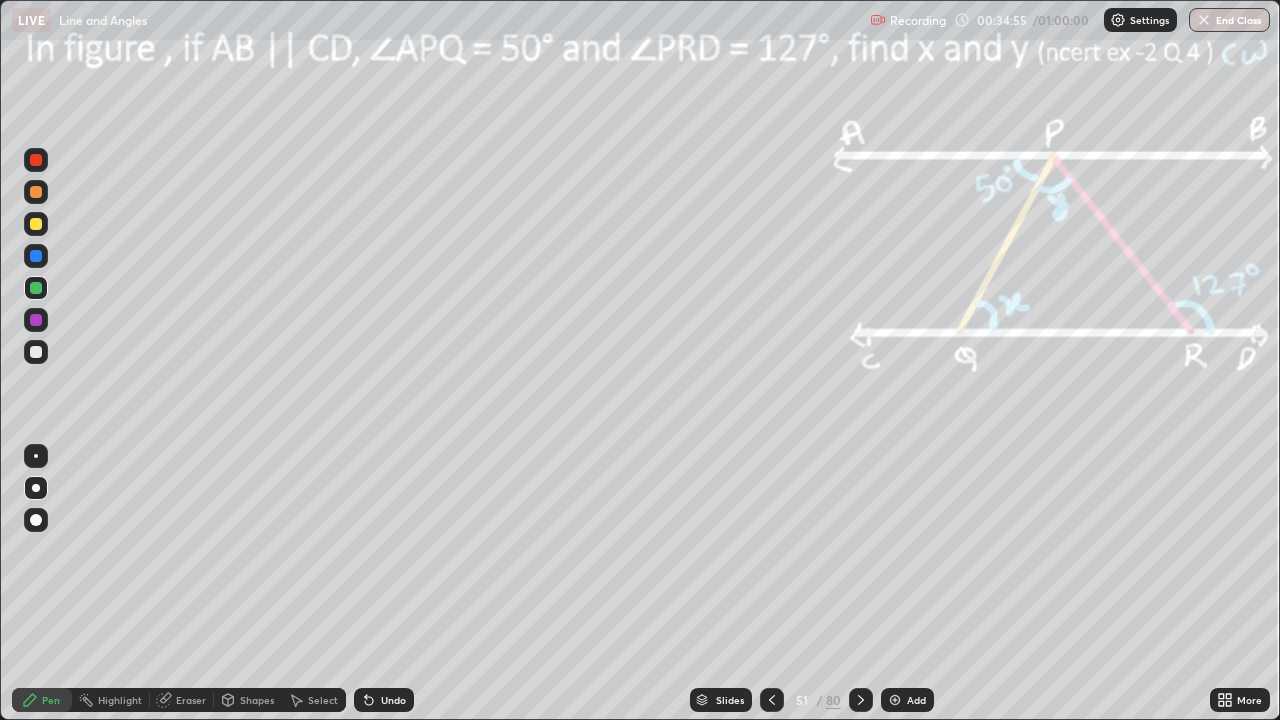 click 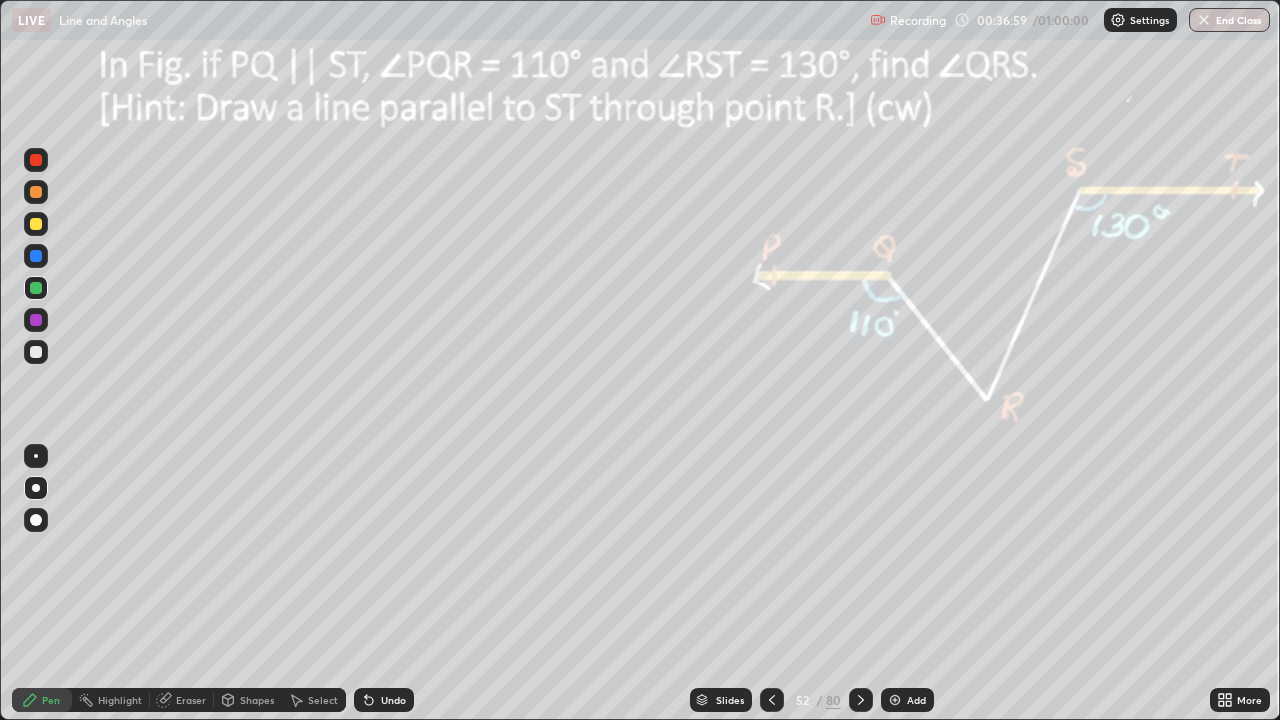 click on "Highlight" at bounding box center [120, 700] 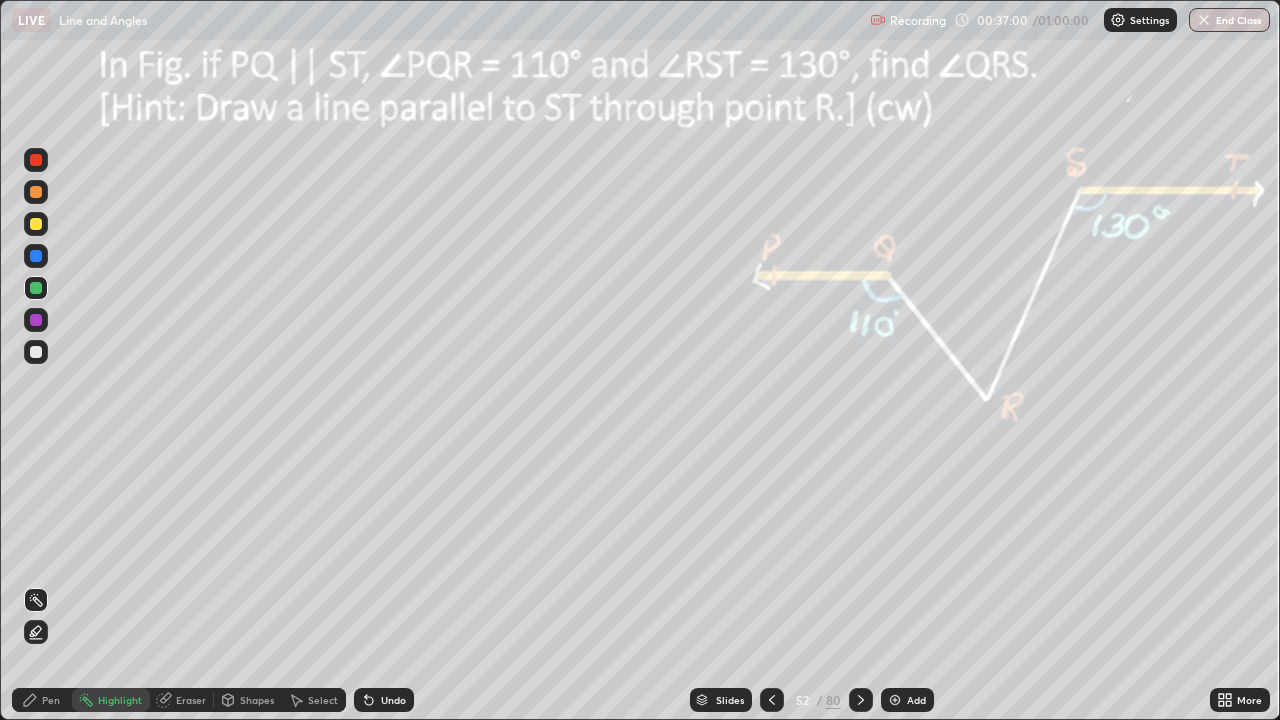 click at bounding box center (36, 160) 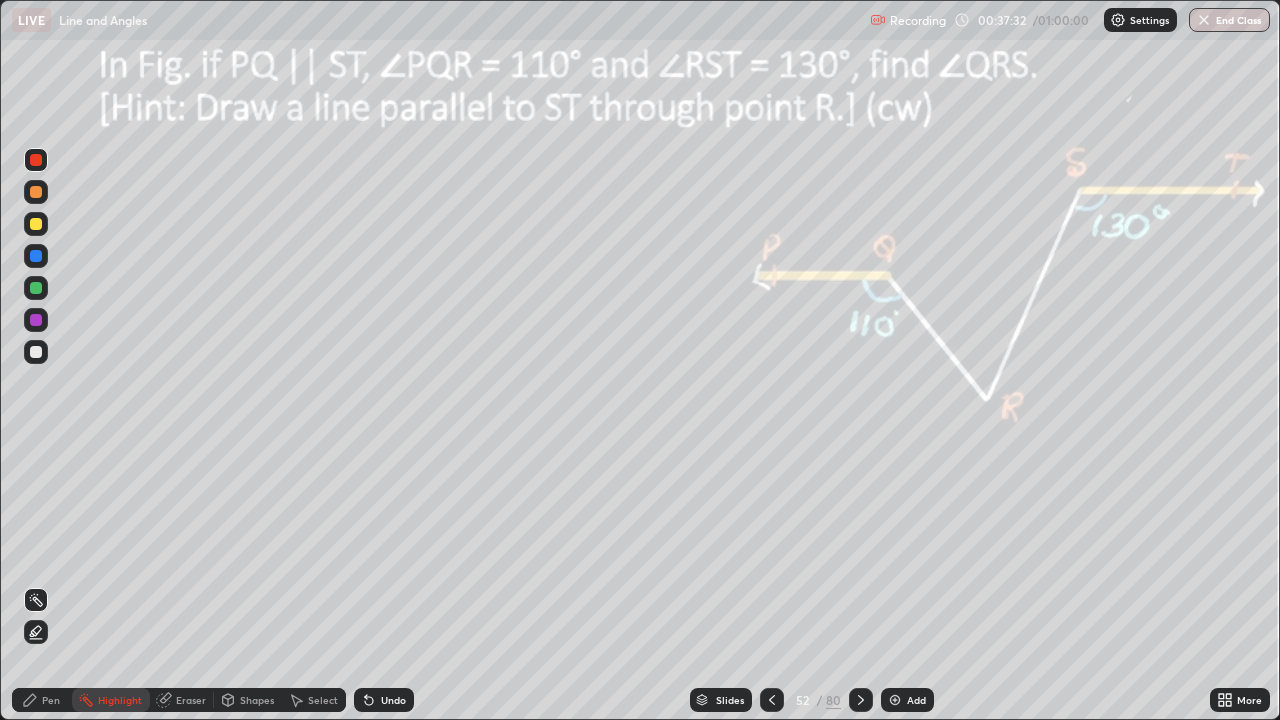 click at bounding box center [36, 352] 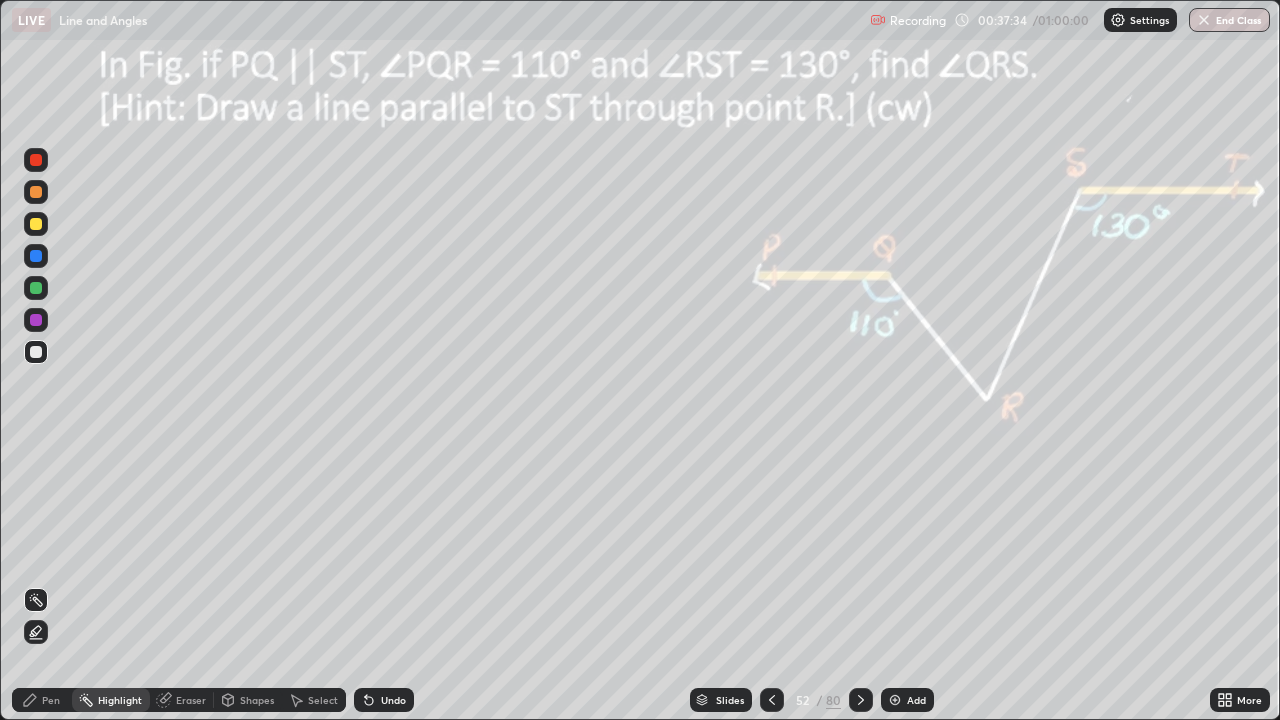 click on "Pen" at bounding box center [42, 700] 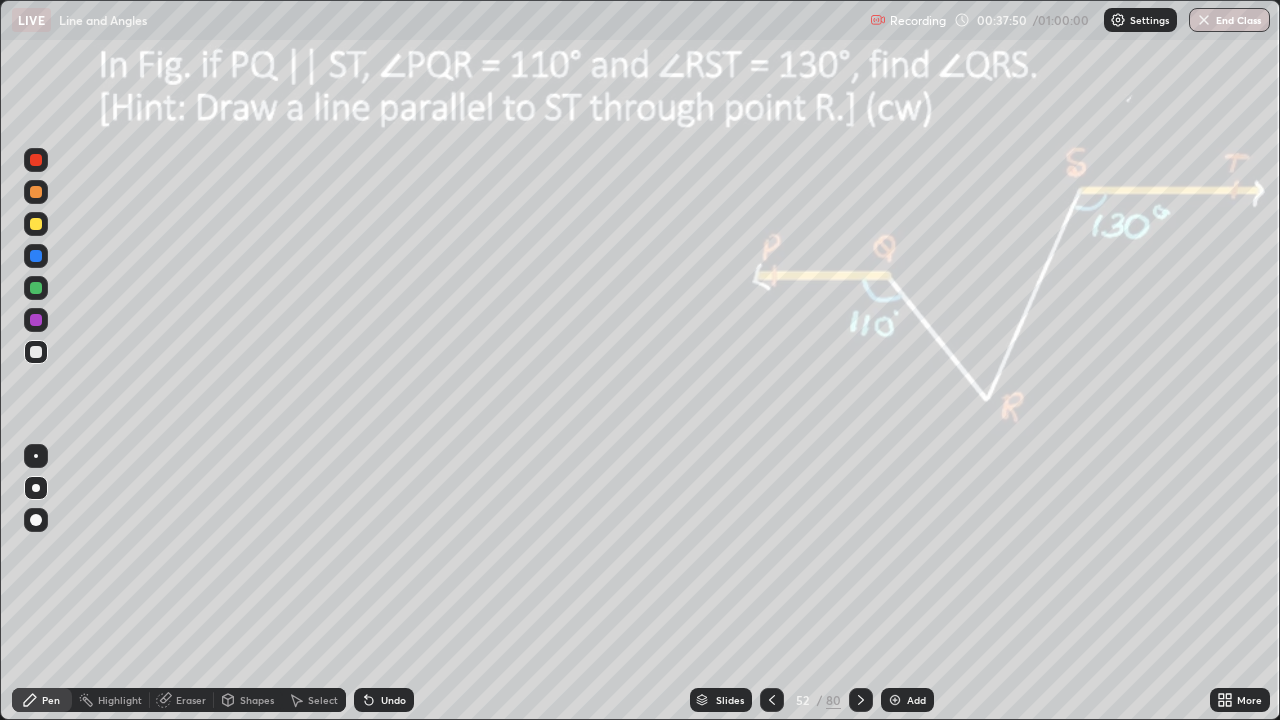 click at bounding box center (36, 520) 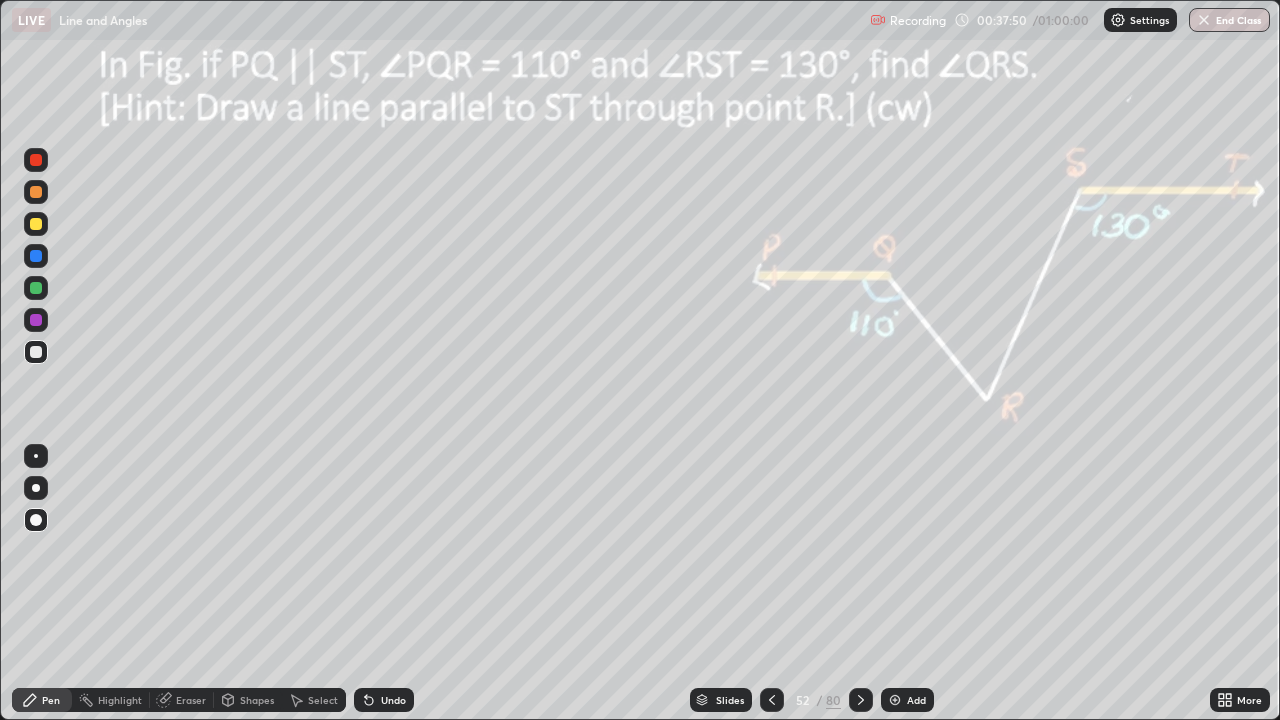click at bounding box center [36, 488] 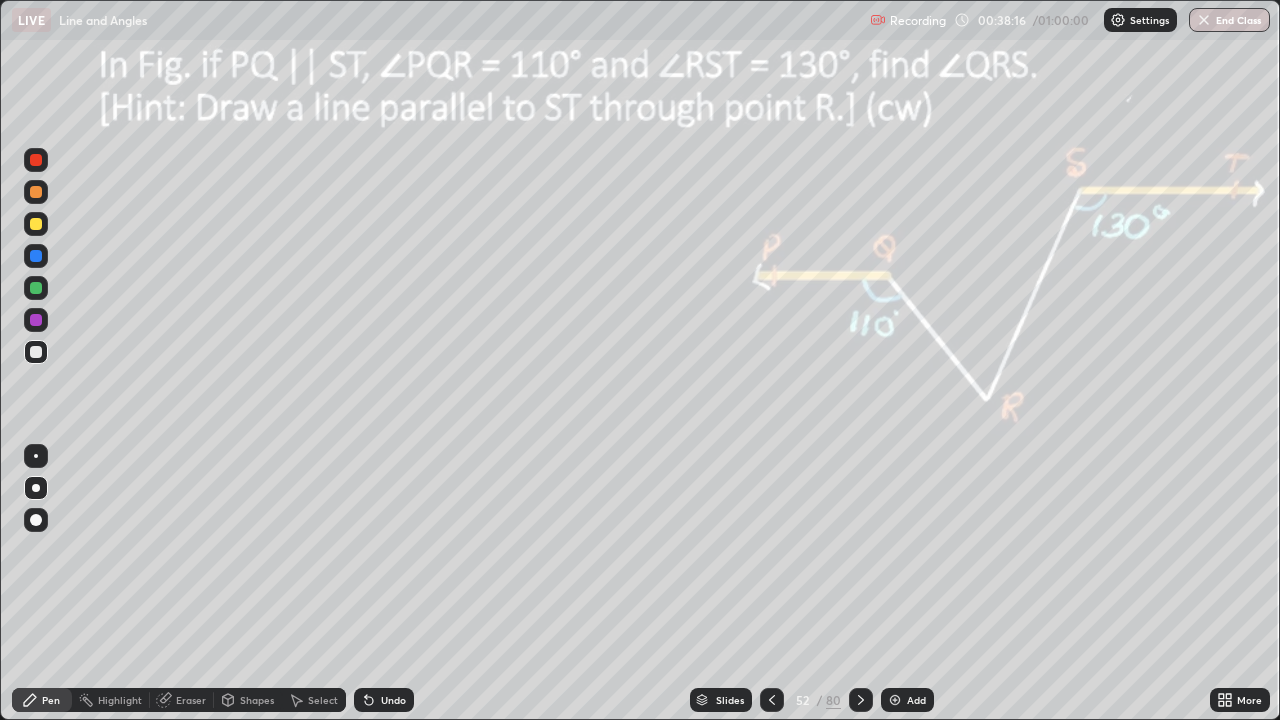 click on "Highlight" at bounding box center [120, 700] 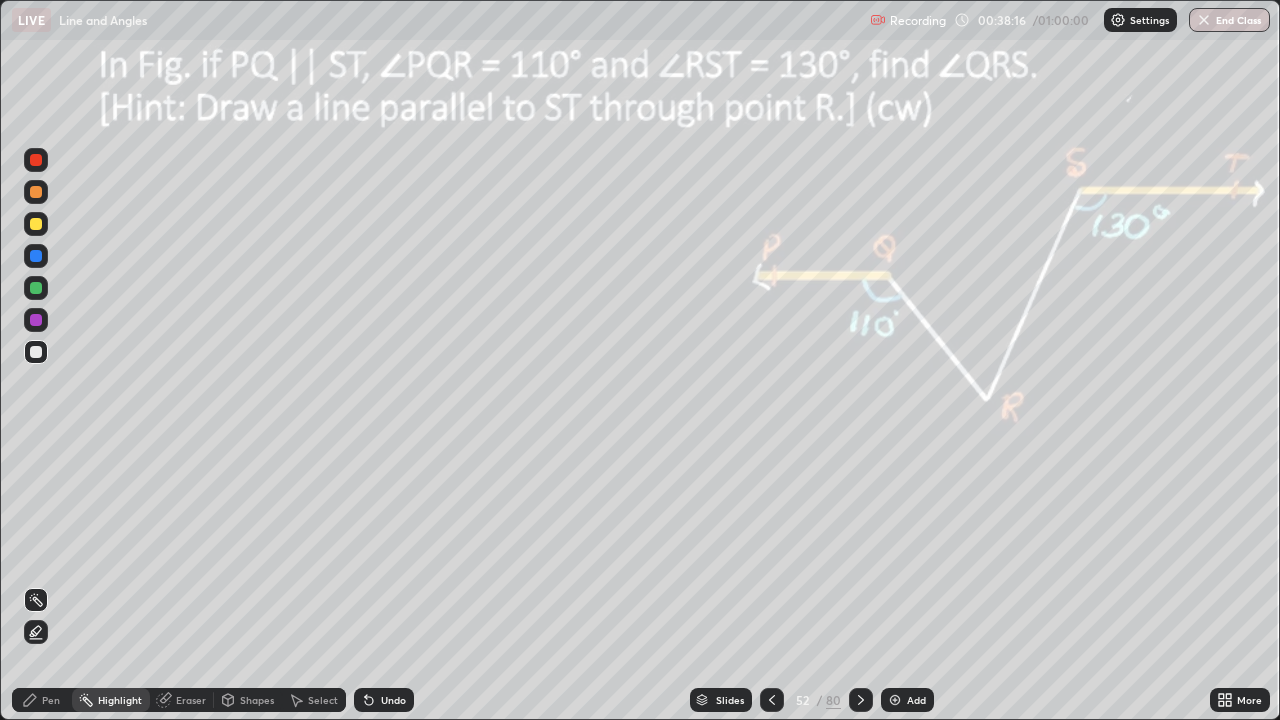 click at bounding box center (36, 320) 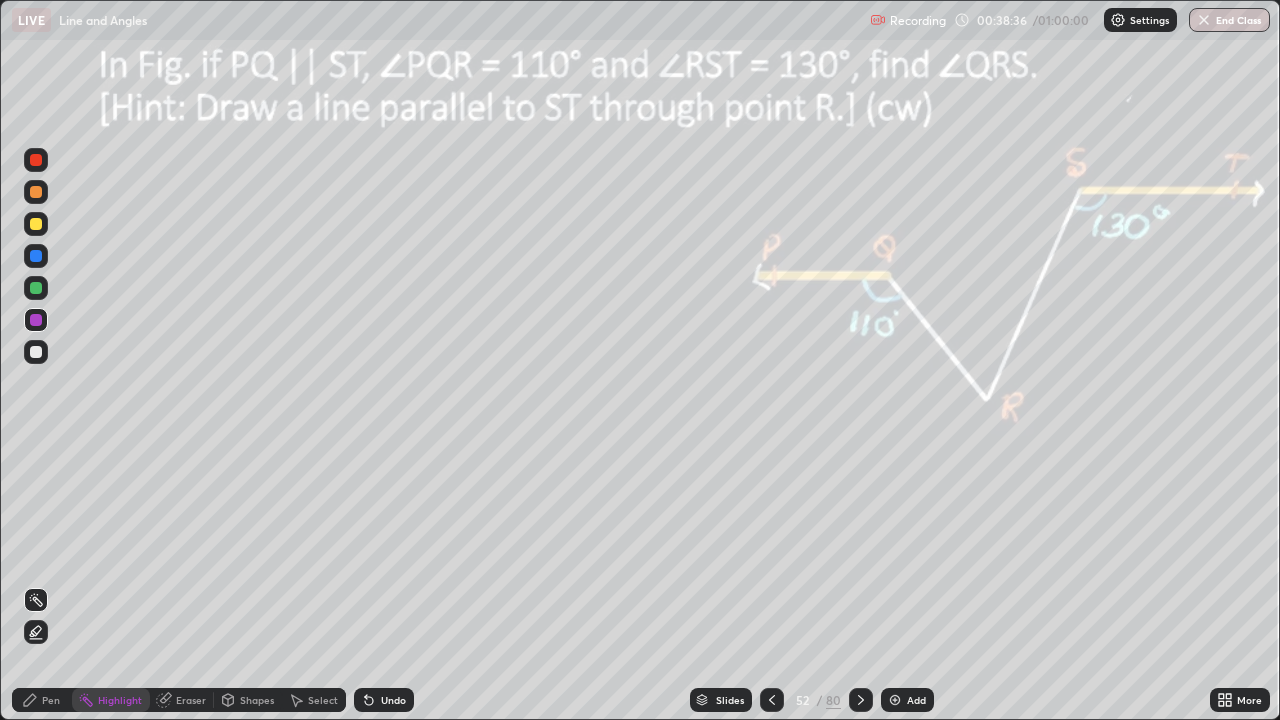 click 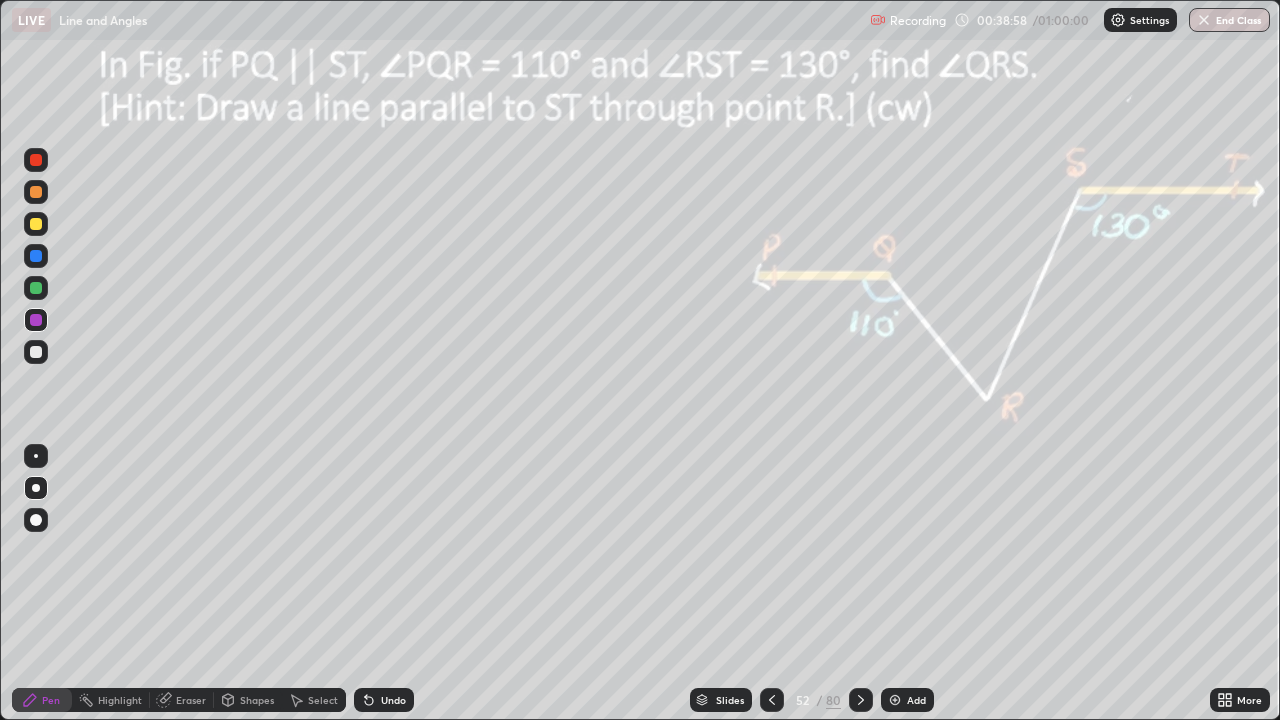 click on "Eraser" at bounding box center (191, 700) 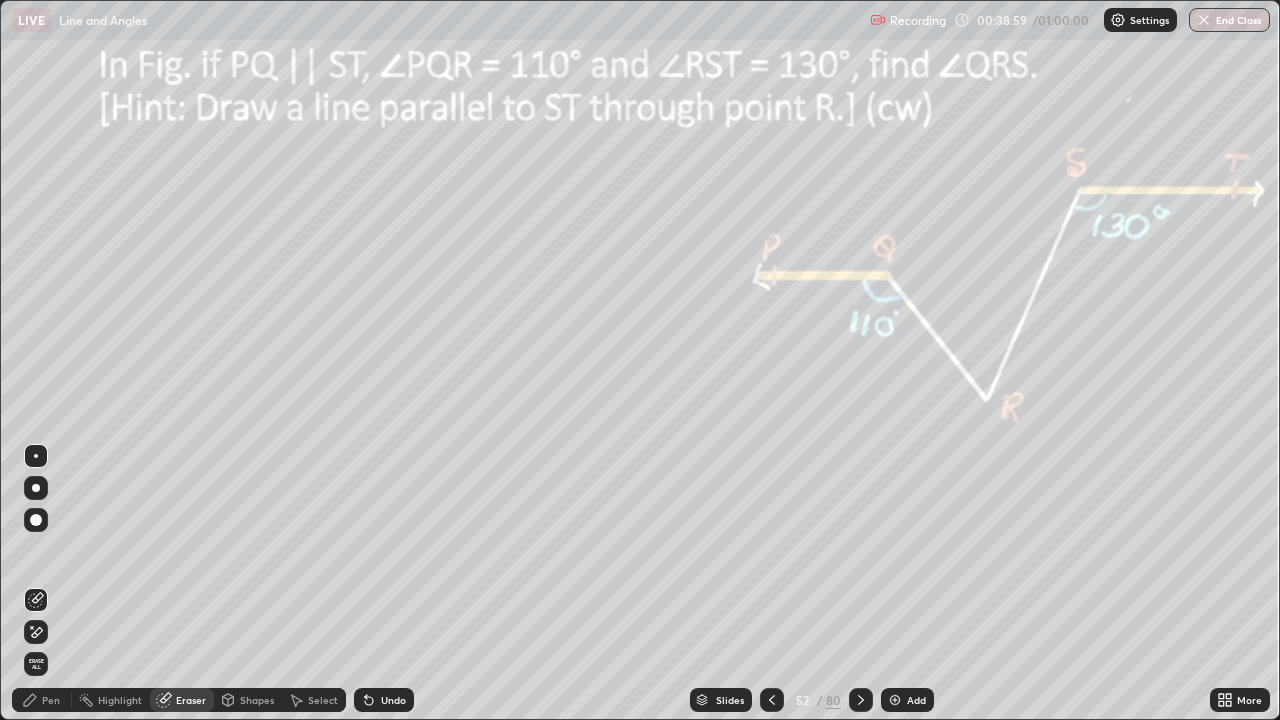 click 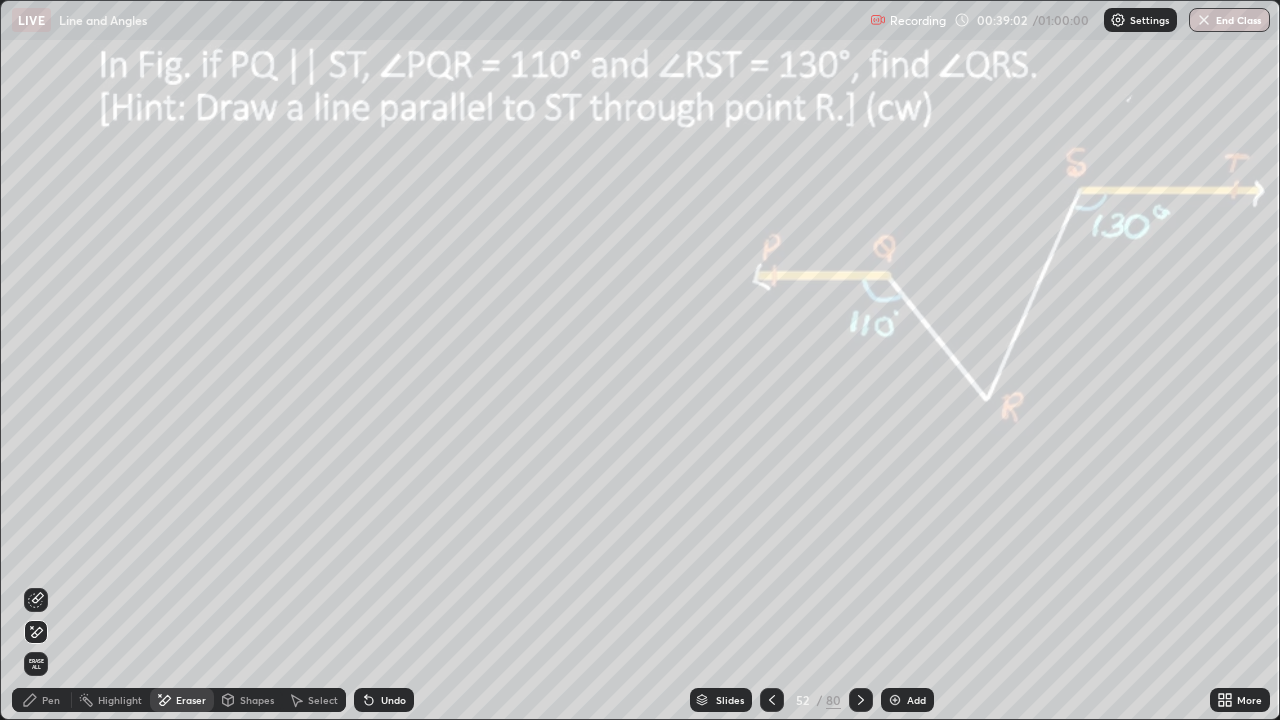 click on "Pen" at bounding box center (51, 700) 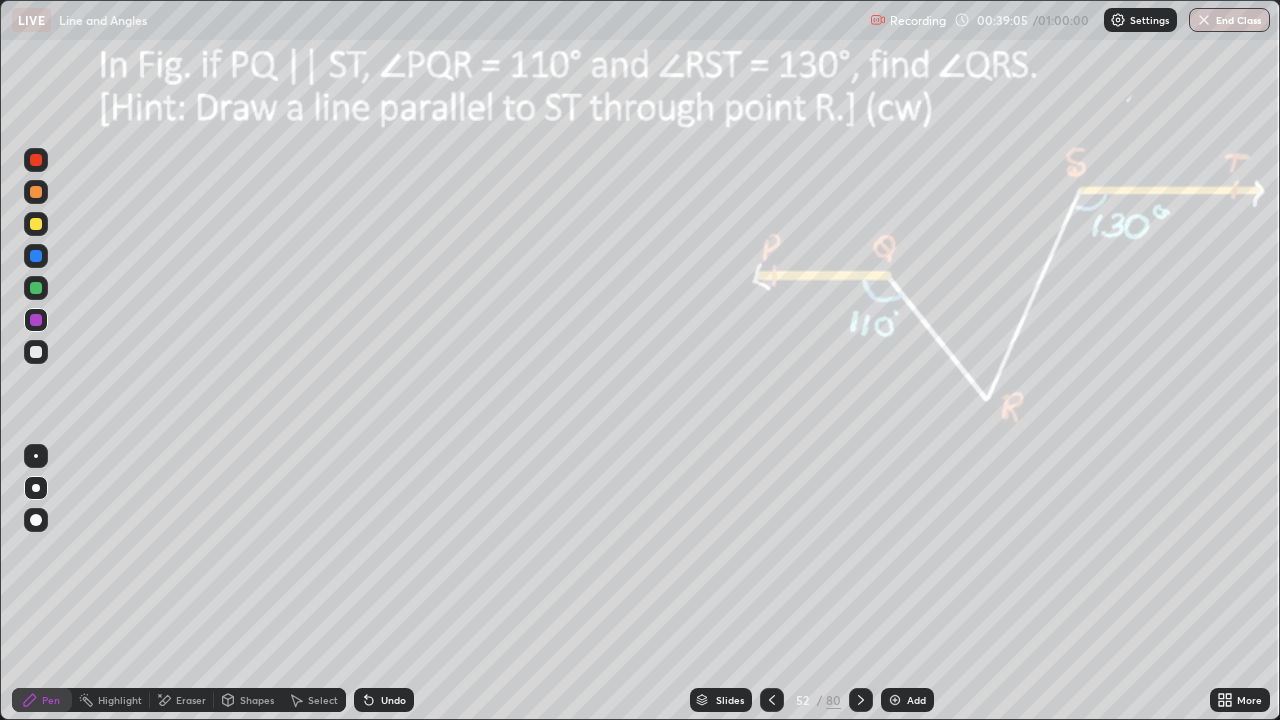 click on "Highlight" at bounding box center (120, 700) 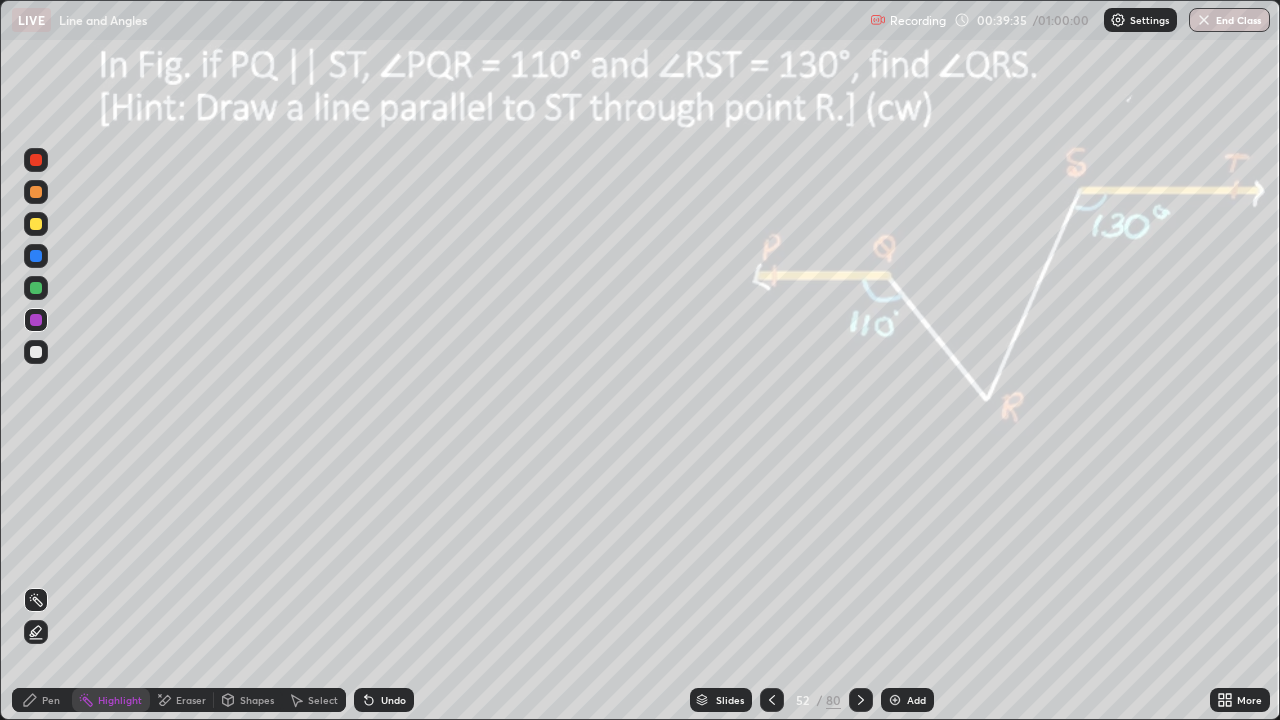 click on "Pen" at bounding box center [42, 700] 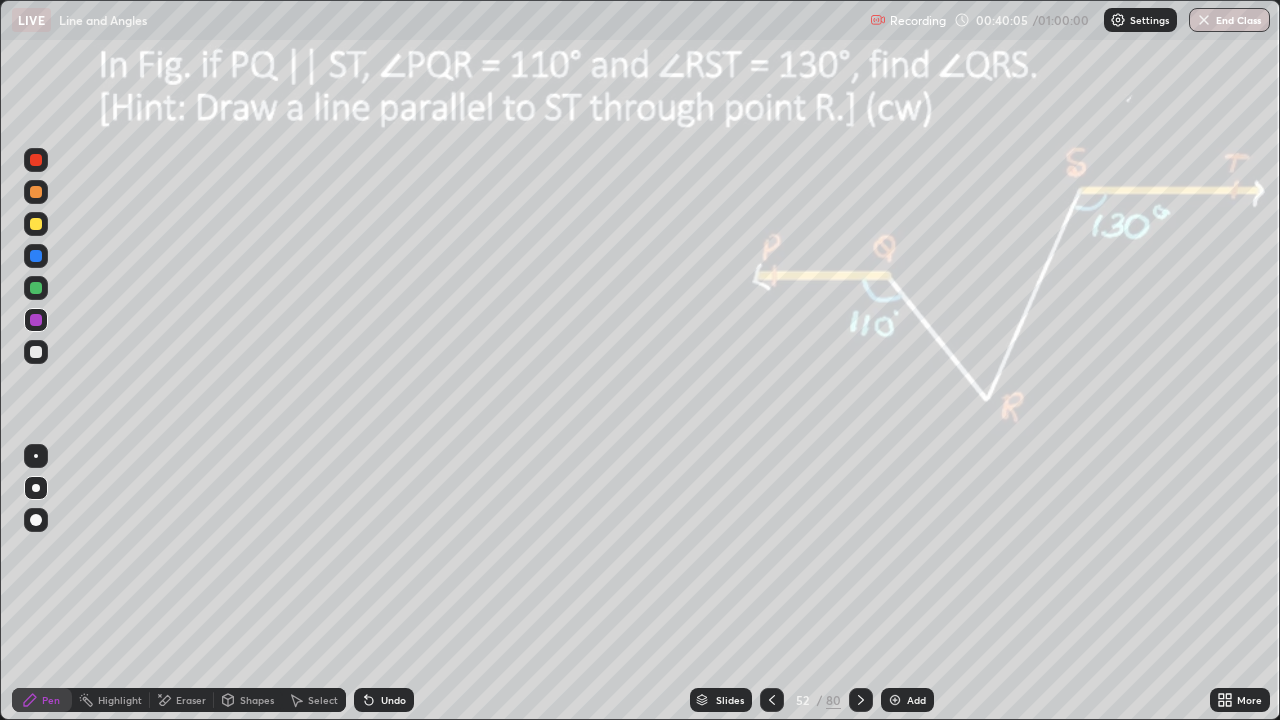 click on "Eraser" at bounding box center (191, 700) 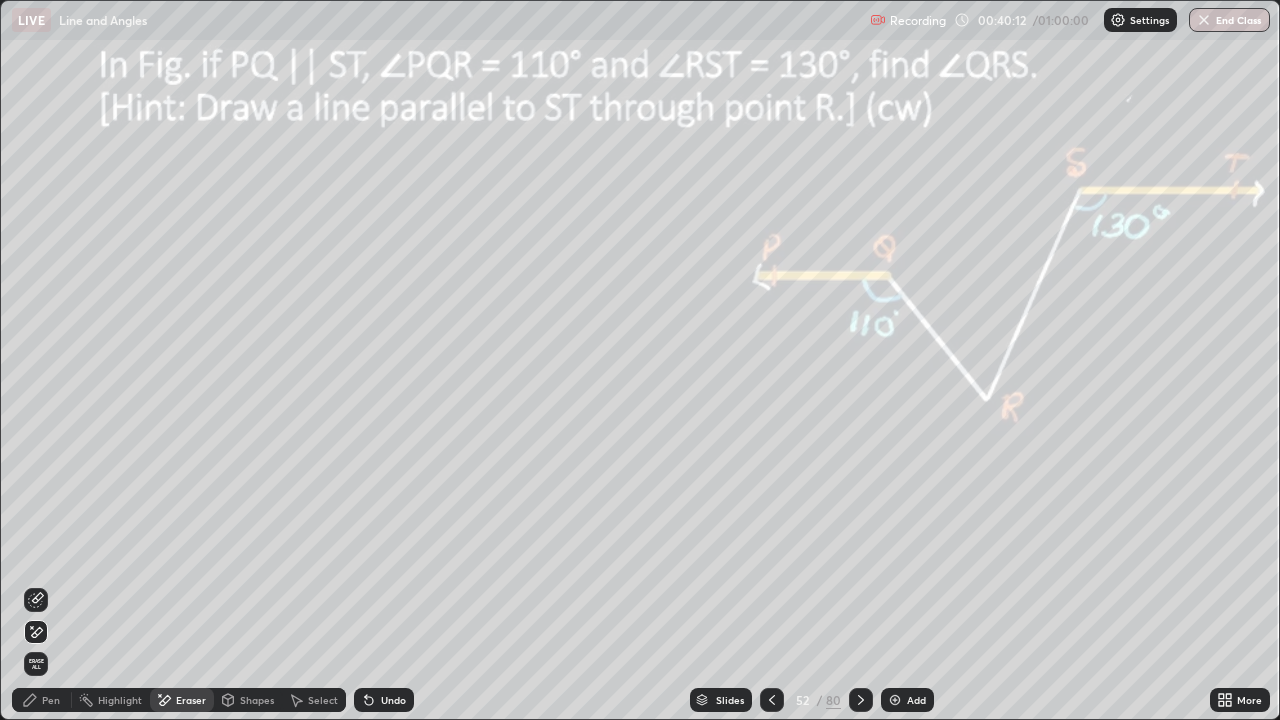 click on "Pen" at bounding box center [51, 700] 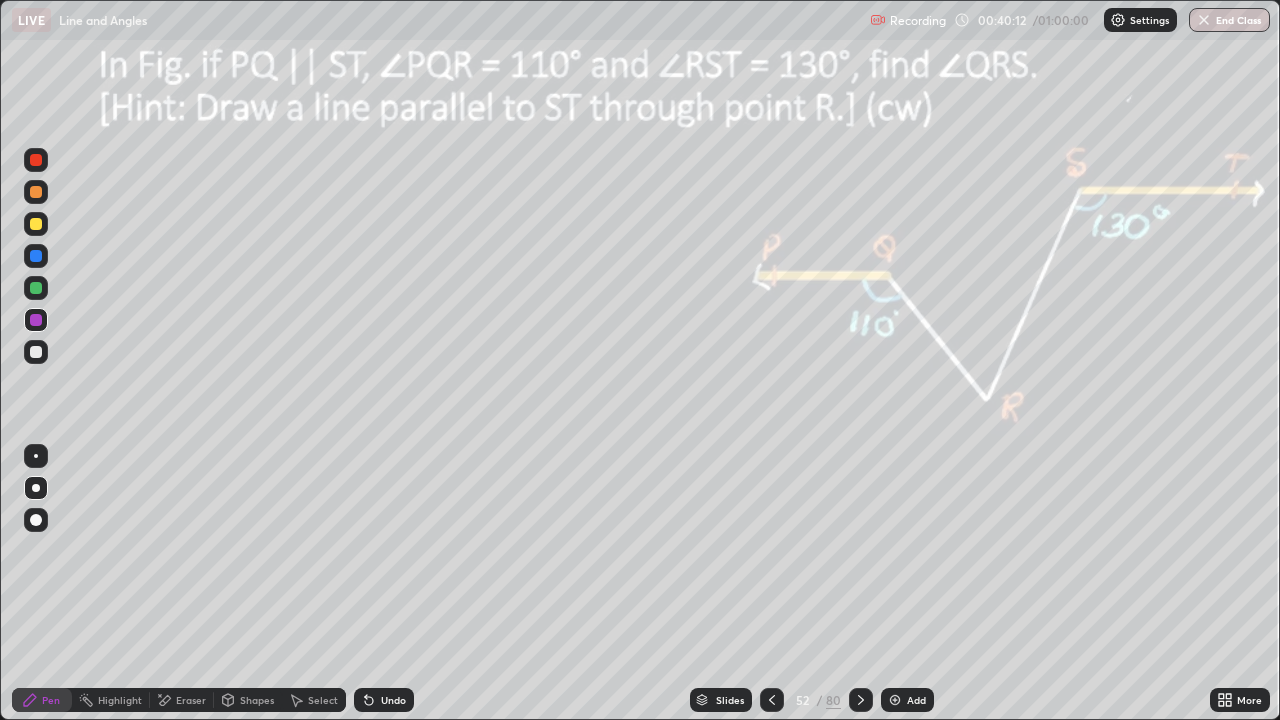 click at bounding box center [36, 352] 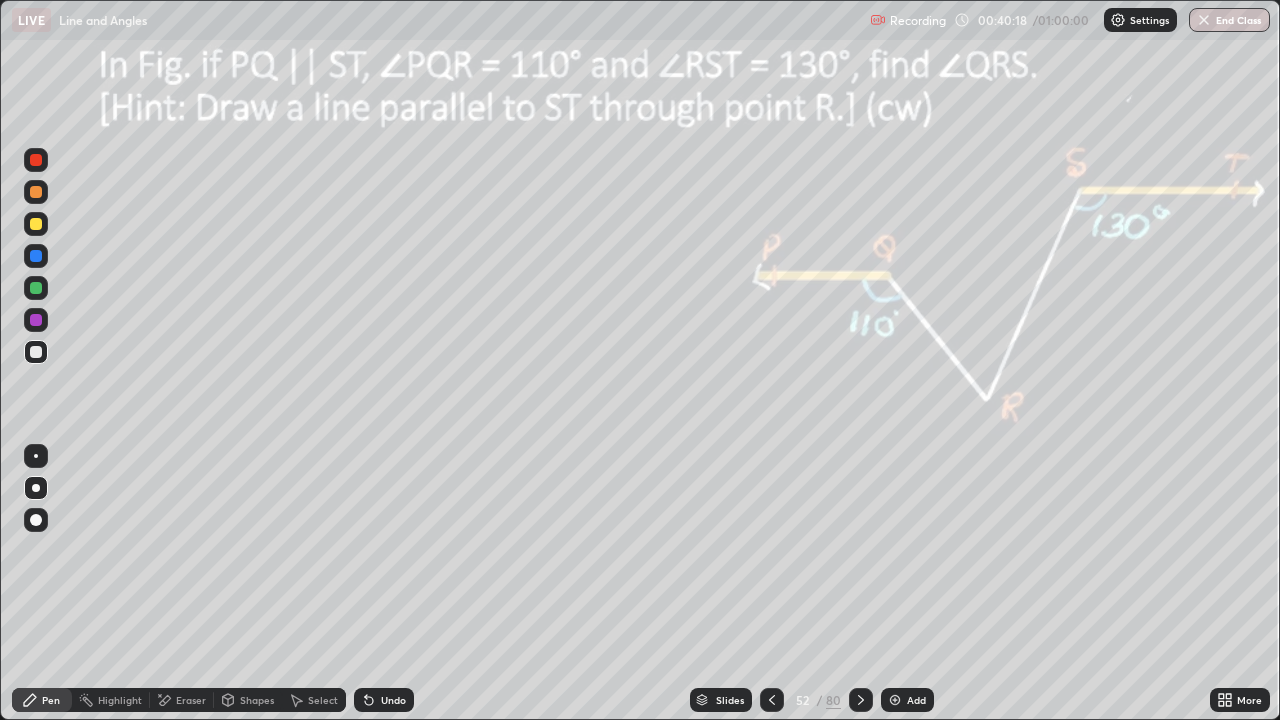 click on "Highlight" at bounding box center [120, 700] 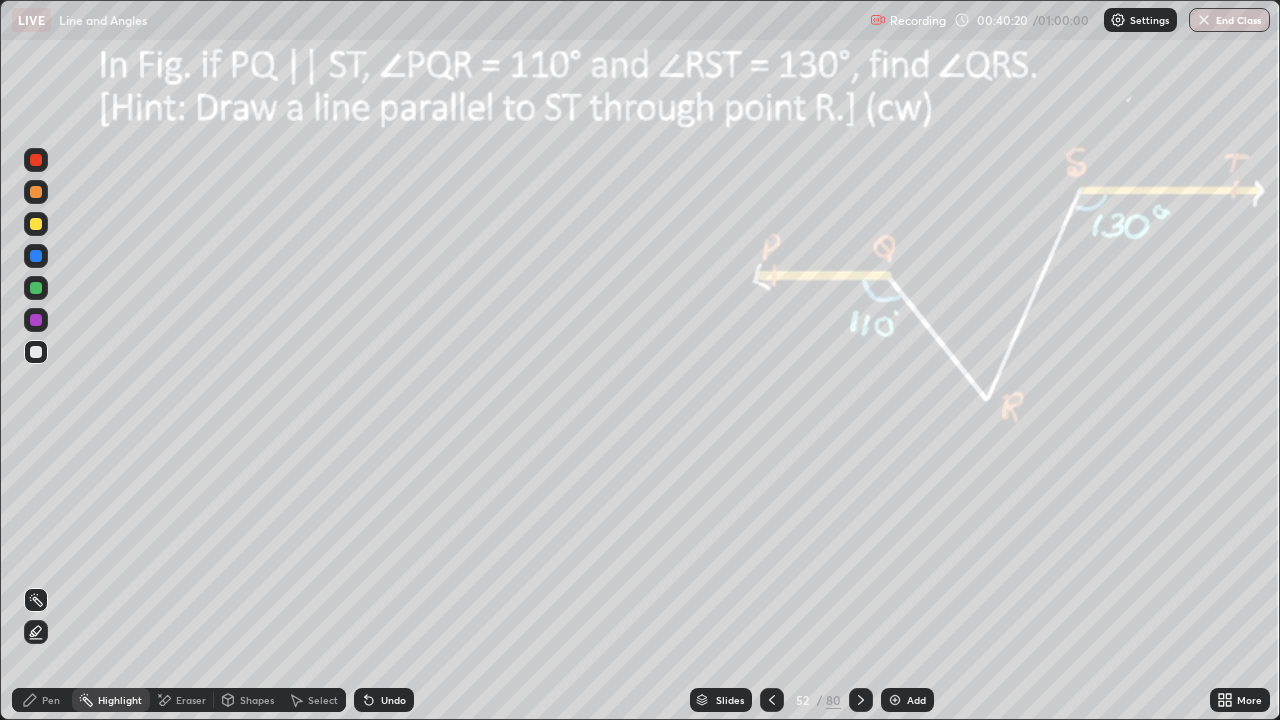 click at bounding box center (36, 256) 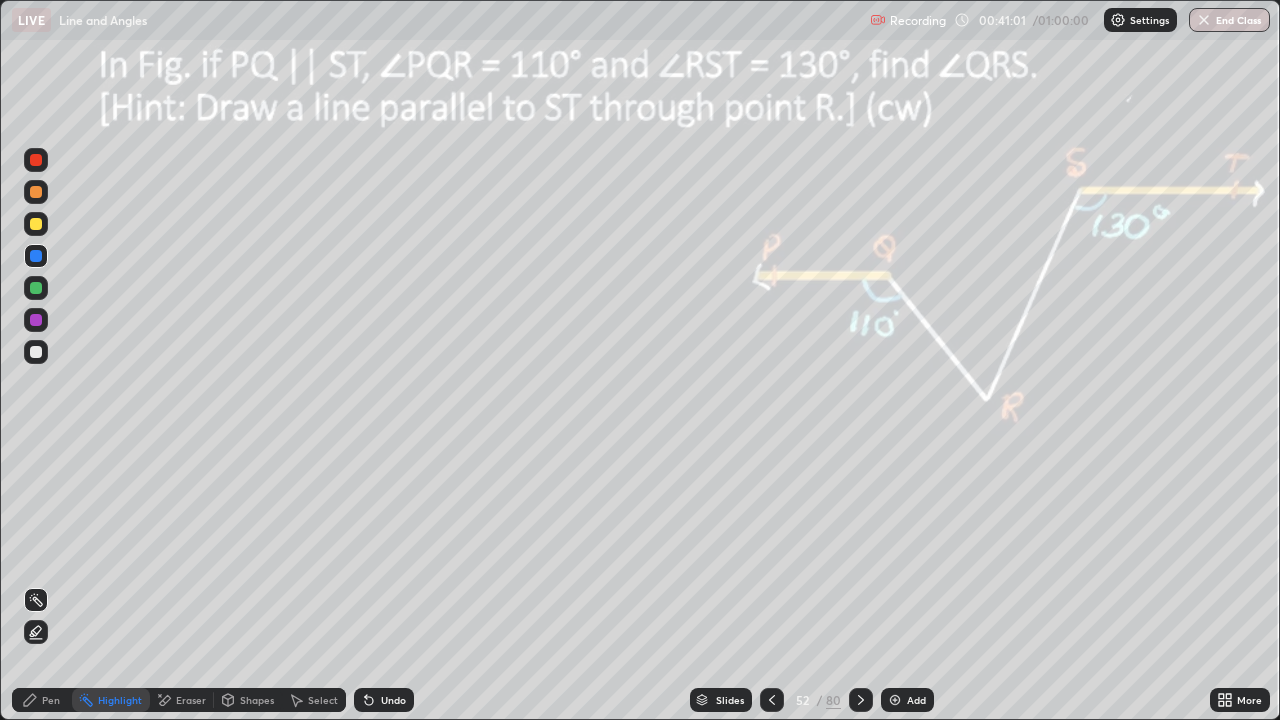 click on "Pen" at bounding box center (51, 700) 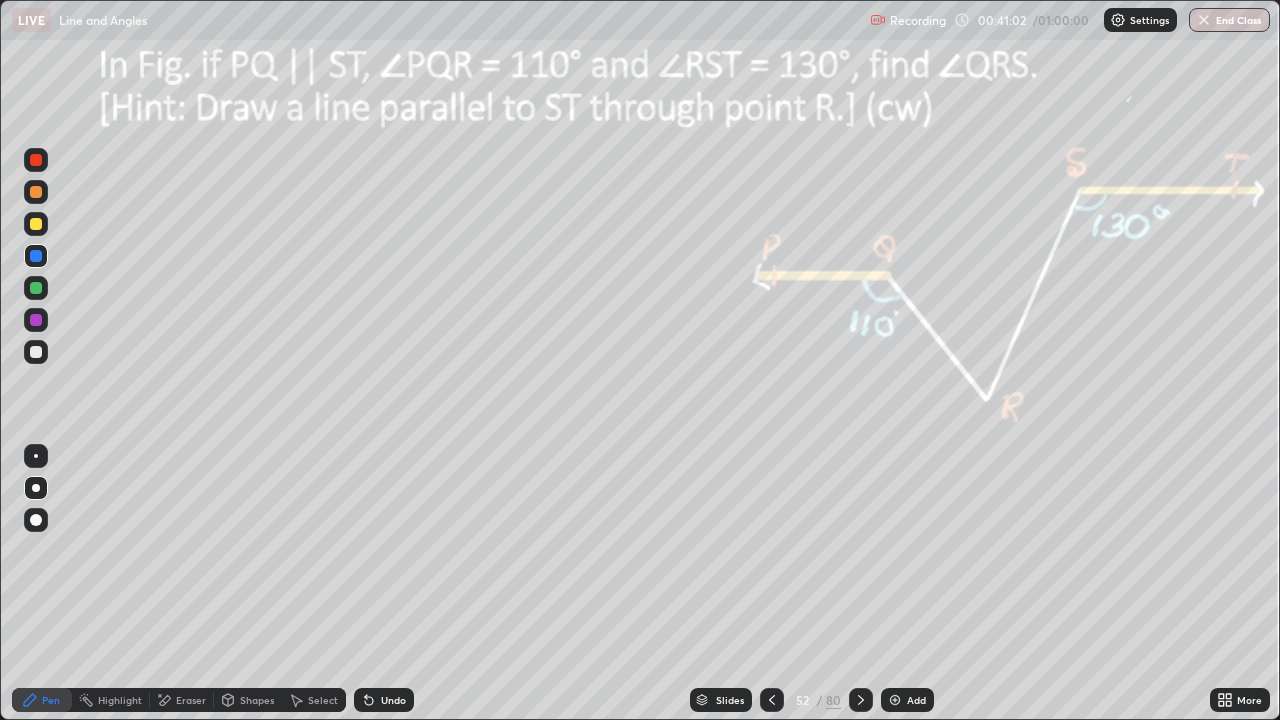 click at bounding box center (36, 224) 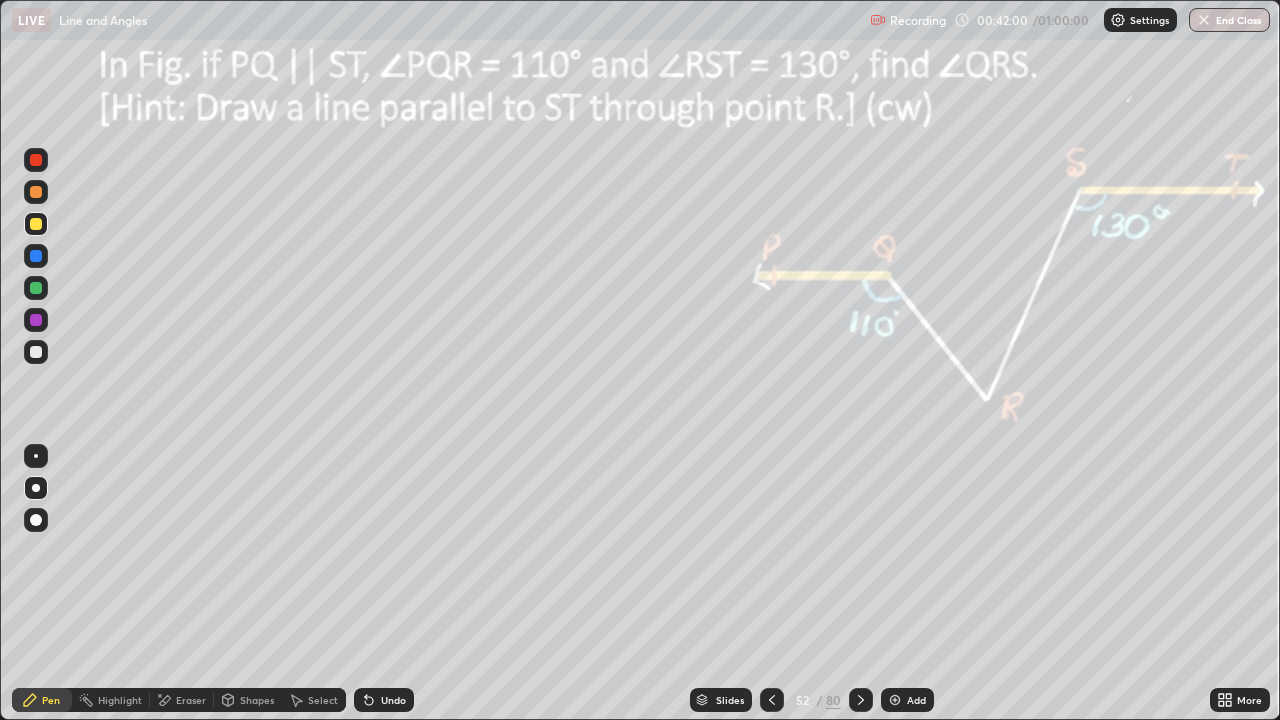 click on "Shapes" at bounding box center (257, 700) 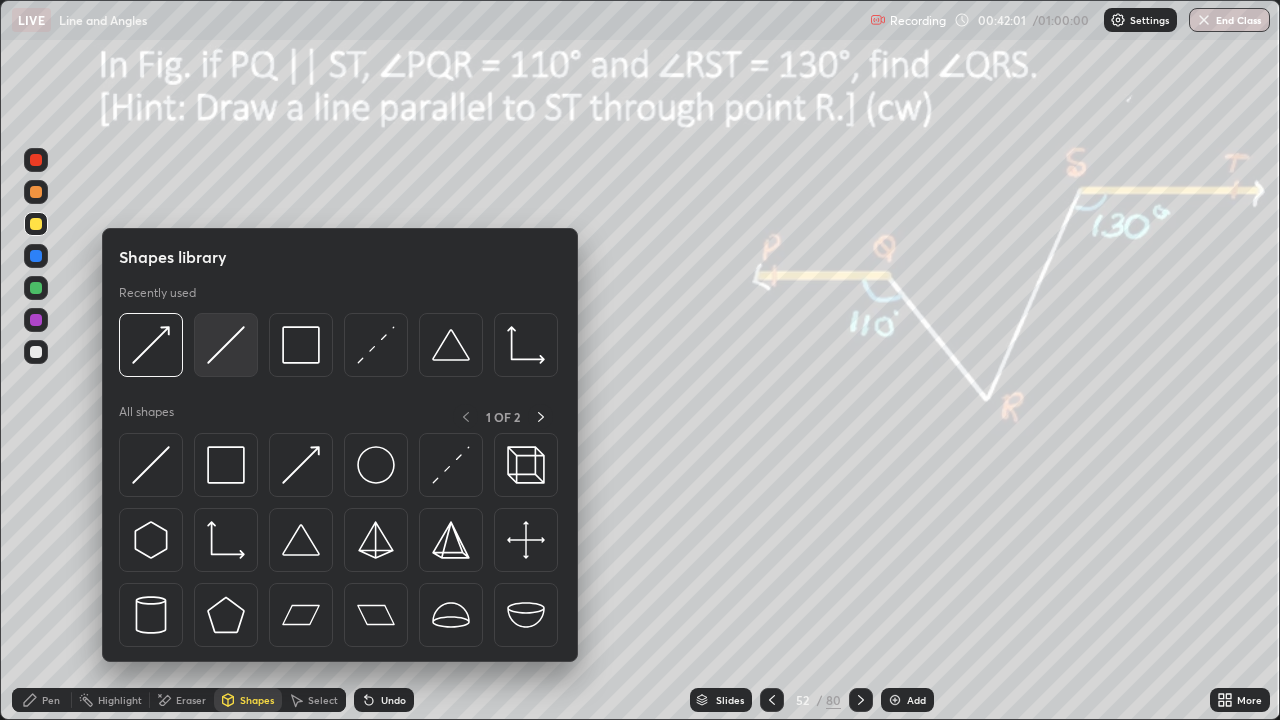 click at bounding box center (226, 345) 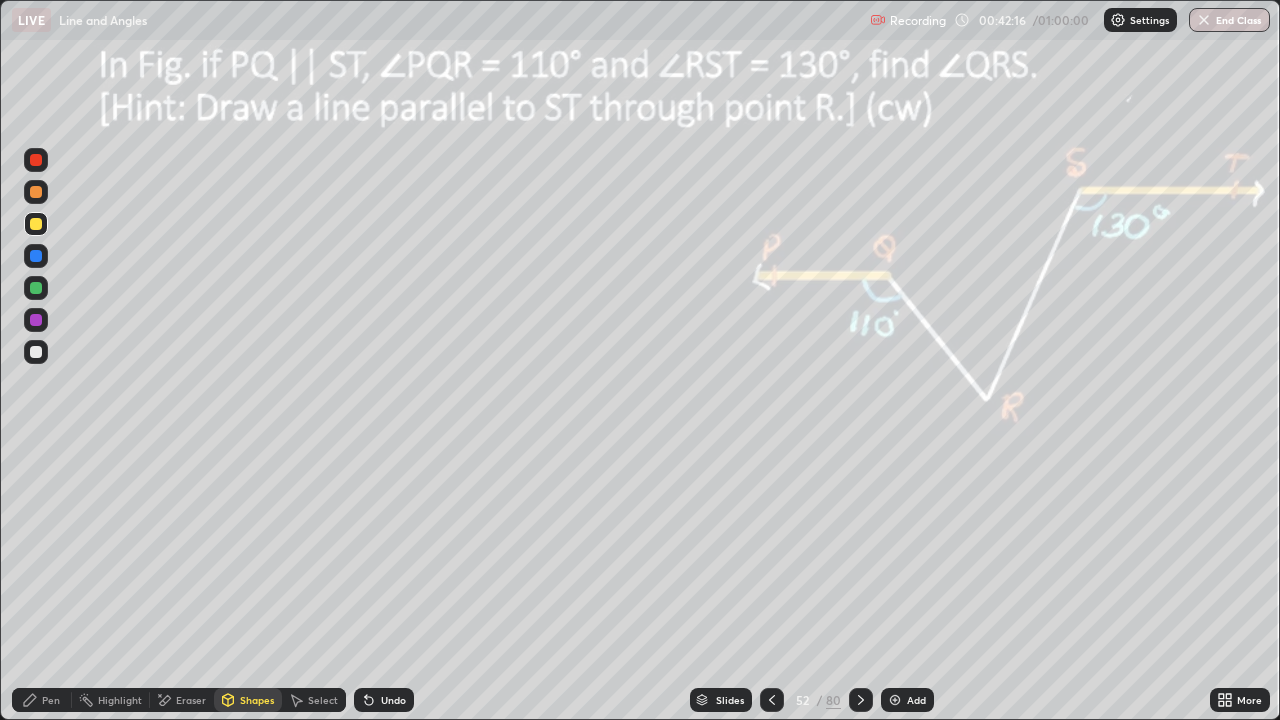 click 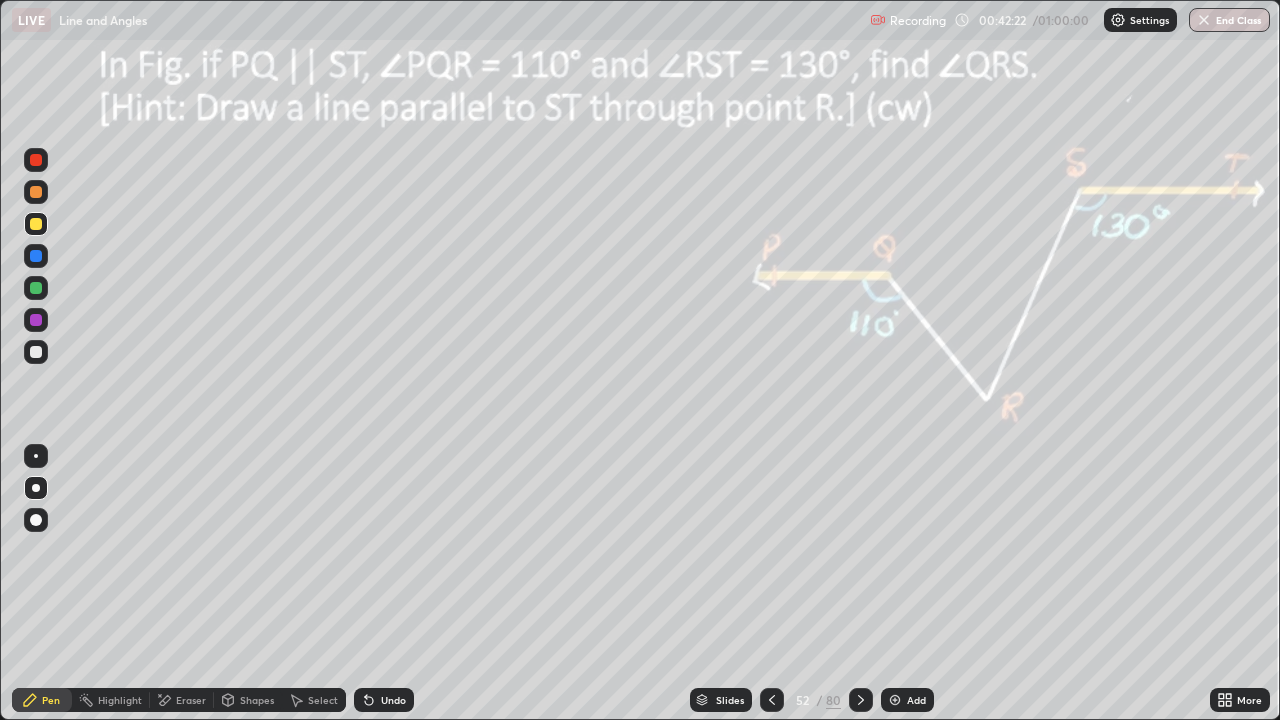 click at bounding box center [36, 256] 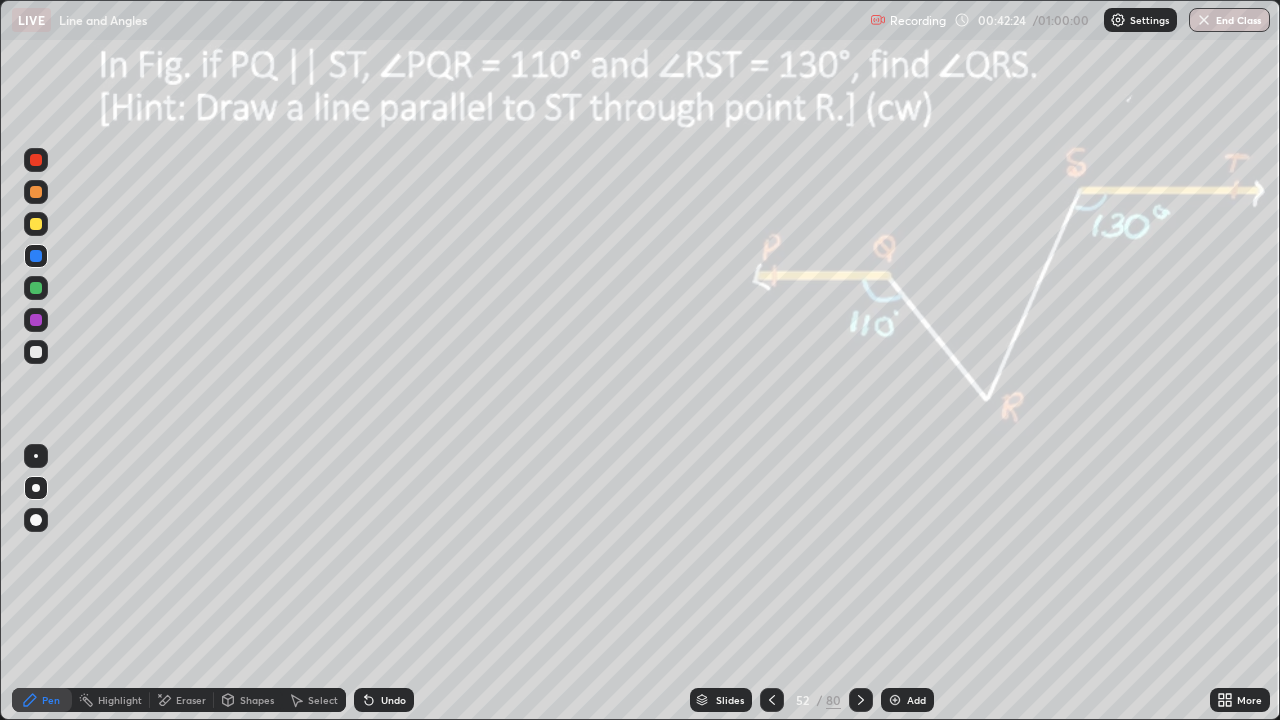 click on "Pen" at bounding box center [42, 700] 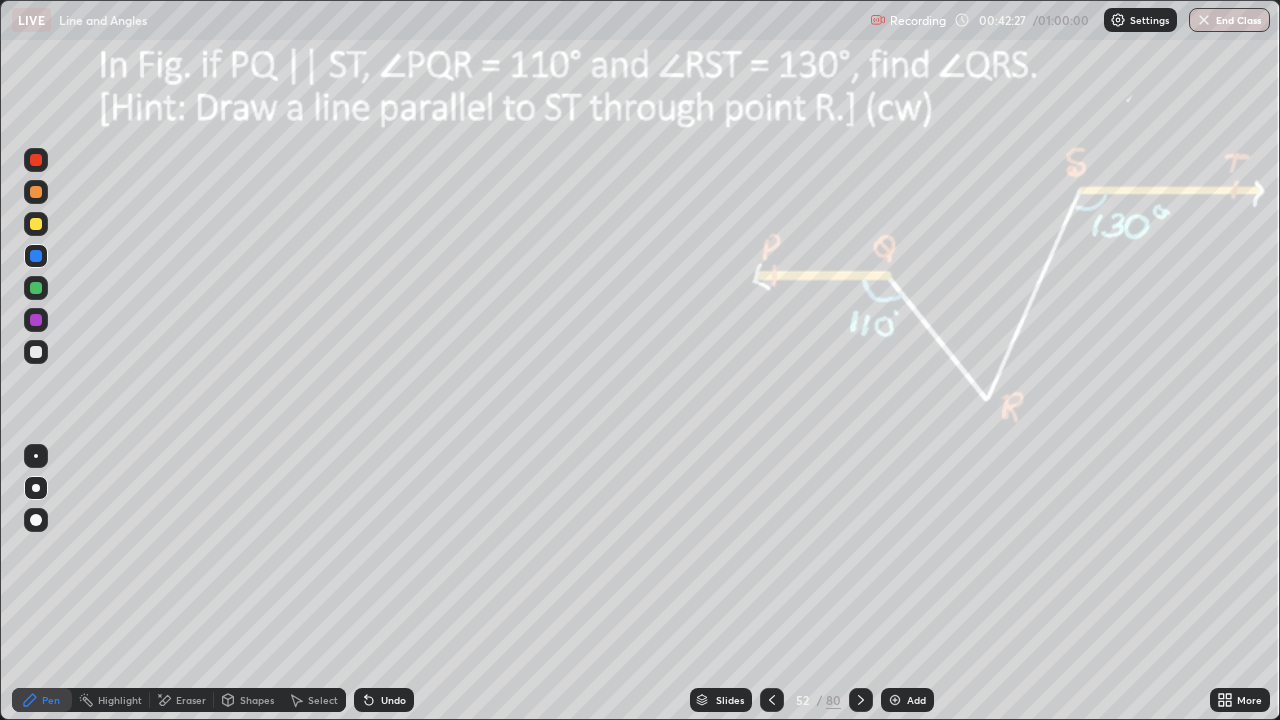 click at bounding box center (36, 224) 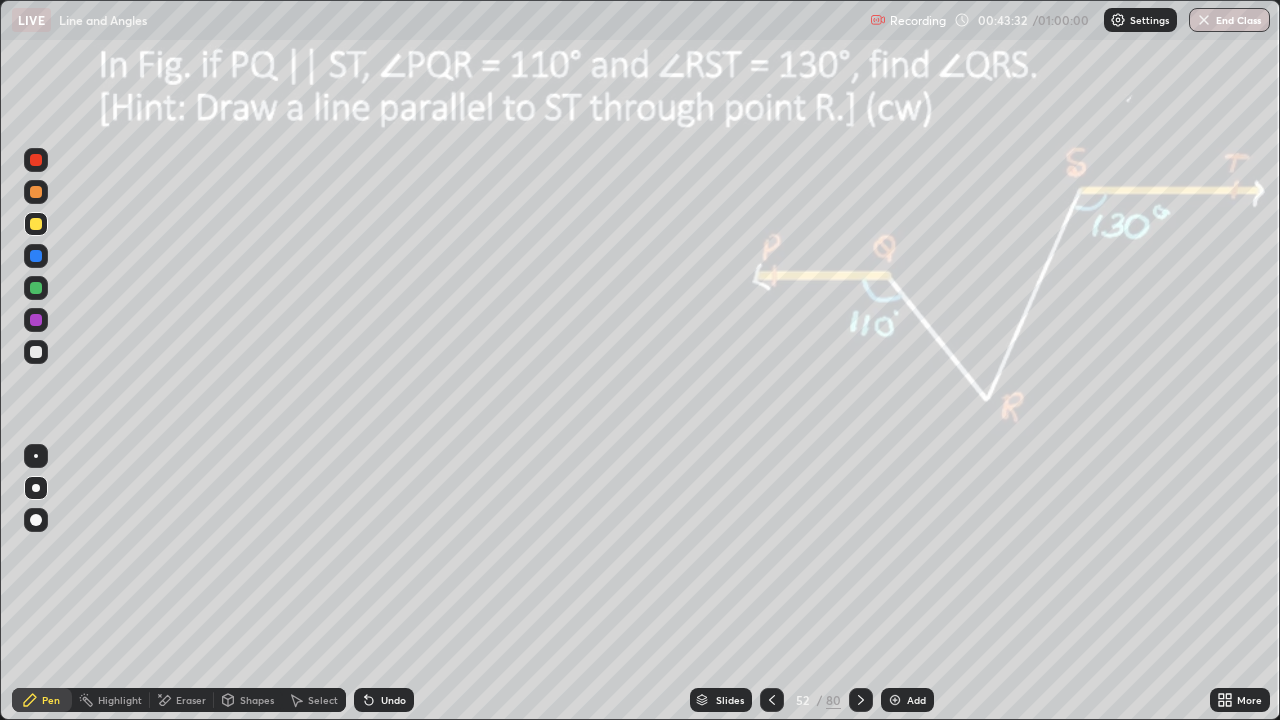 click on "Eraser" at bounding box center [191, 700] 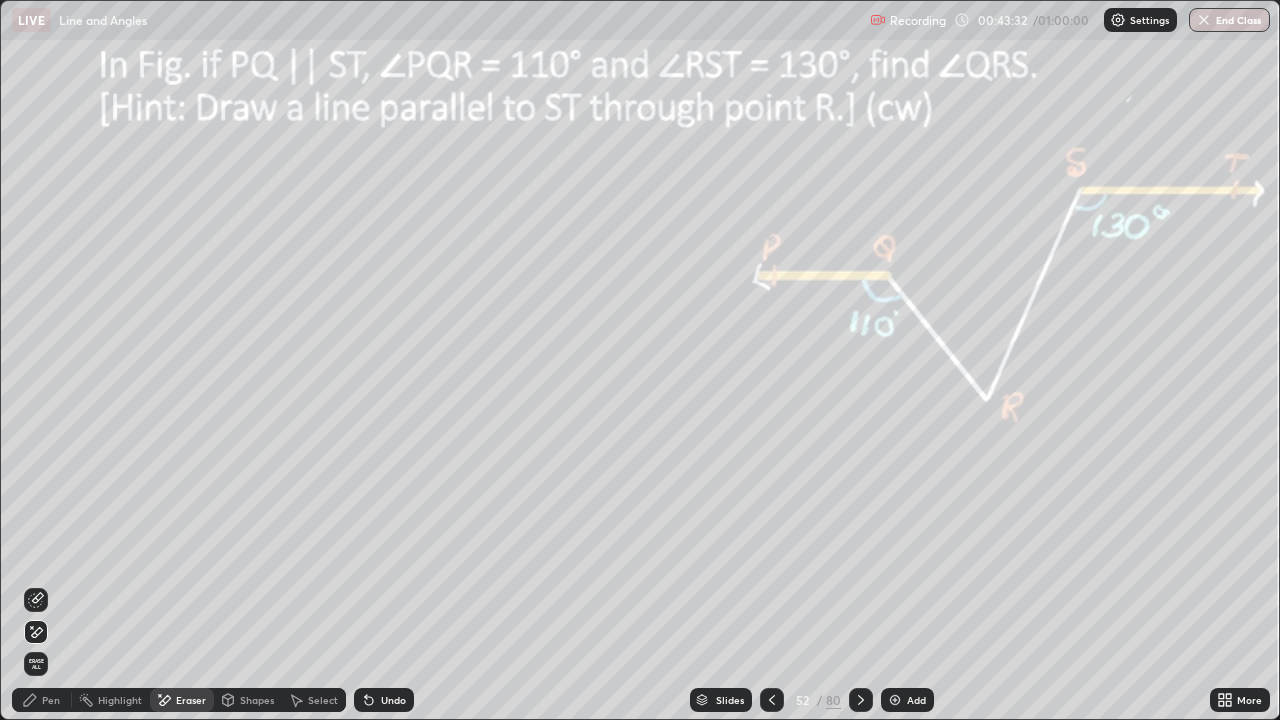 click 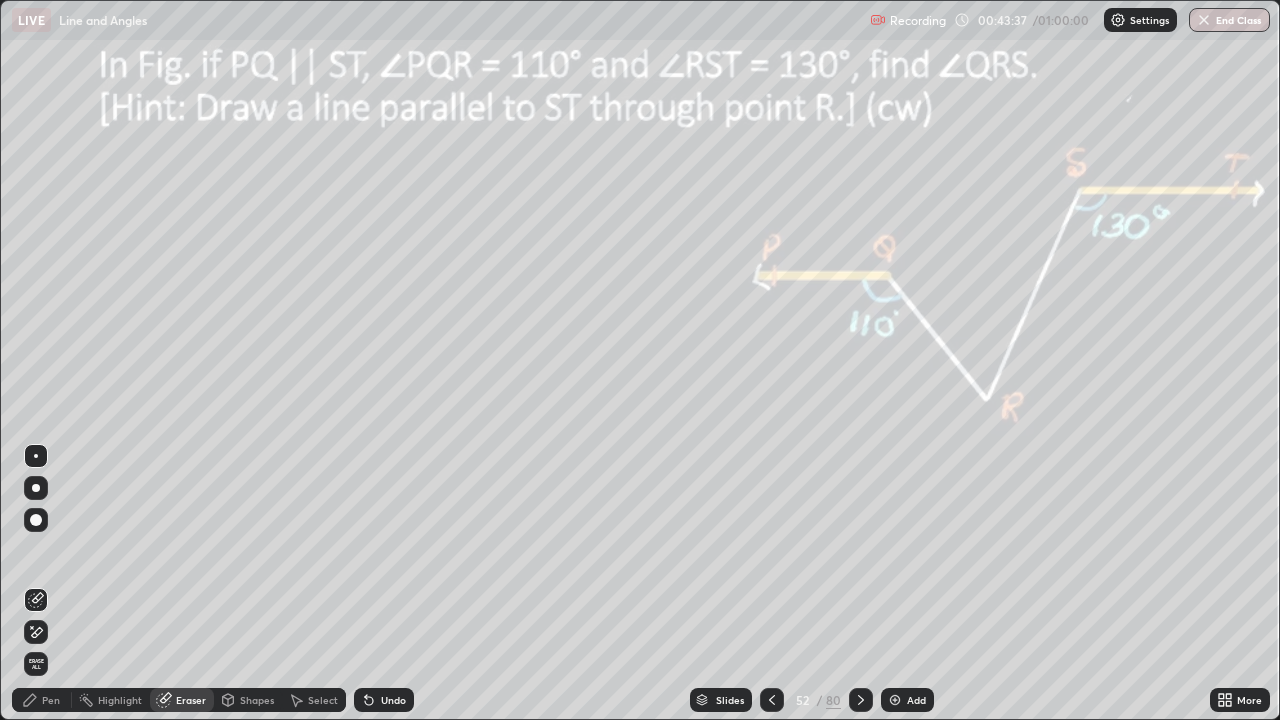 click on "Pen" at bounding box center (51, 700) 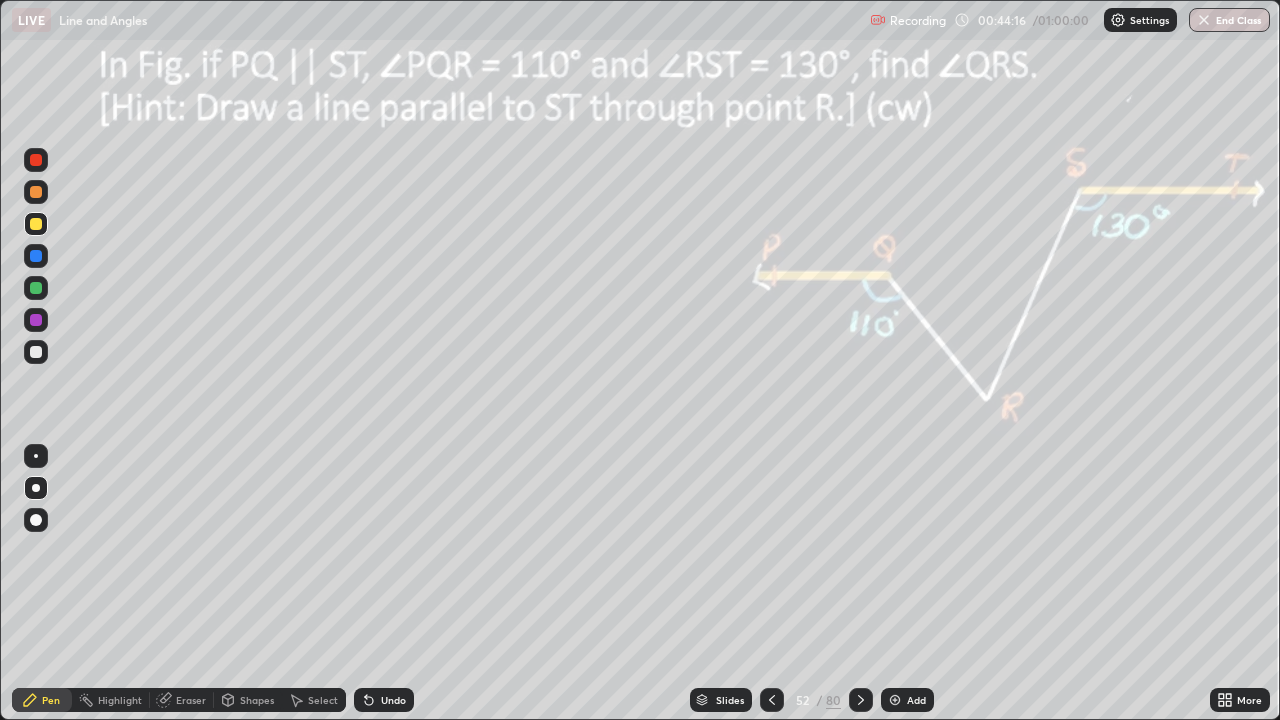 click on "Select" at bounding box center (314, 700) 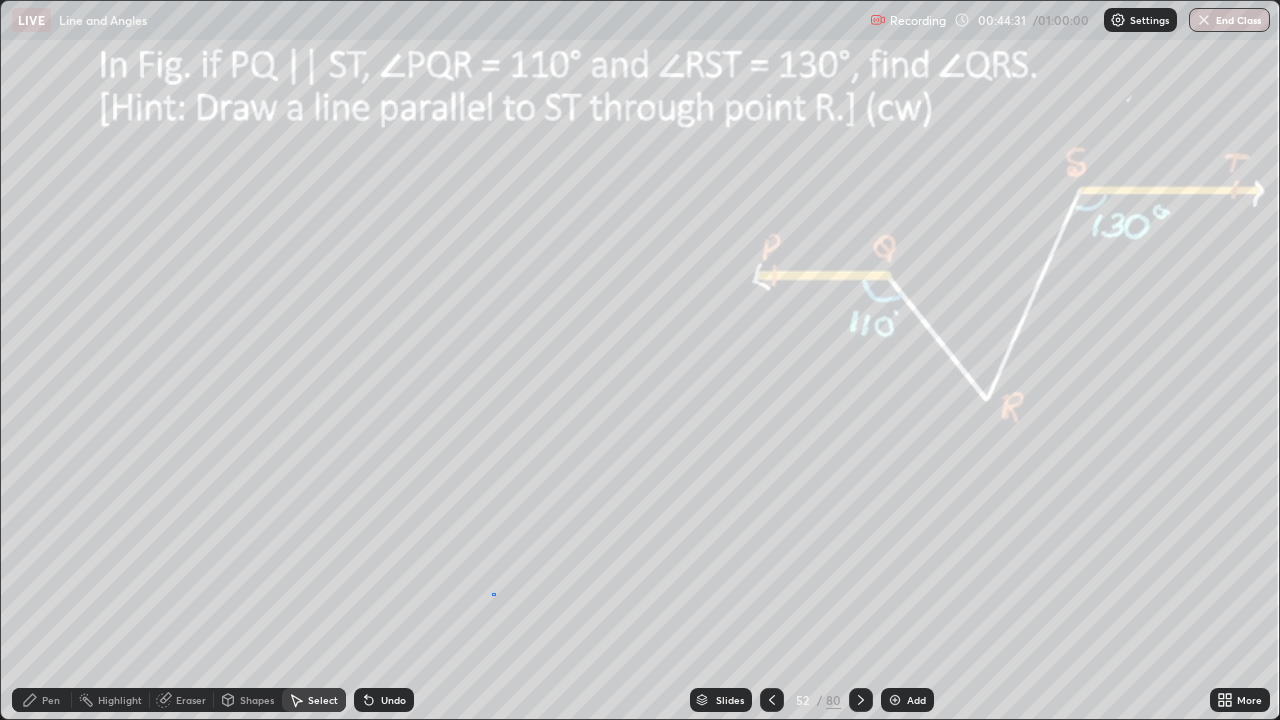 click on "0 ° Undo Copy Duplicate Duplicate to new slide Delete" at bounding box center [640, 360] 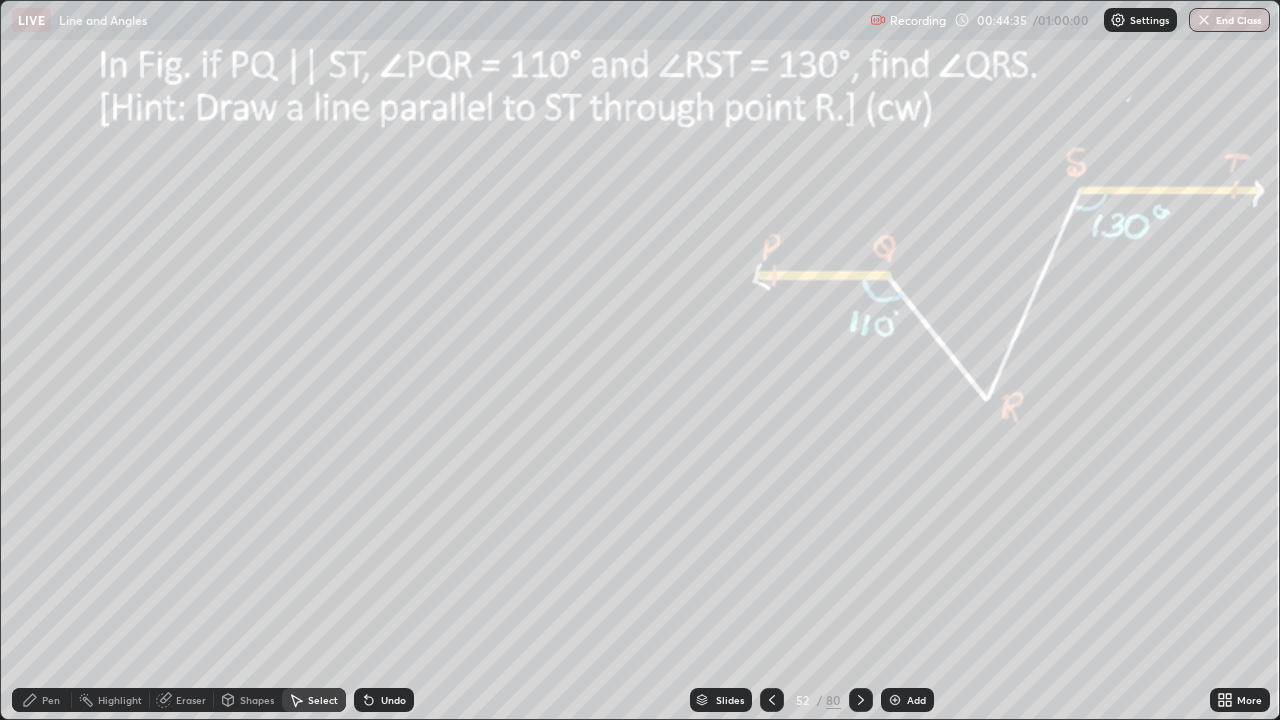 click 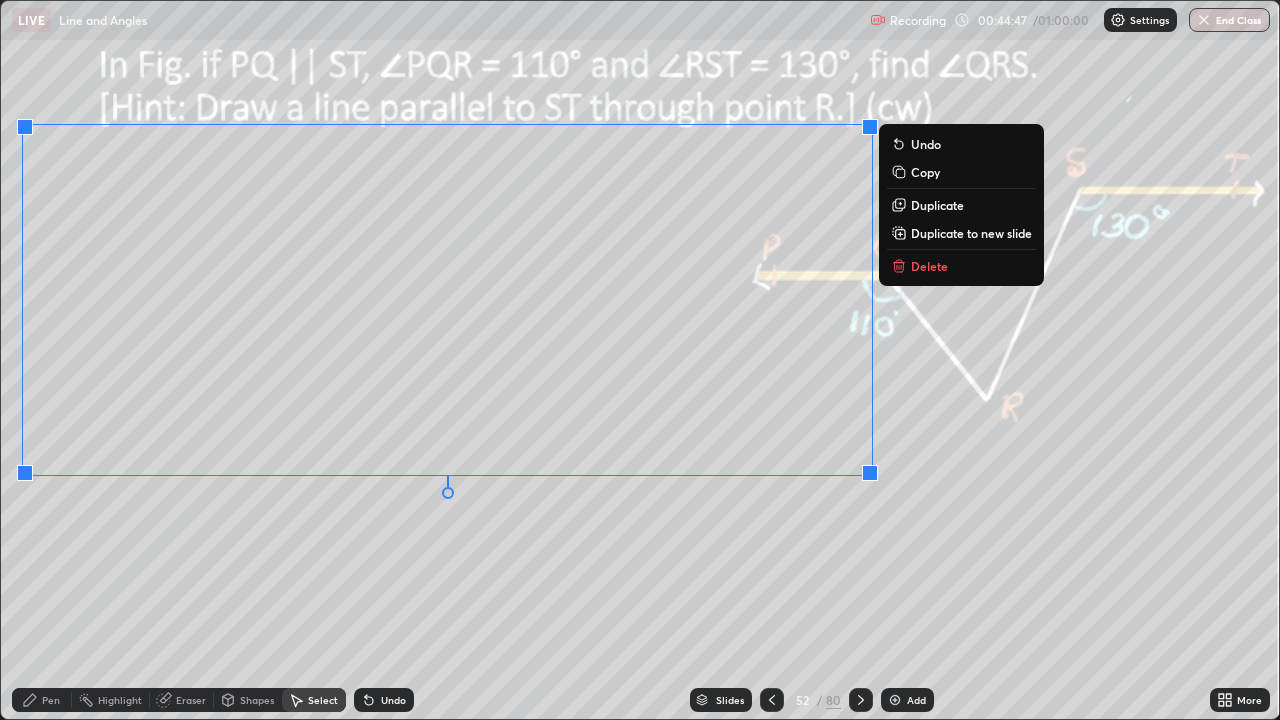 click on "0 ° Undo Copy Duplicate Duplicate to new slide Delete" at bounding box center (640, 360) 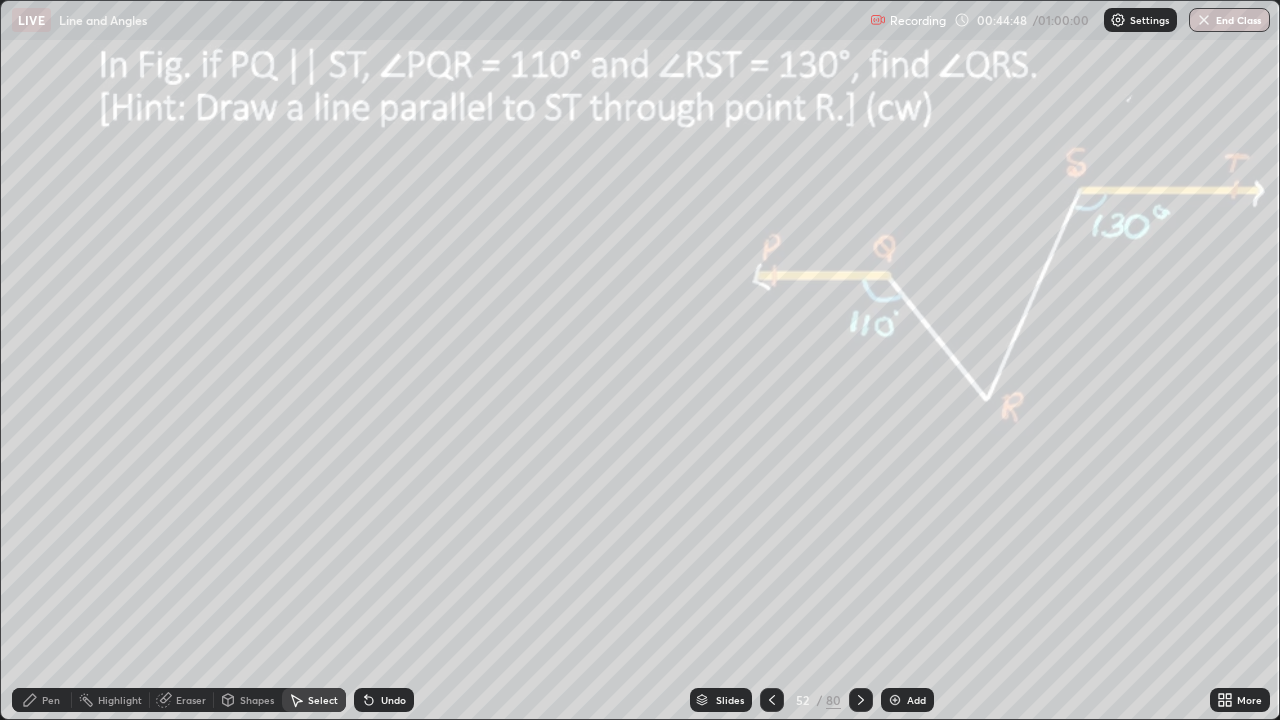 click on "Eraser" at bounding box center [191, 700] 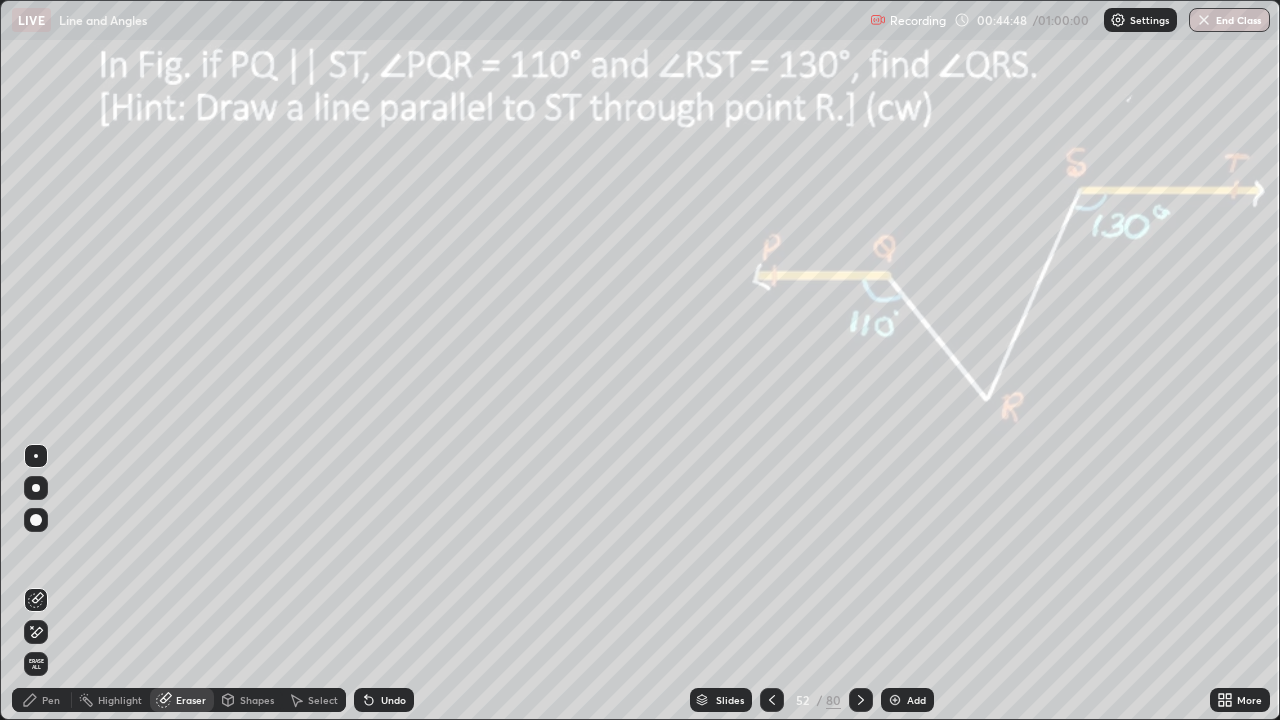 click 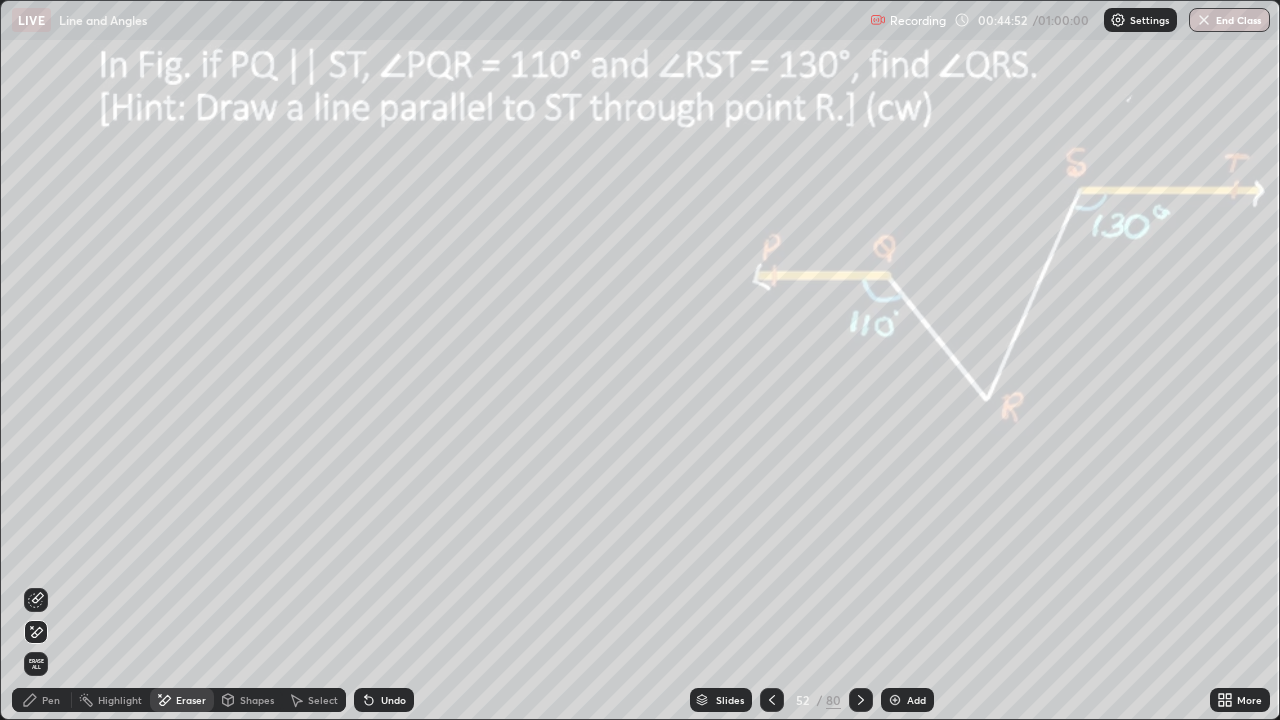 click 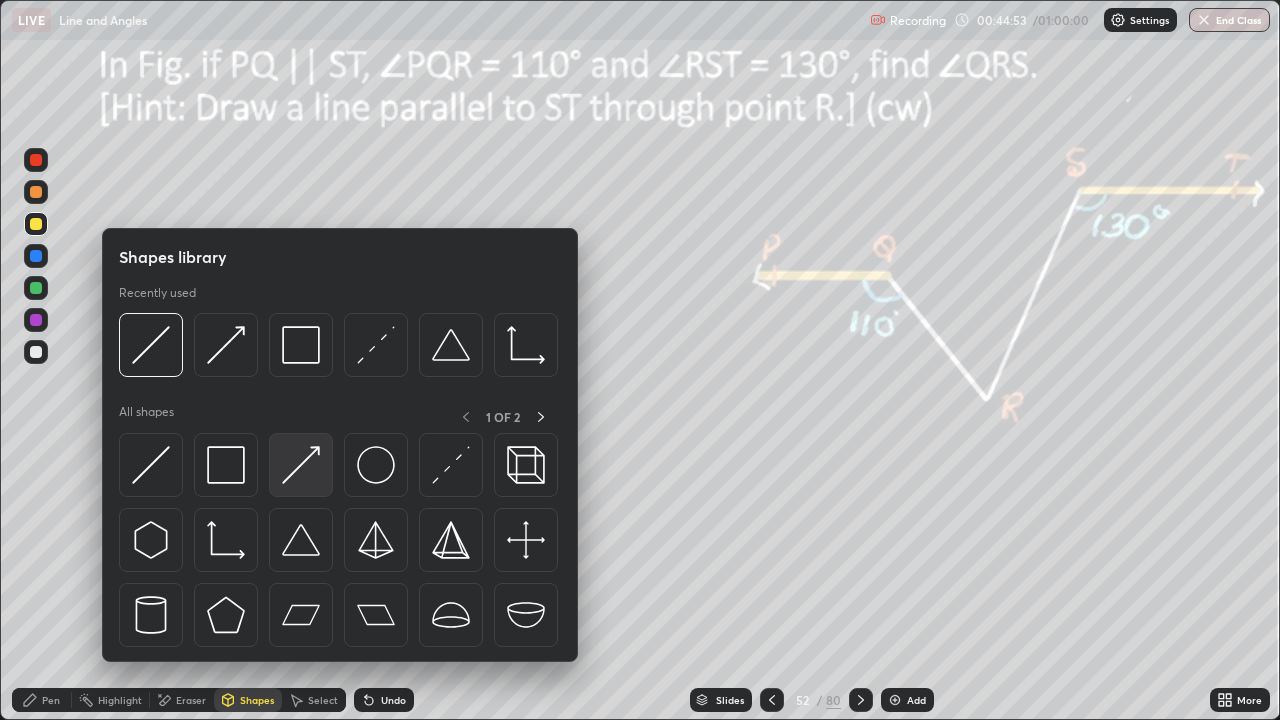 click at bounding box center [301, 465] 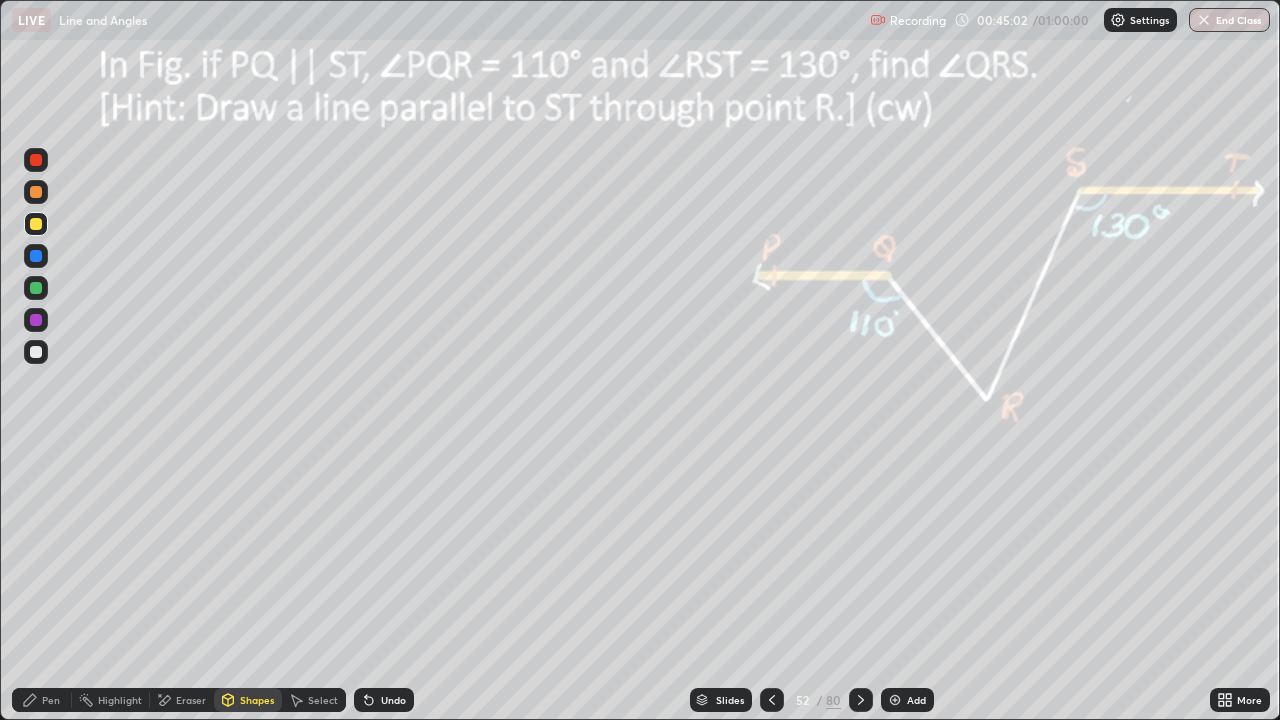click on "Pen" at bounding box center (42, 700) 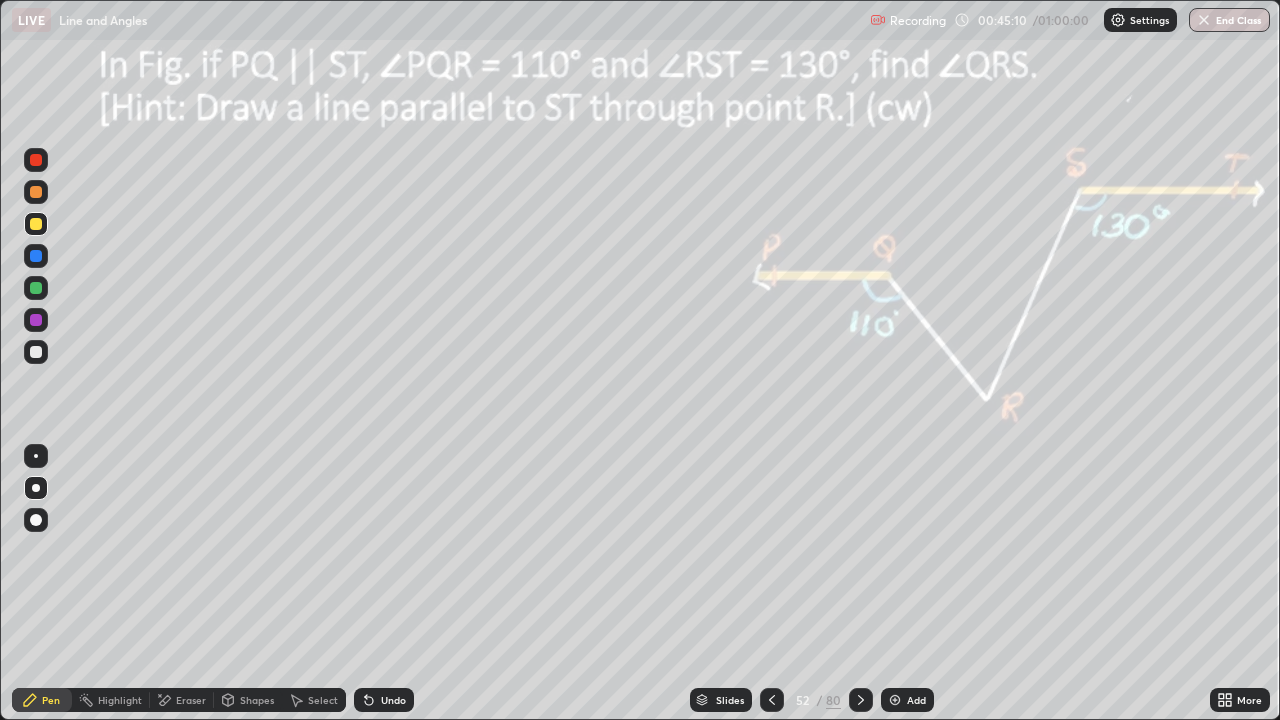 click at bounding box center [36, 352] 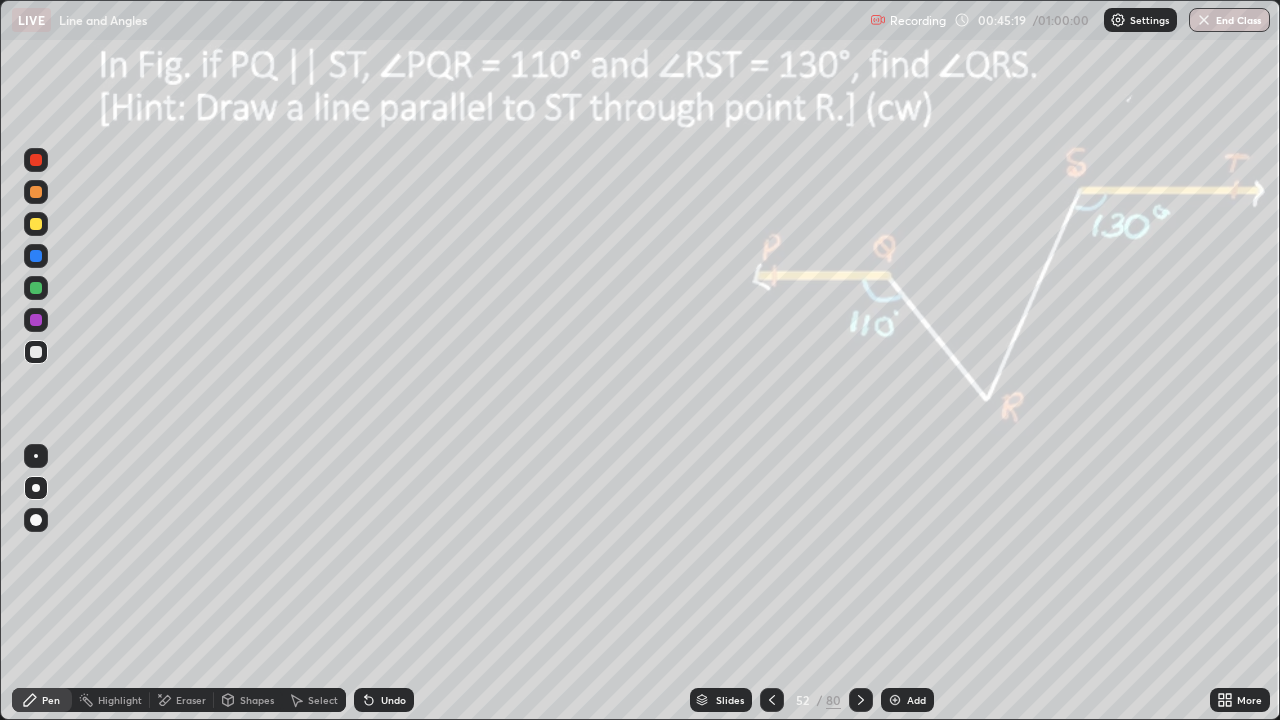click on "Highlight" at bounding box center [111, 700] 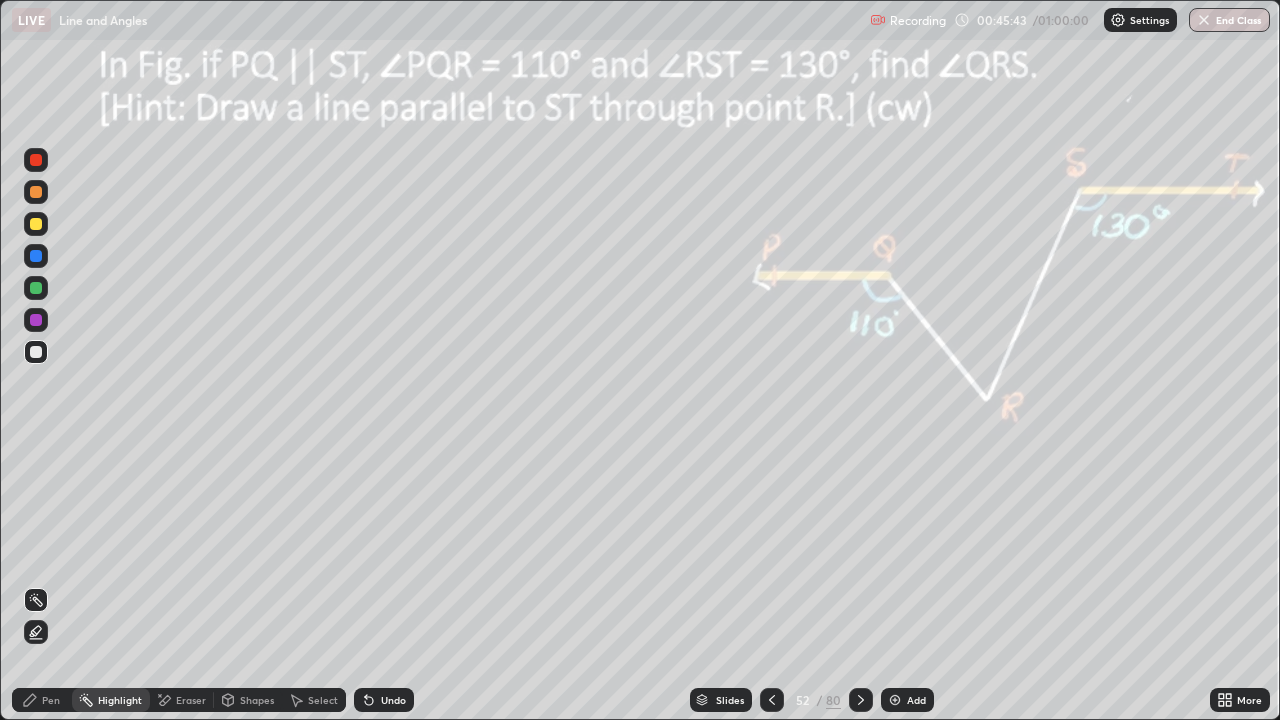 click on "Pen" at bounding box center (51, 700) 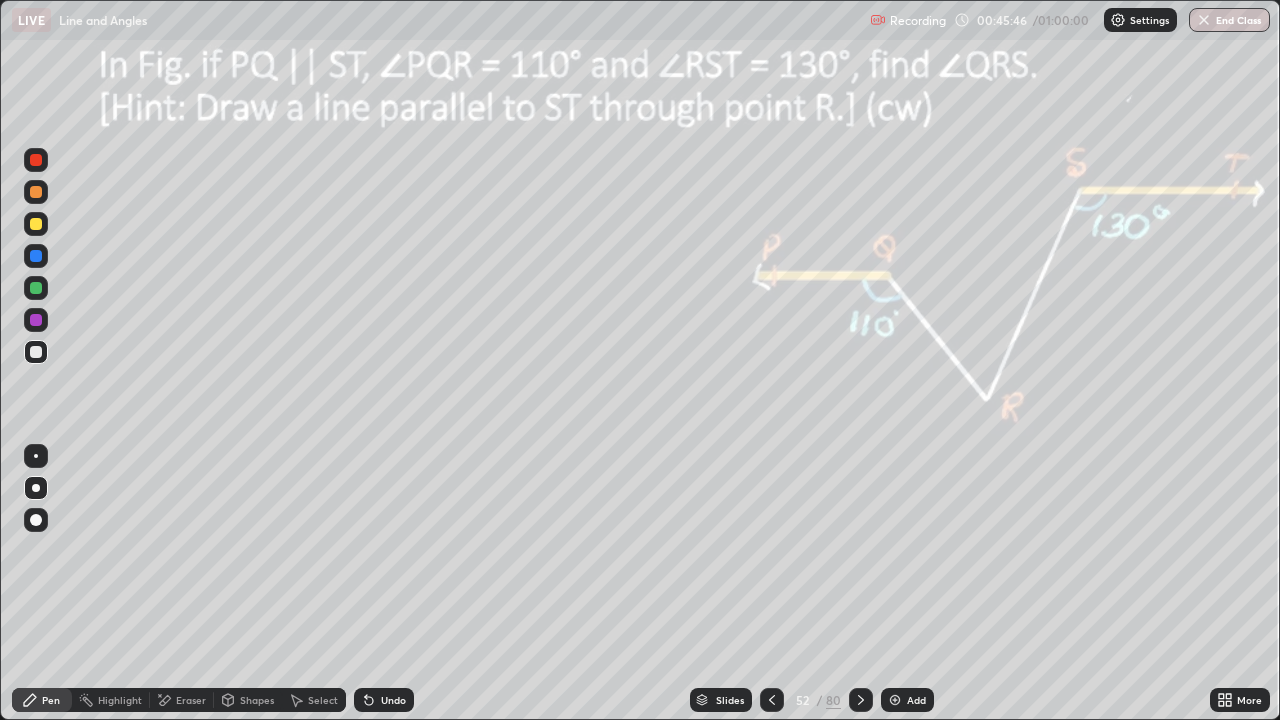 click at bounding box center (36, 288) 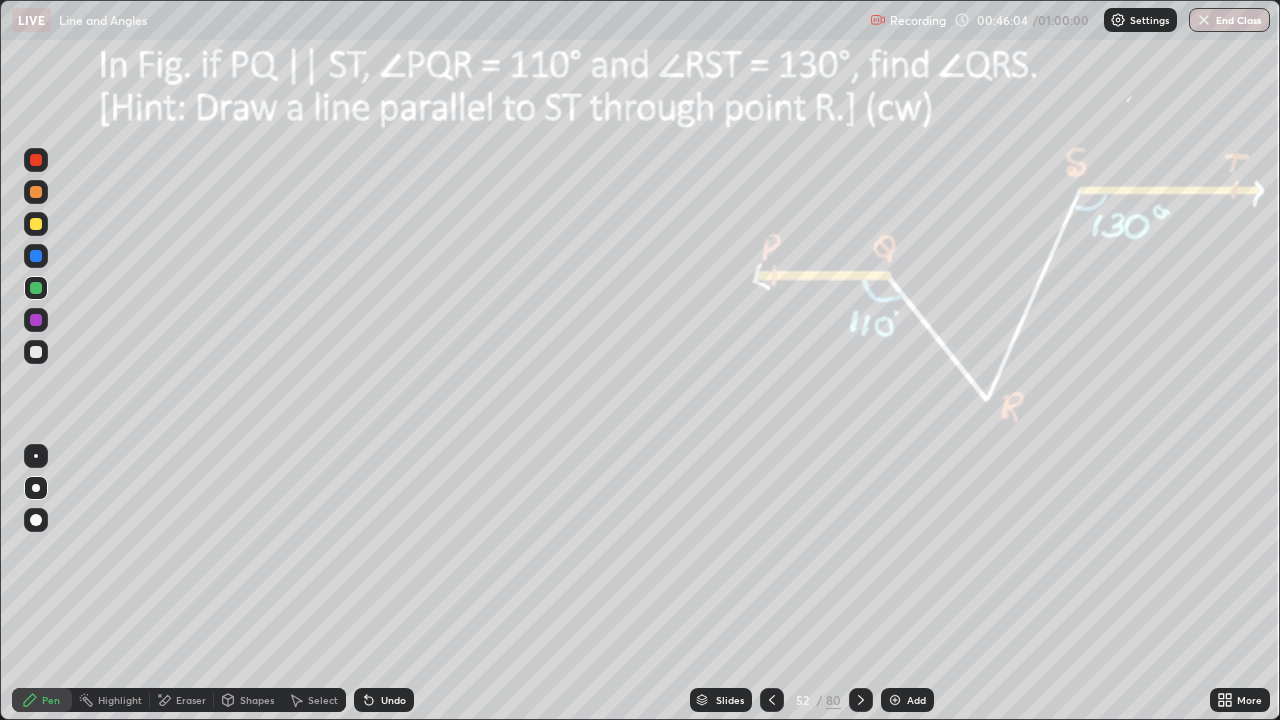 click at bounding box center [36, 352] 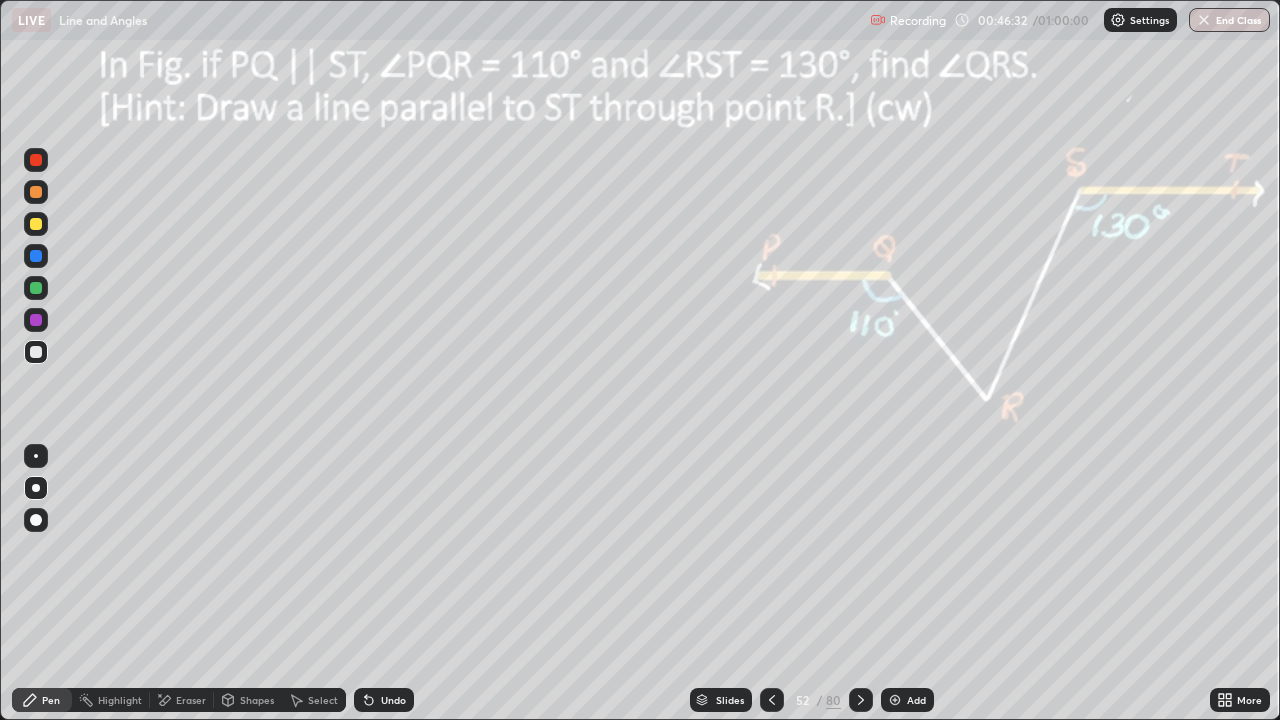 click on "Eraser" at bounding box center [191, 700] 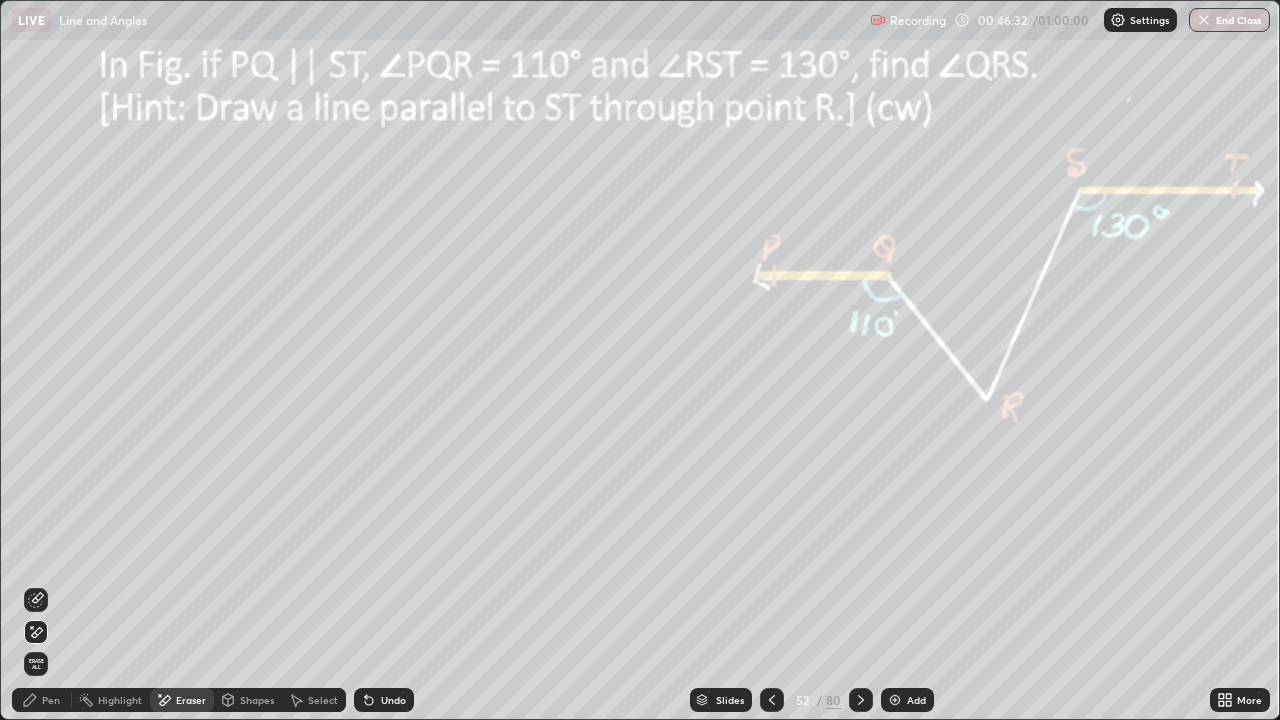 click 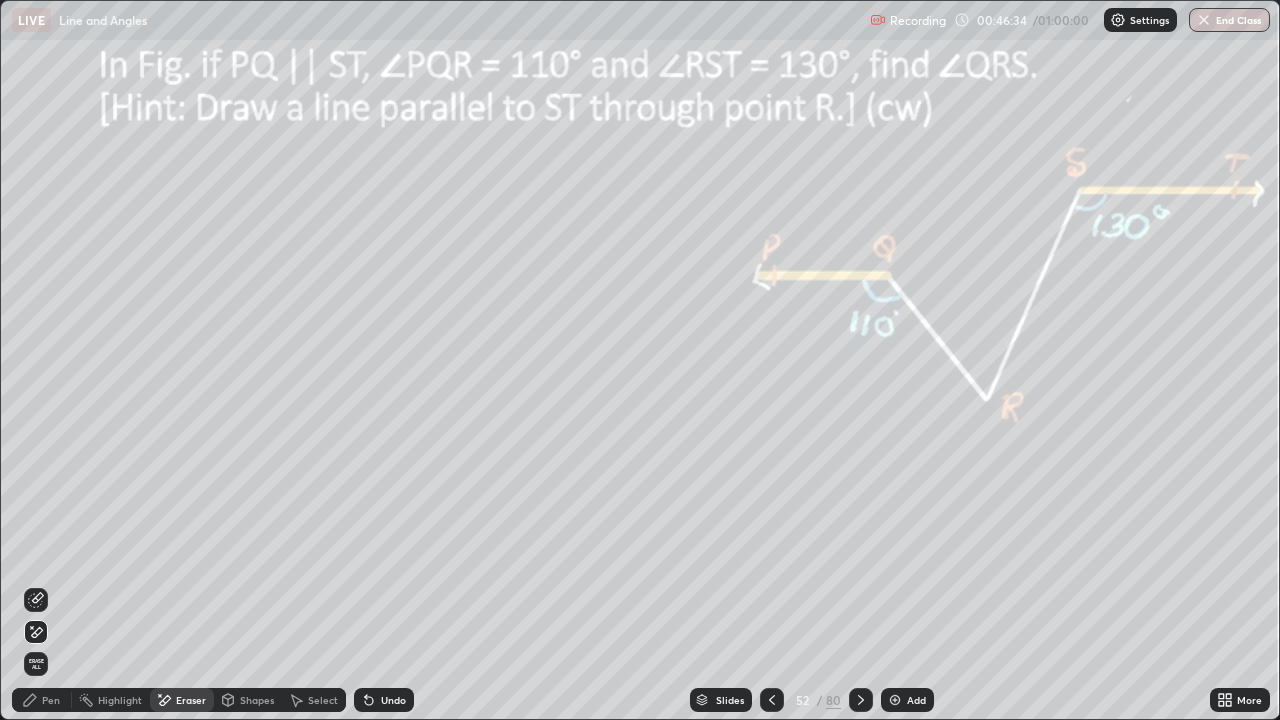 click 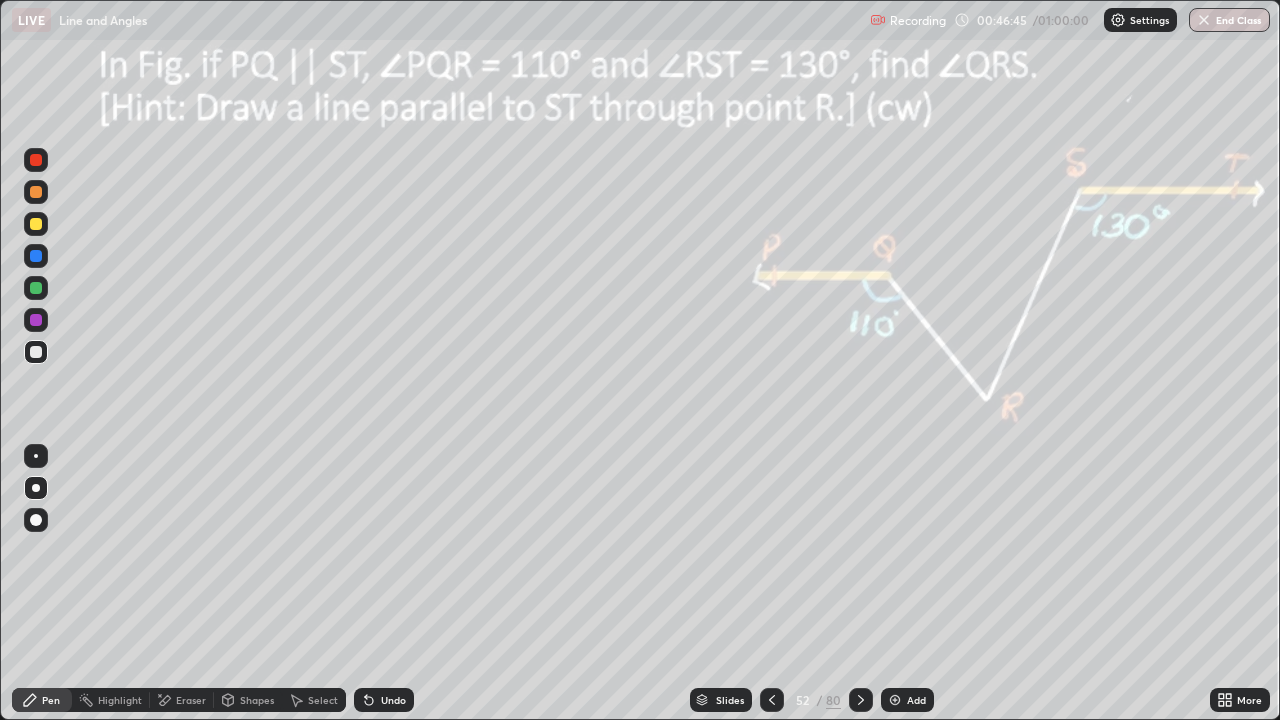 click on "Setting up your live class" at bounding box center (640, 360) 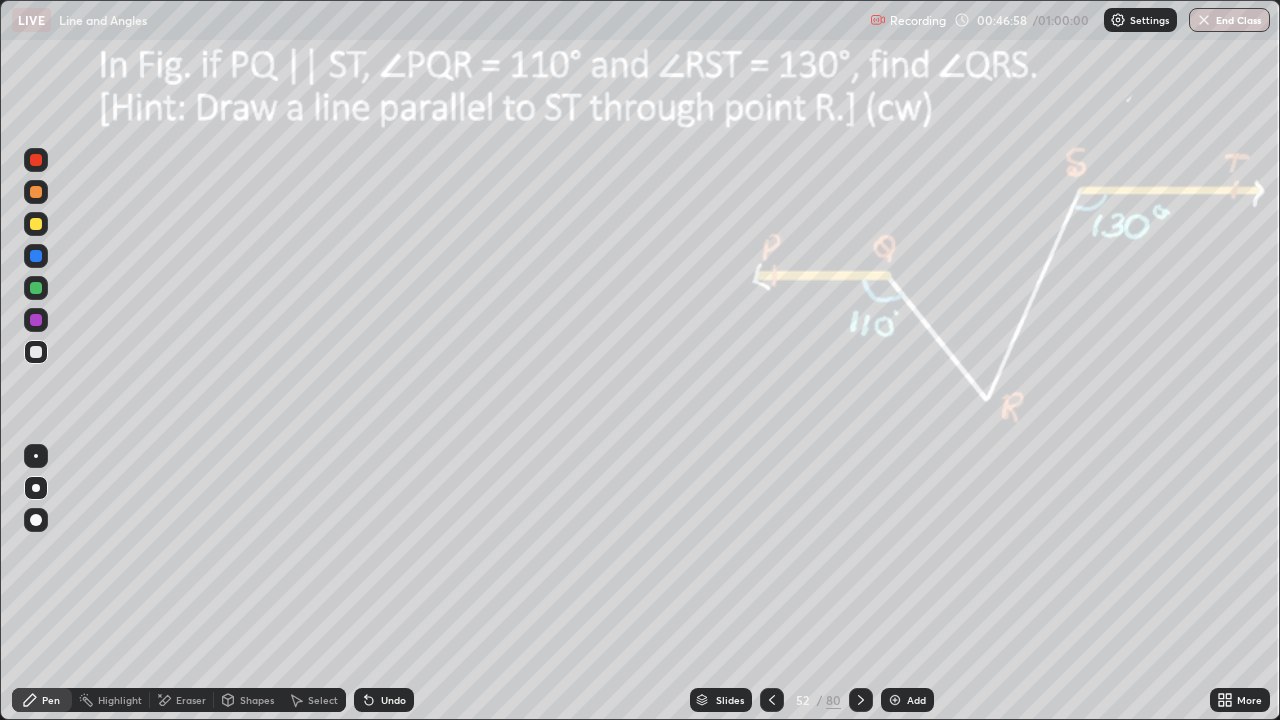 click at bounding box center [36, 320] 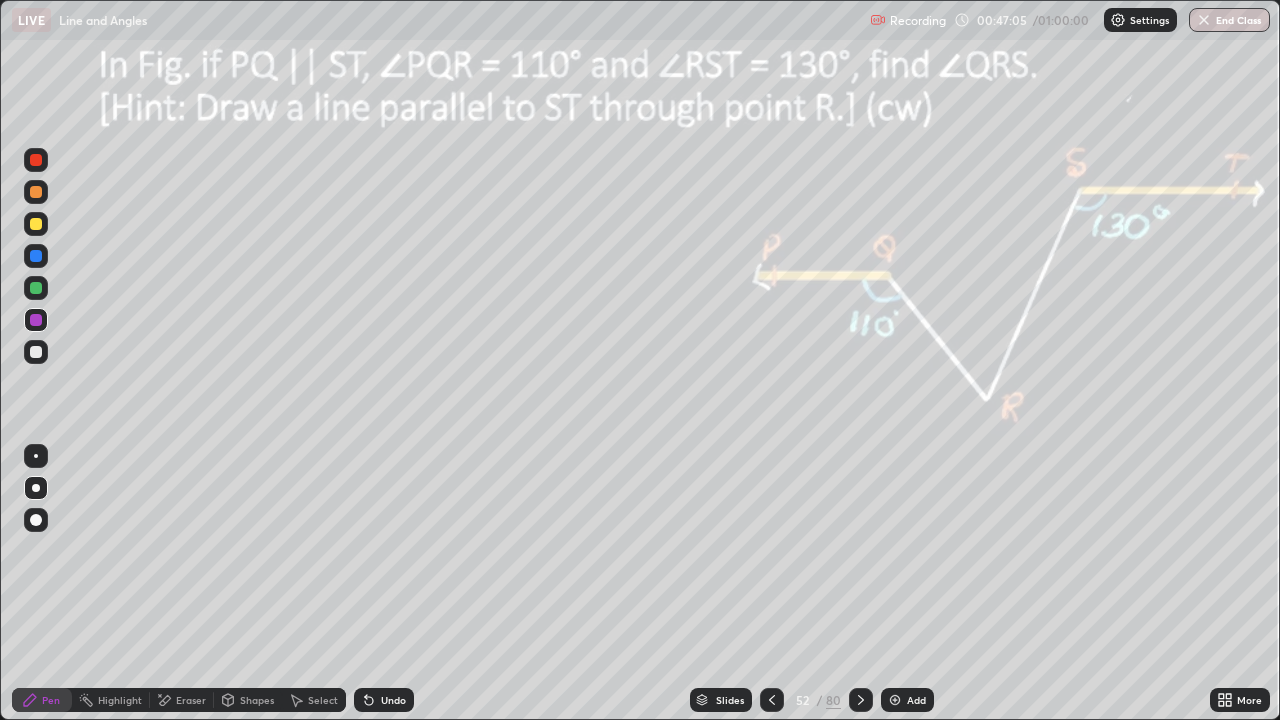 click on "Highlight" at bounding box center [120, 700] 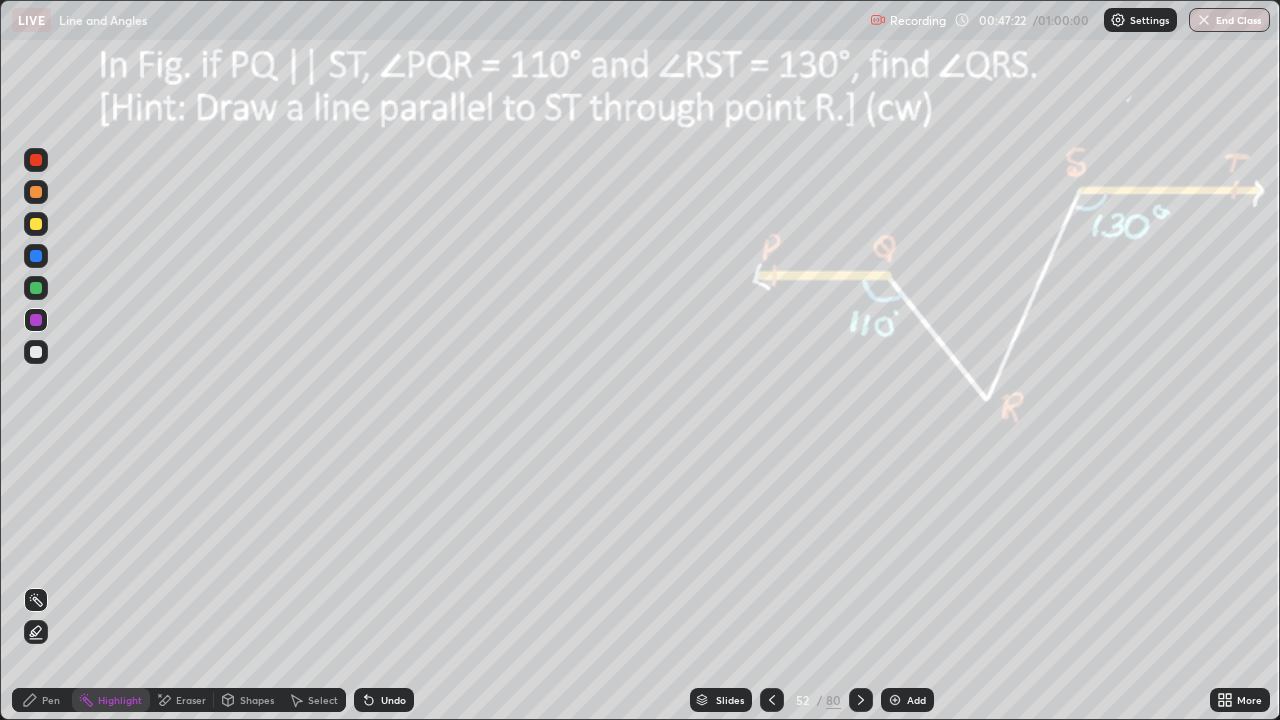 click on "Pen" at bounding box center (51, 700) 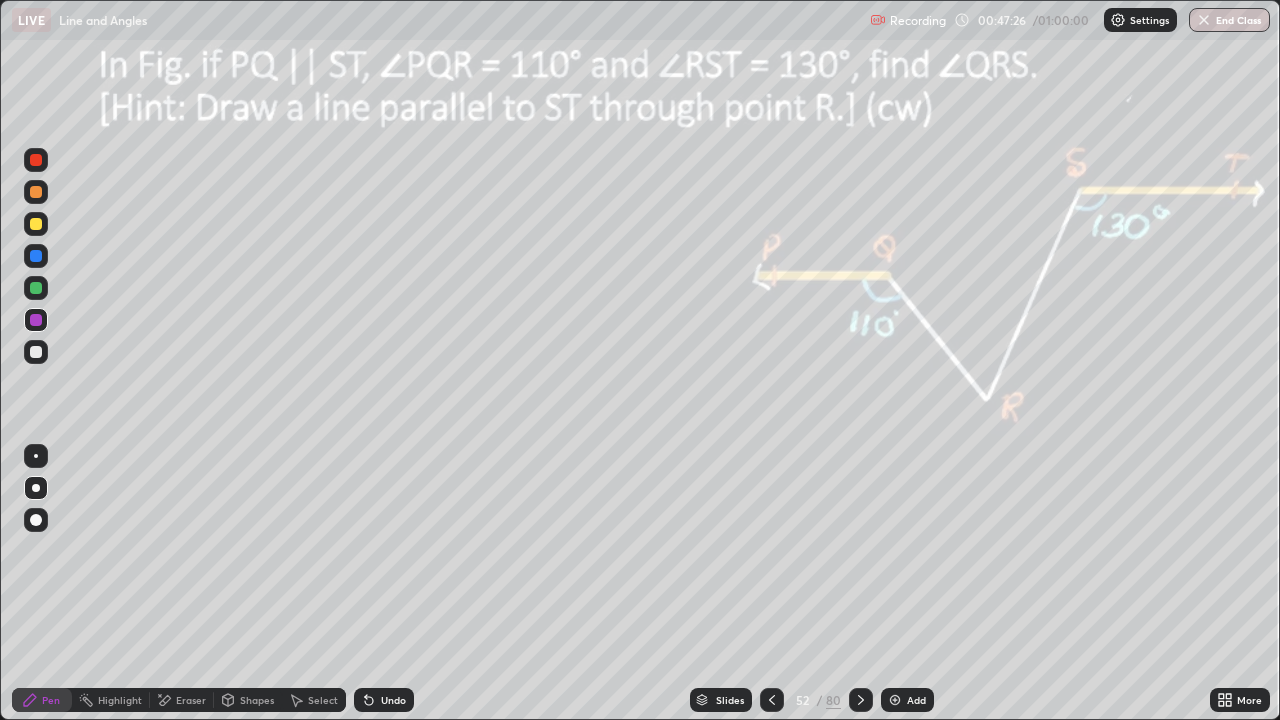 click at bounding box center [36, 352] 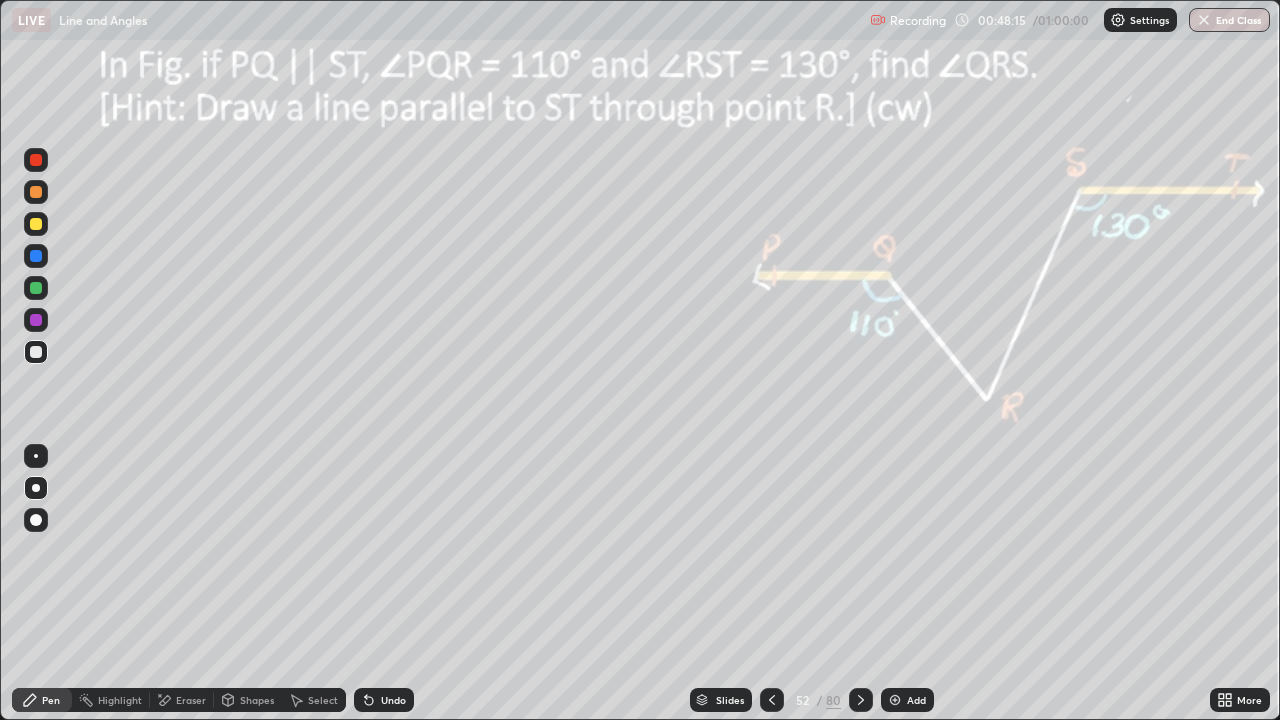 click at bounding box center (36, 320) 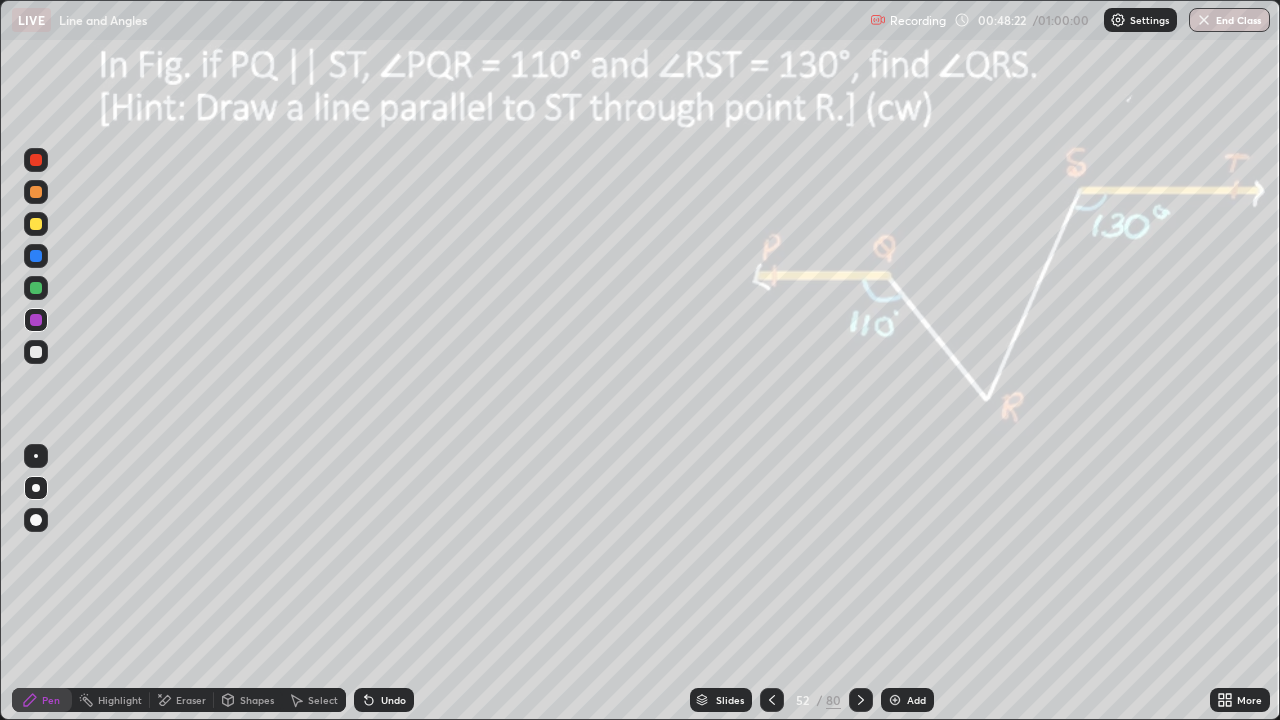 click on "Highlight" at bounding box center (120, 700) 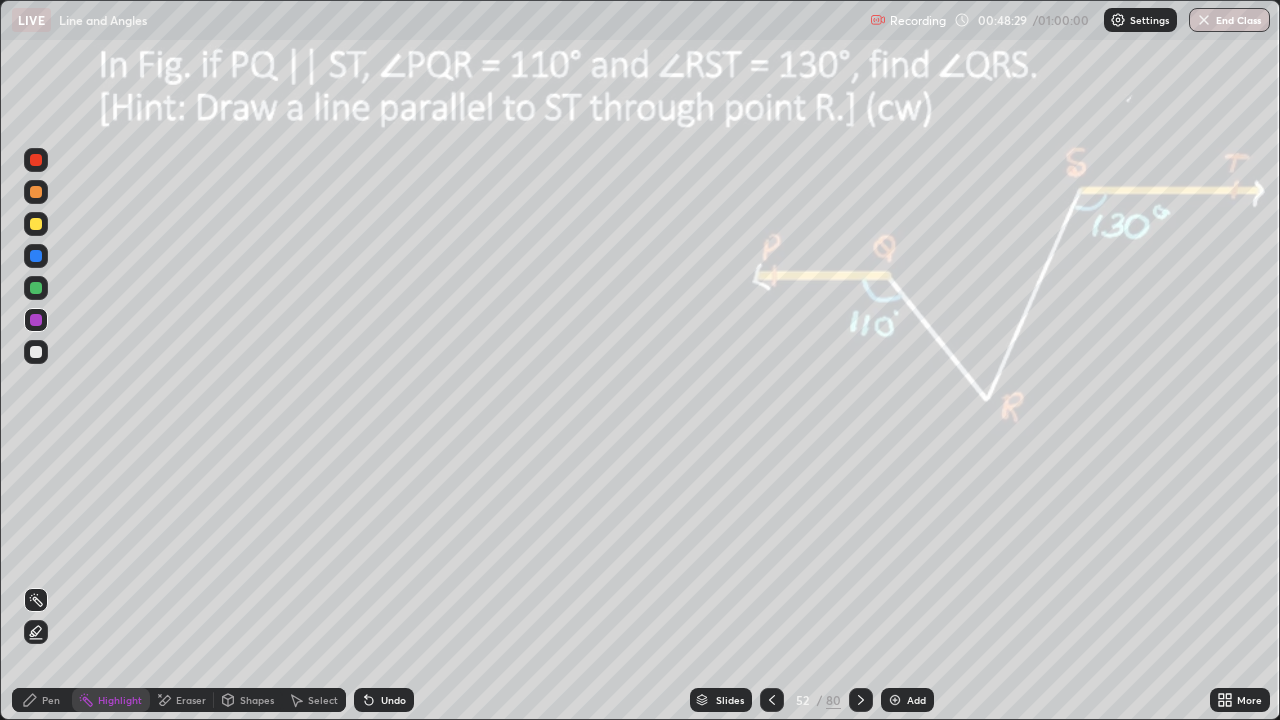 click on "Pen" at bounding box center [42, 700] 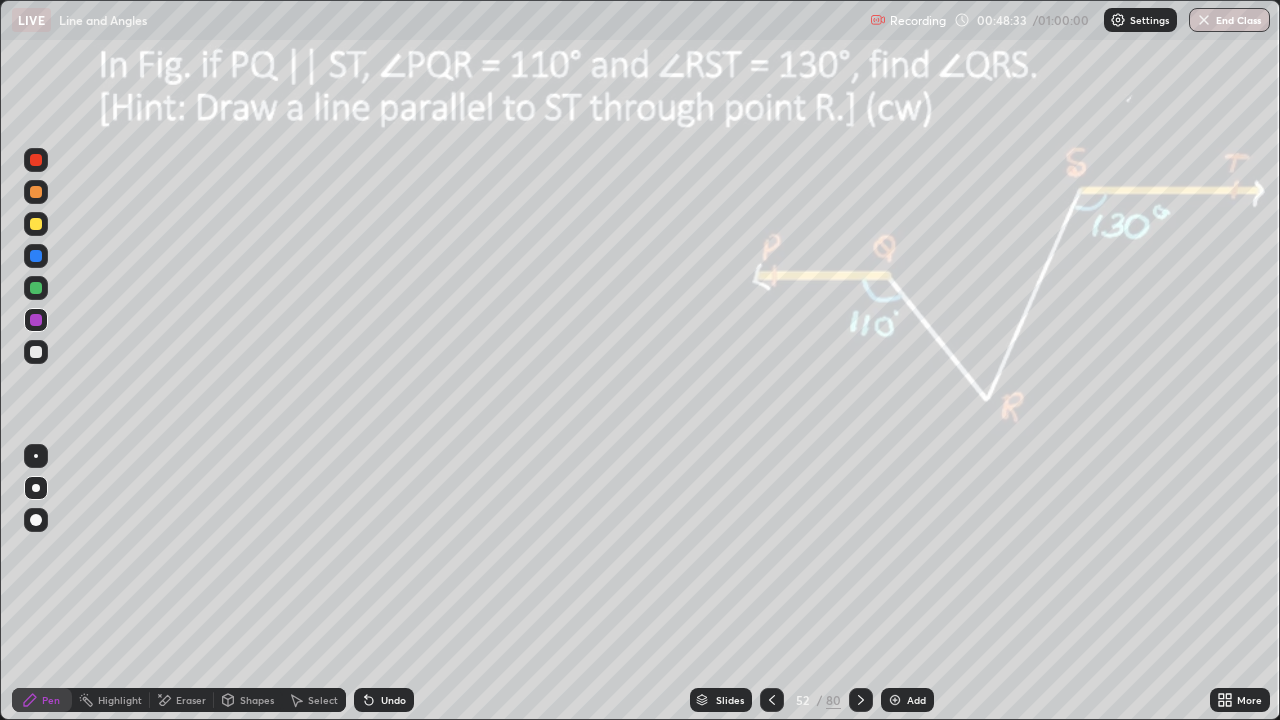 click on "Highlight" at bounding box center (120, 700) 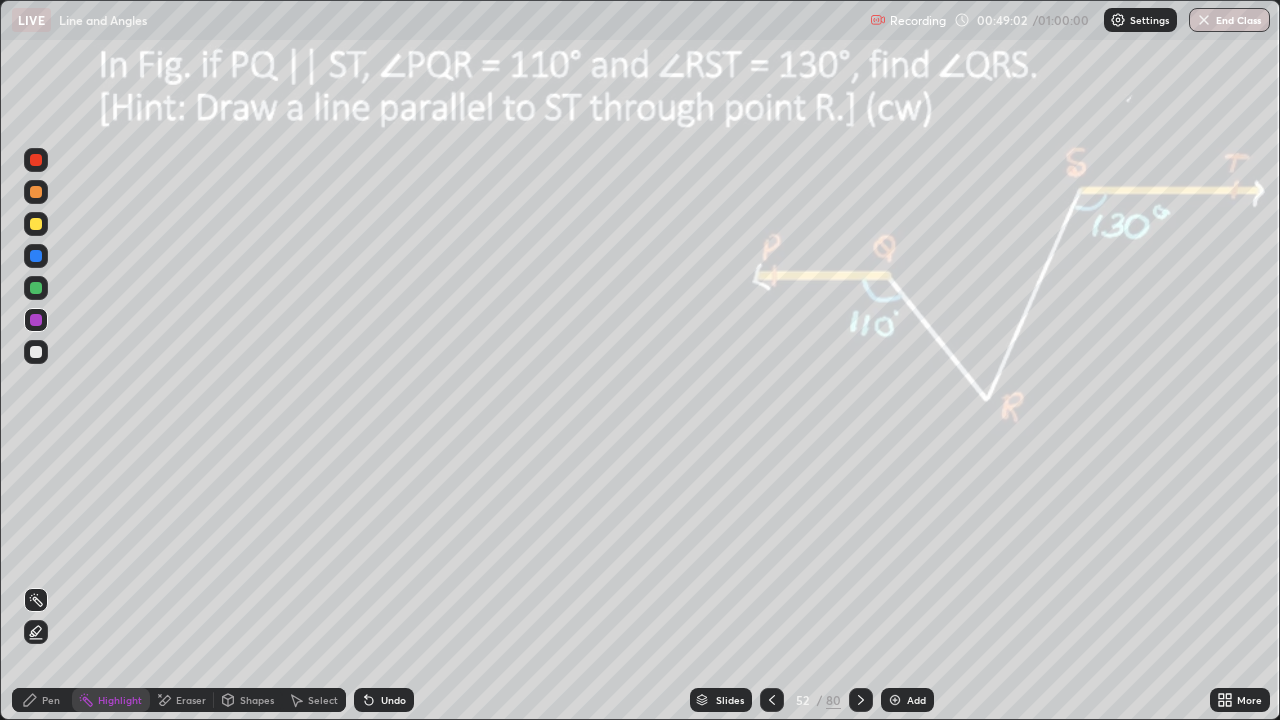 click 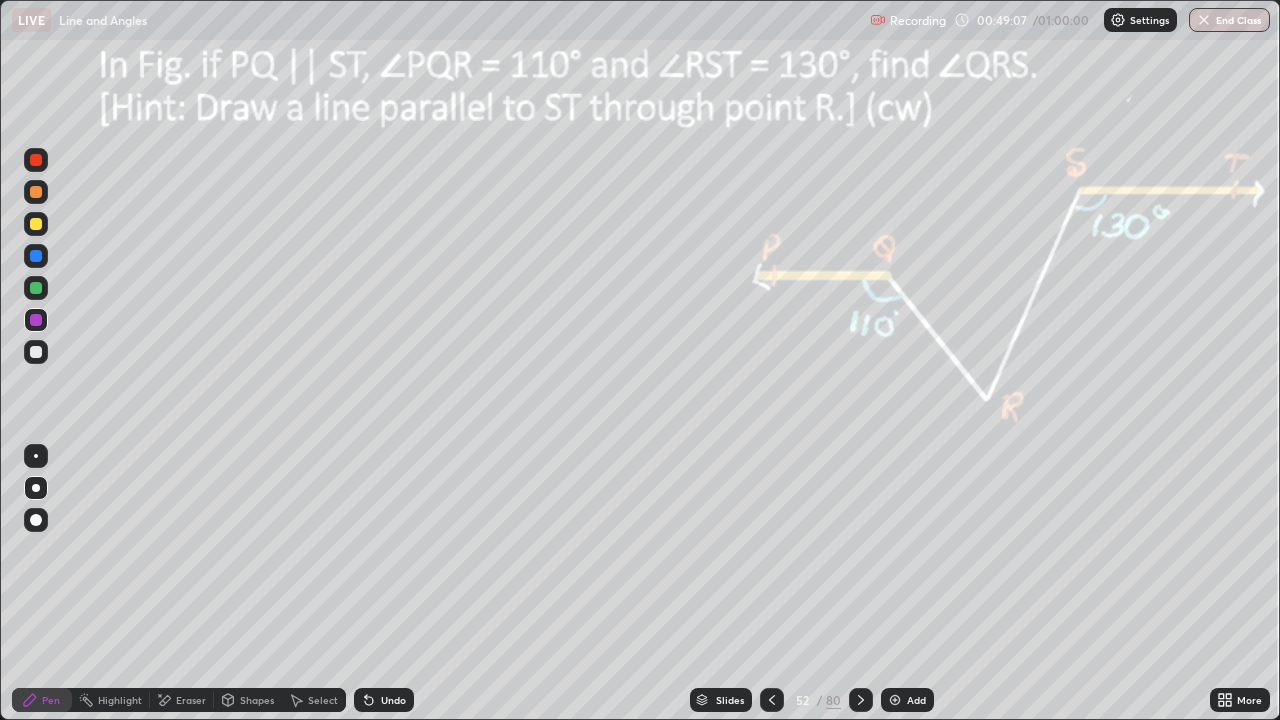 click 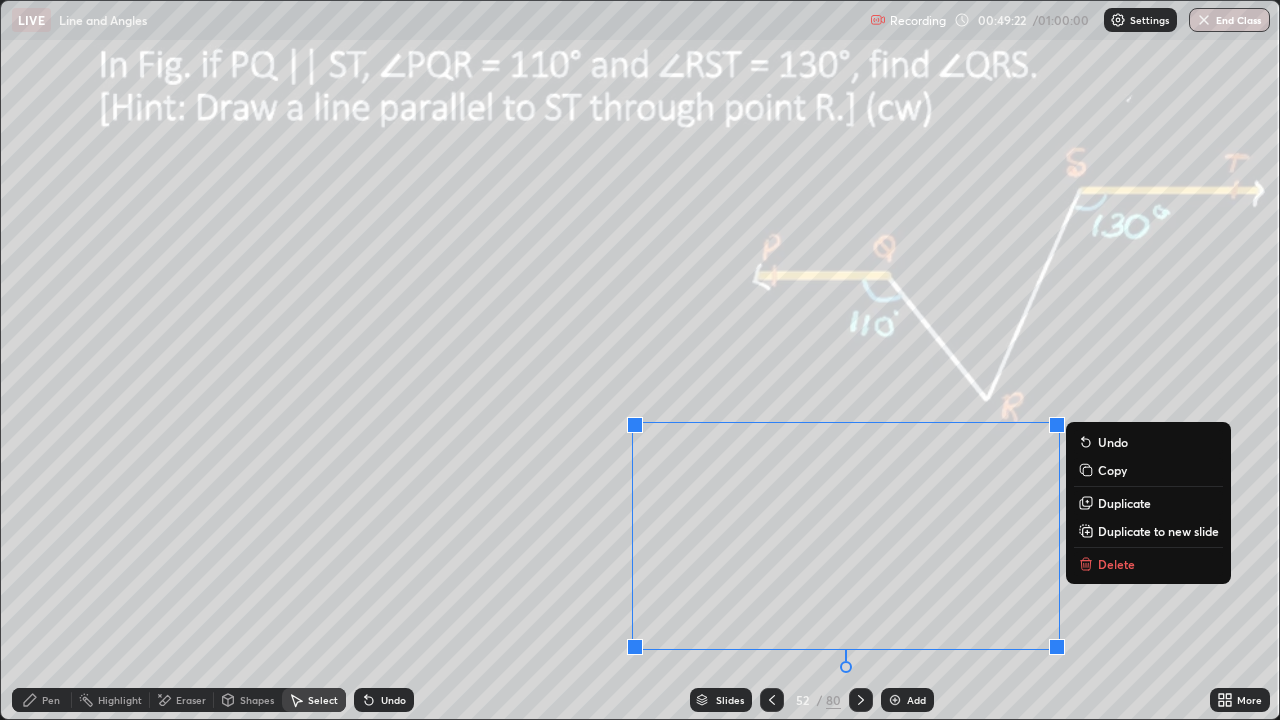 click on "0 ° Undo Copy Duplicate Duplicate to new slide Delete" at bounding box center (640, 360) 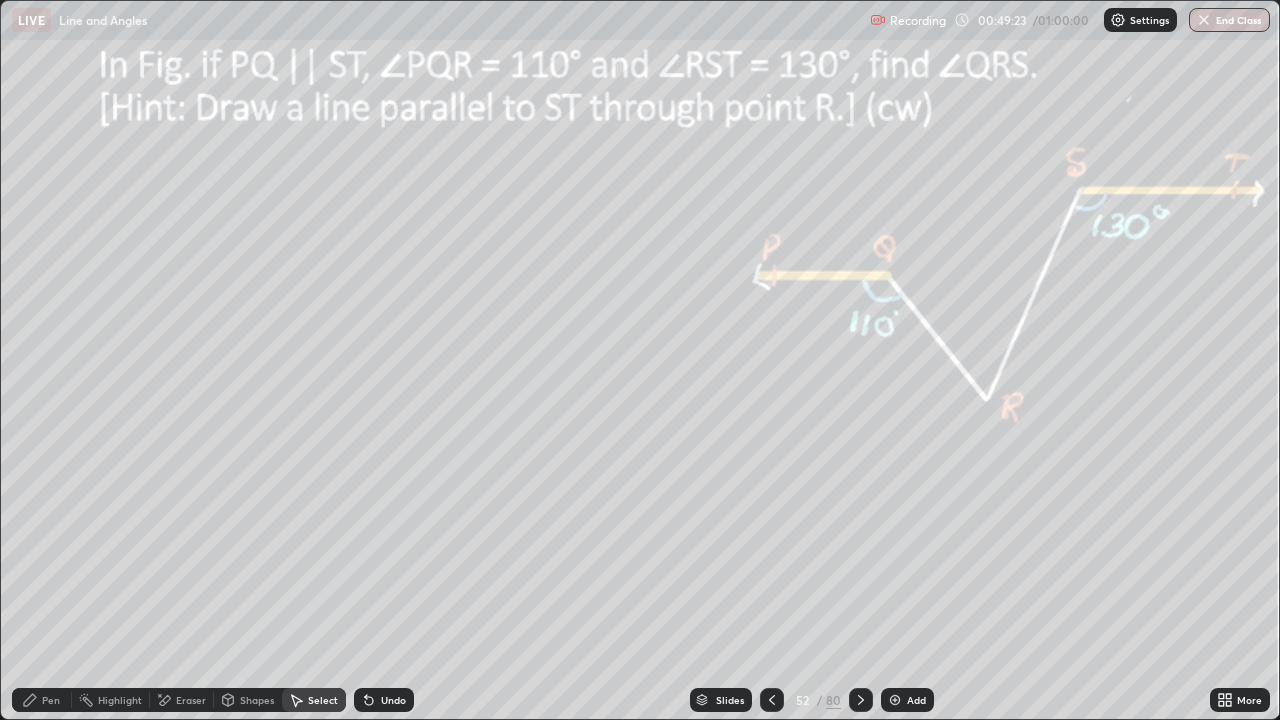 click on "Eraser" at bounding box center [191, 700] 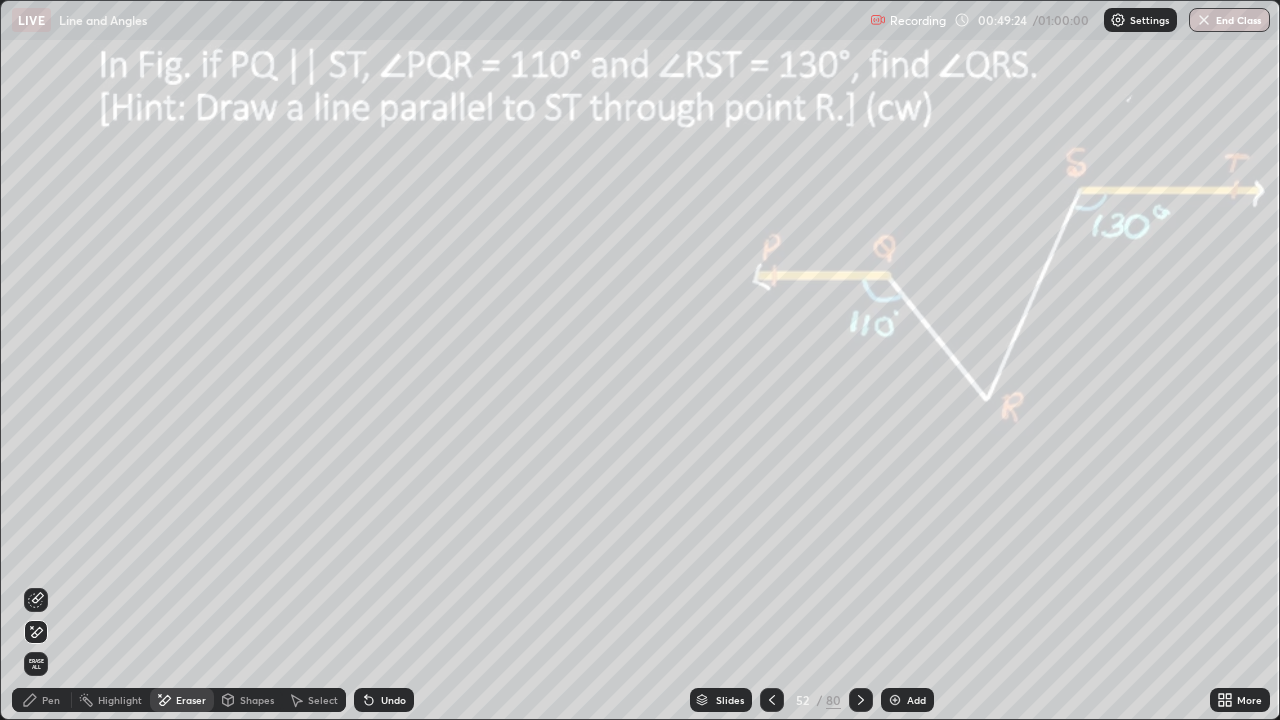 click 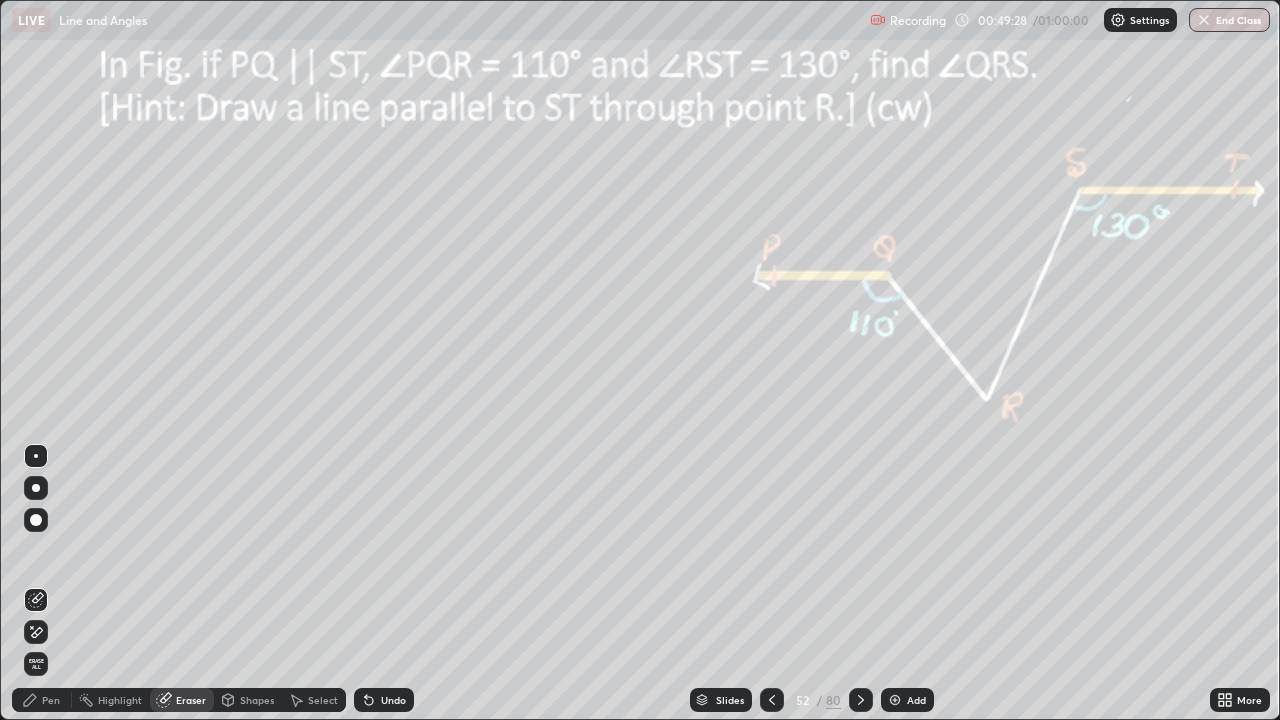 click on "Pen" at bounding box center (51, 700) 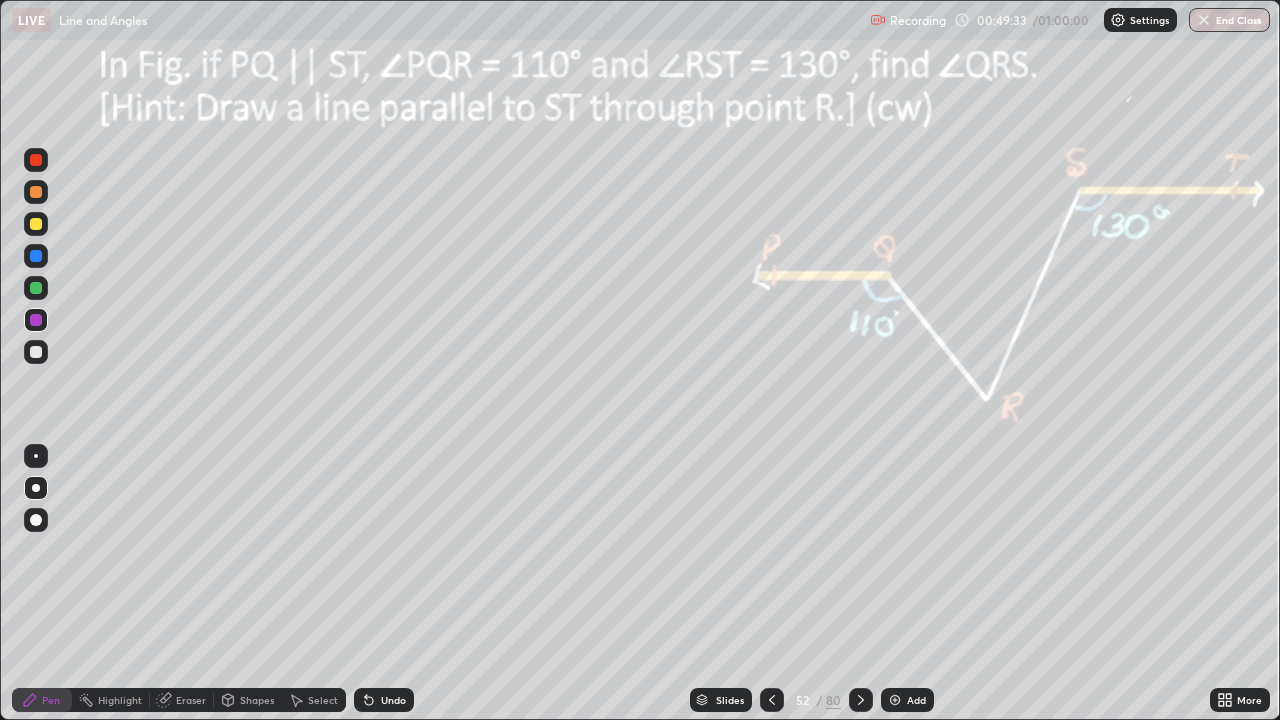 click at bounding box center [36, 288] 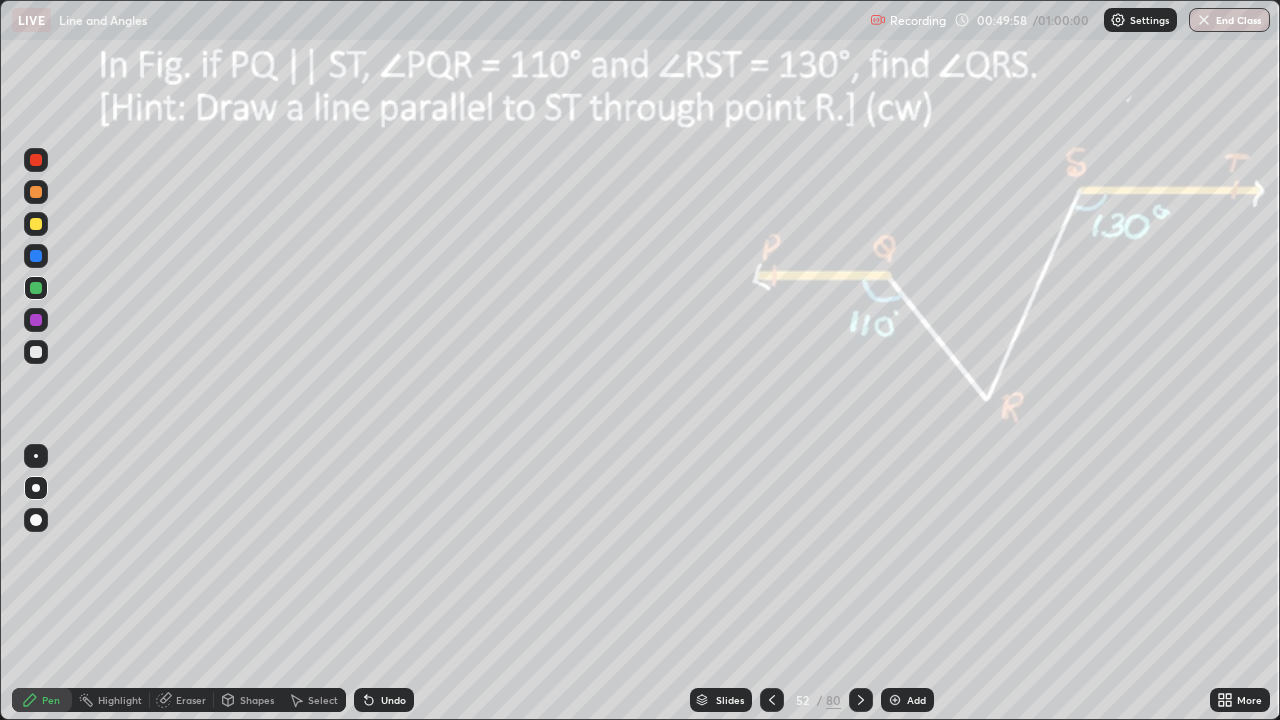 click on "Eraser" at bounding box center [191, 700] 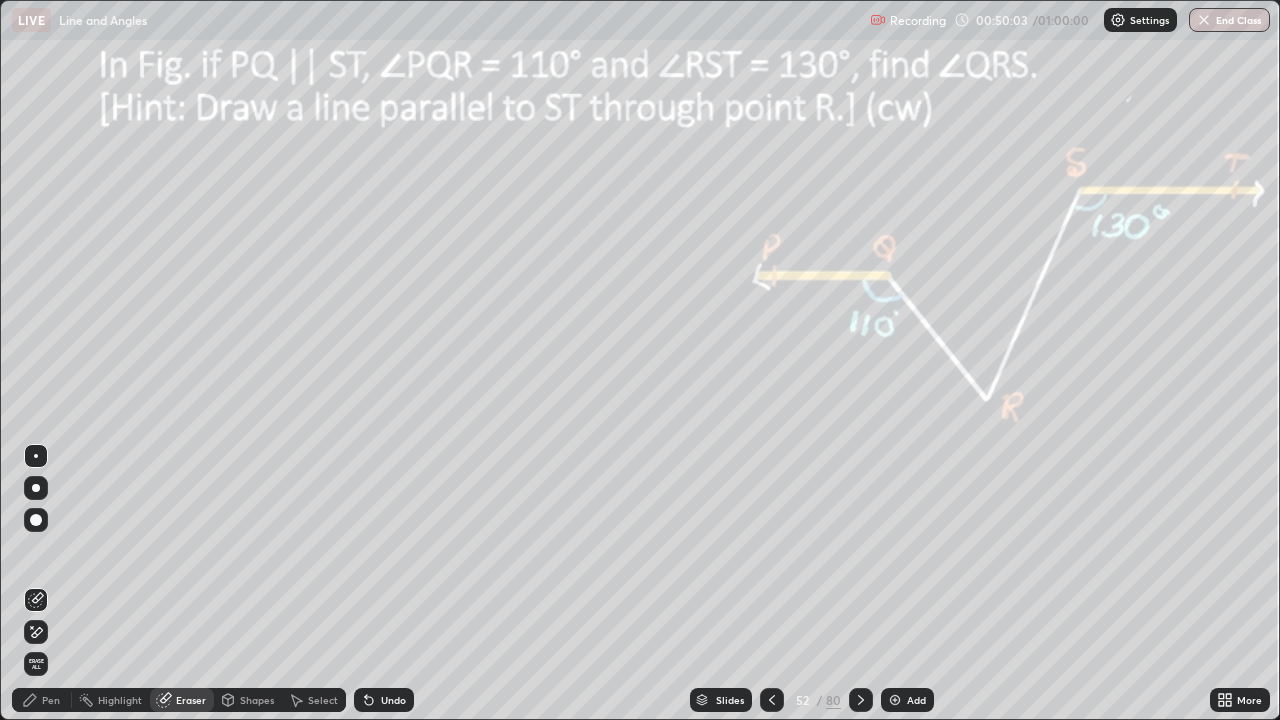 click on "Pen" at bounding box center (42, 700) 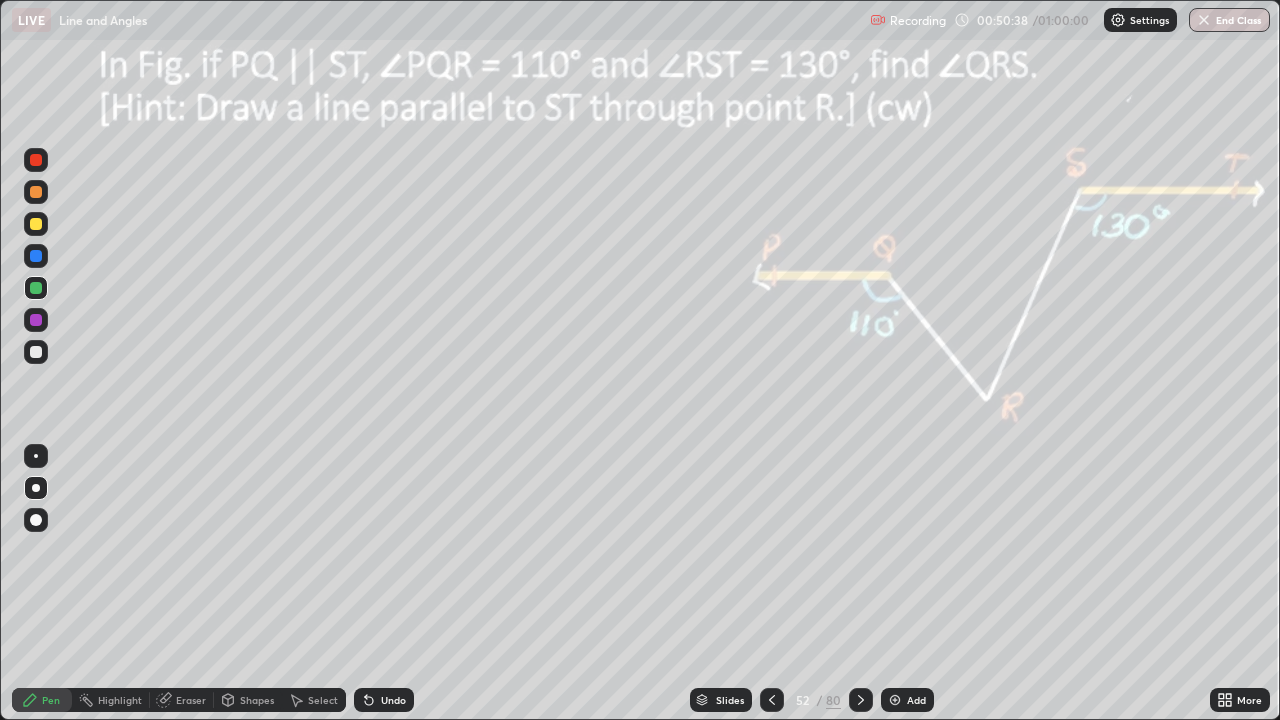 click at bounding box center [36, 320] 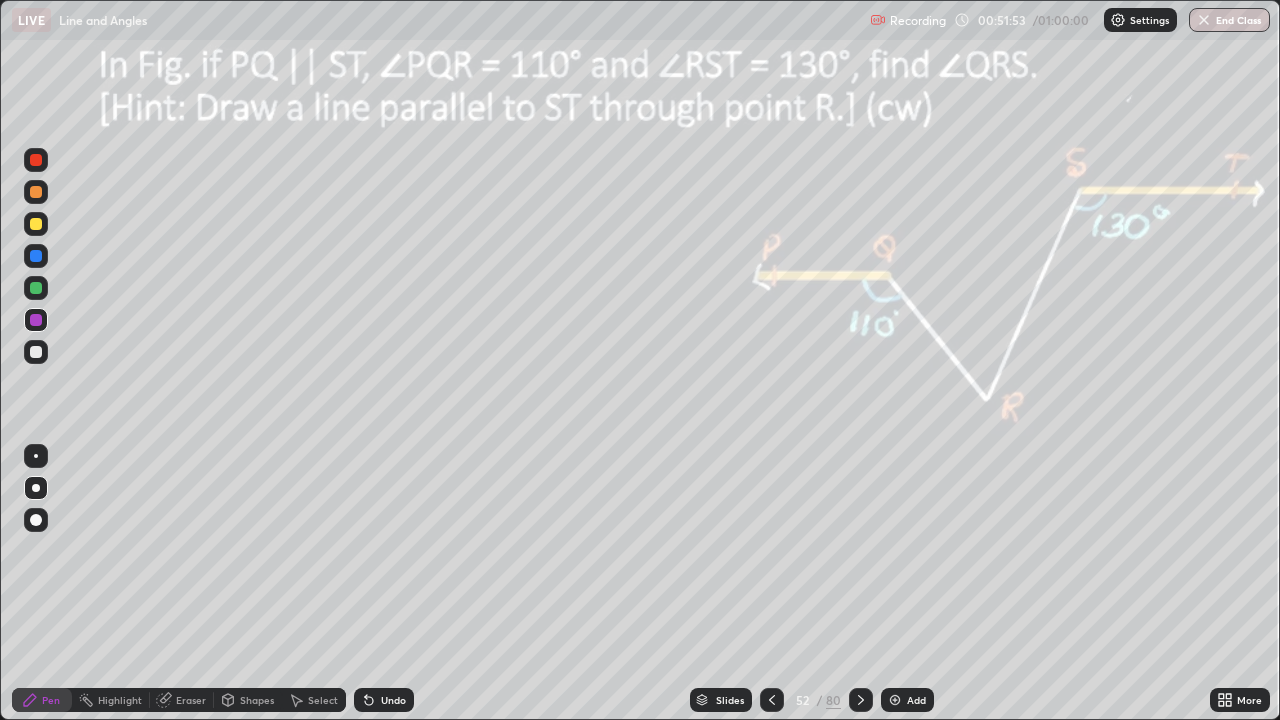 click 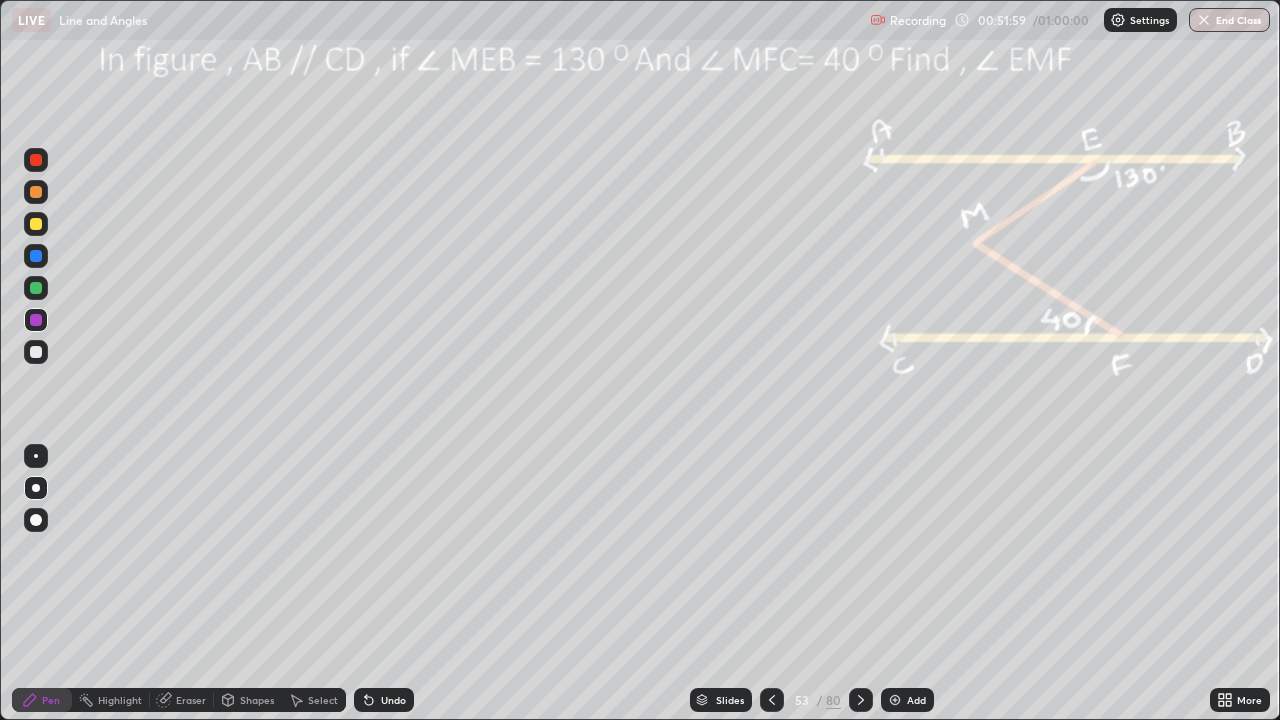 click on "Highlight" at bounding box center (120, 700) 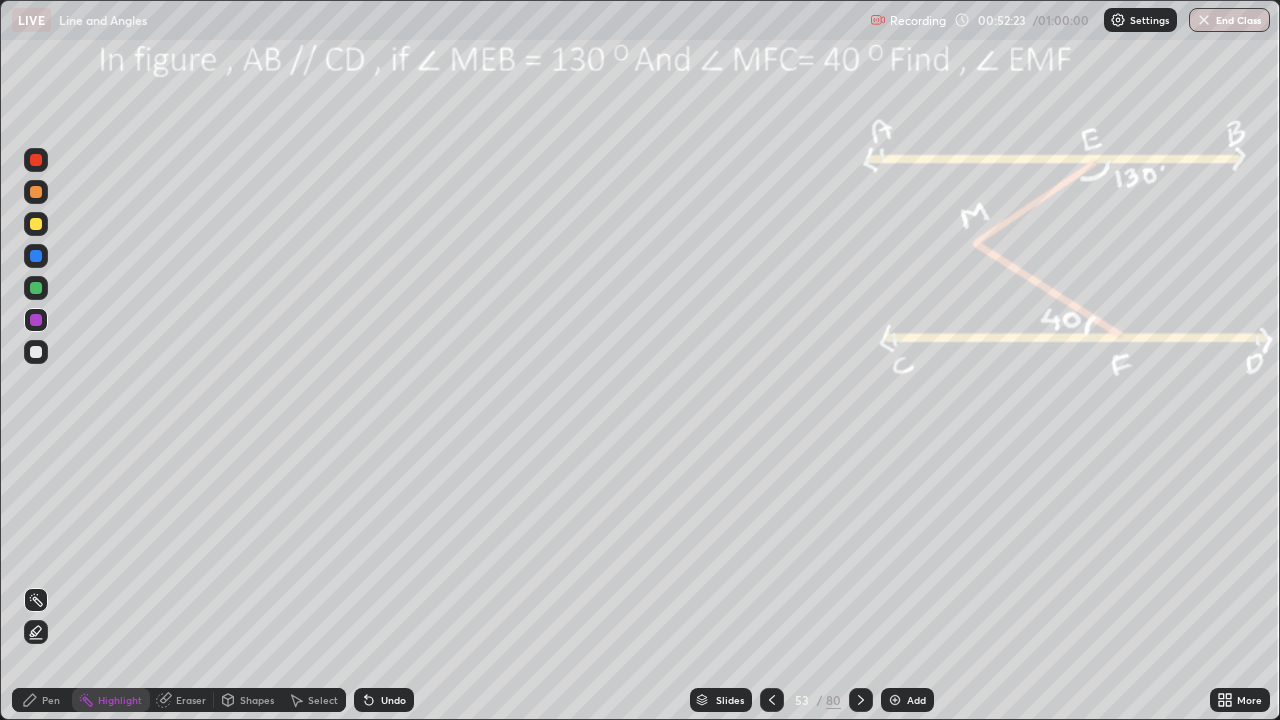 click on "Pen" at bounding box center (42, 700) 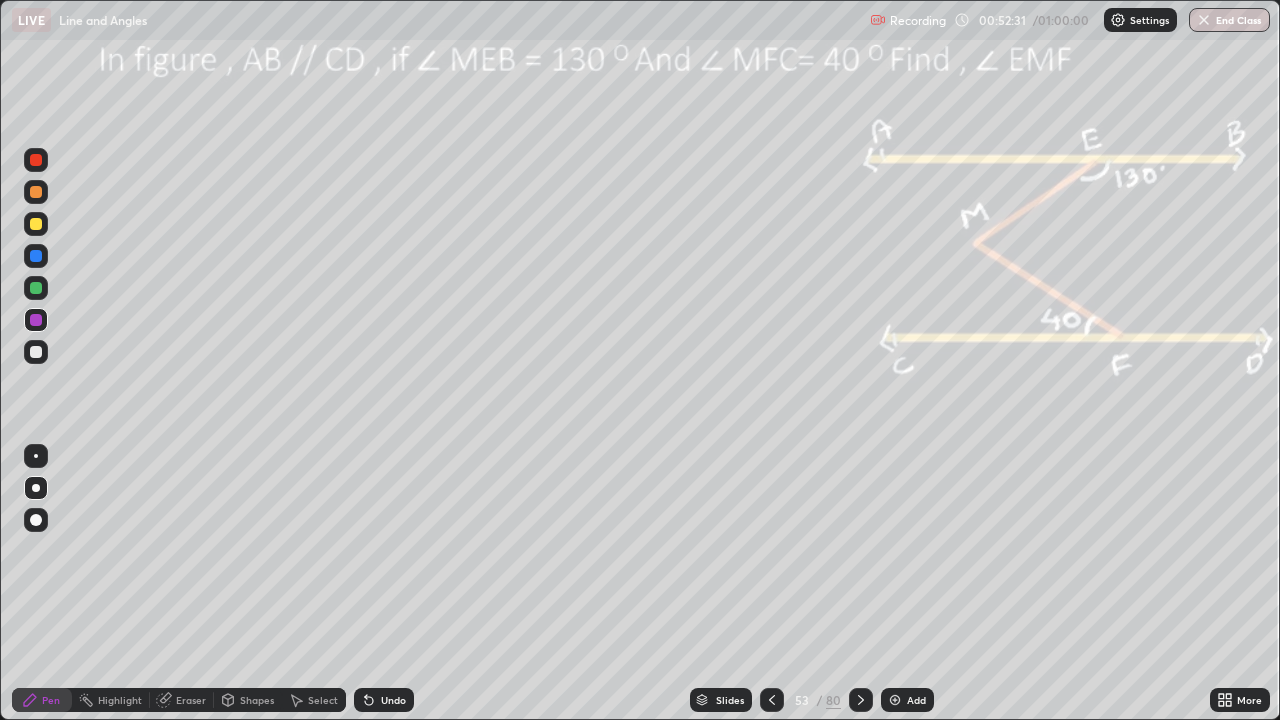 click on "Highlight" at bounding box center (120, 700) 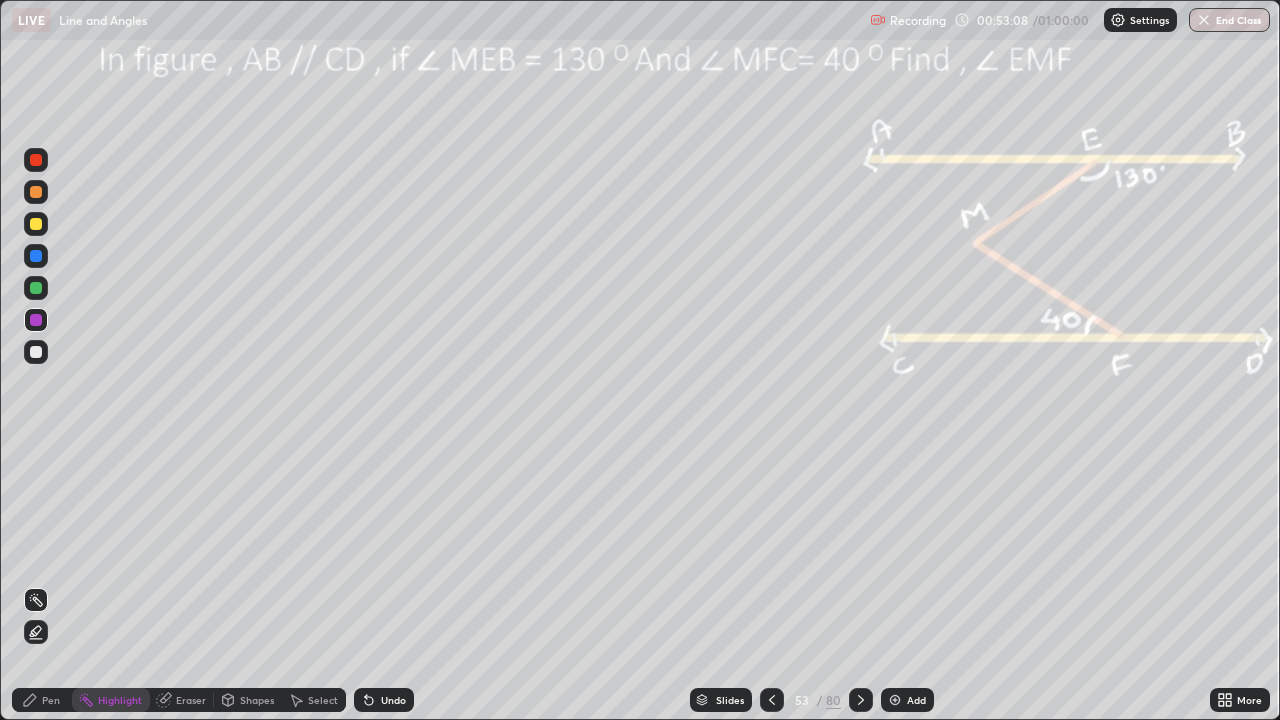 click on "Eraser" at bounding box center (191, 700) 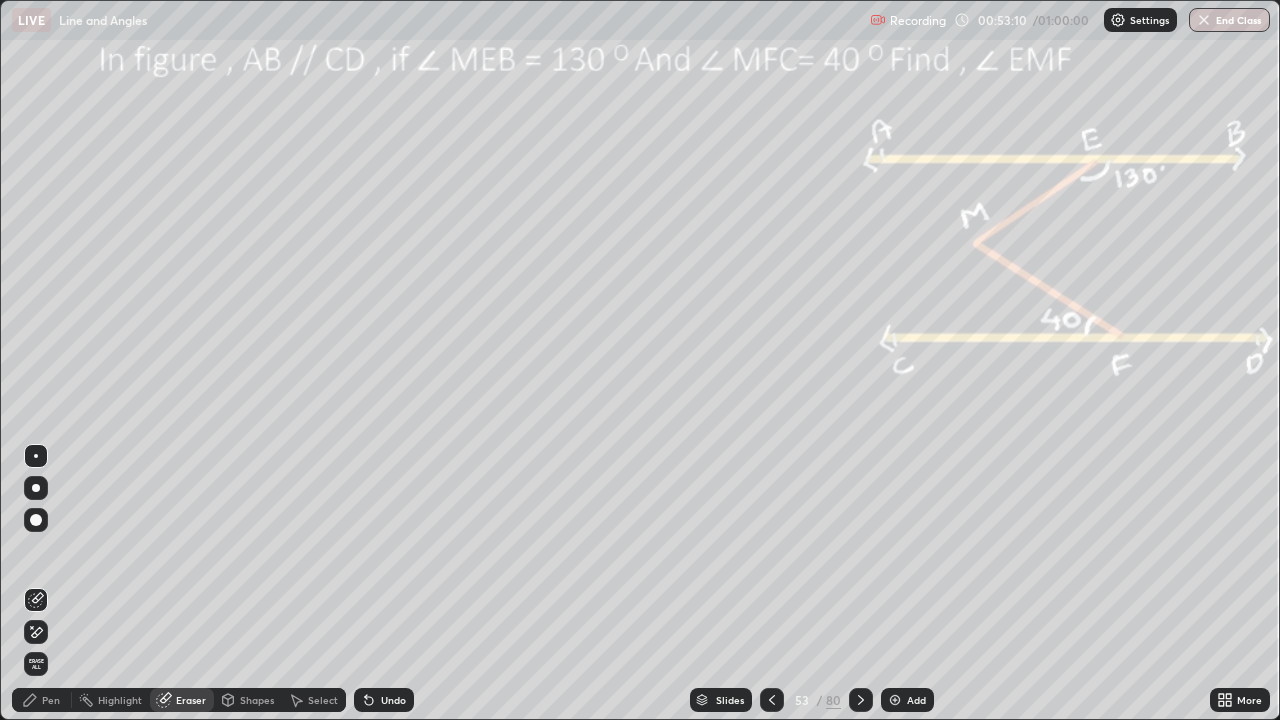 click on "Eraser" at bounding box center (191, 700) 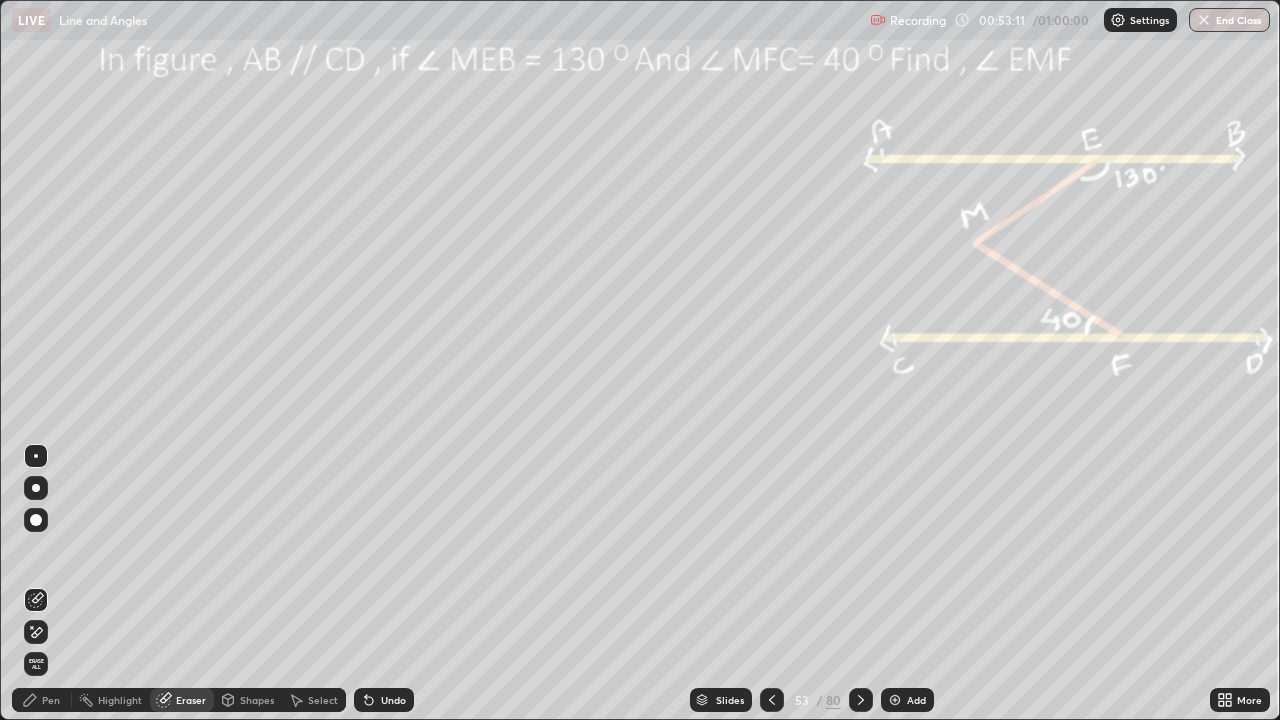 click on "Erase all" at bounding box center [36, 664] 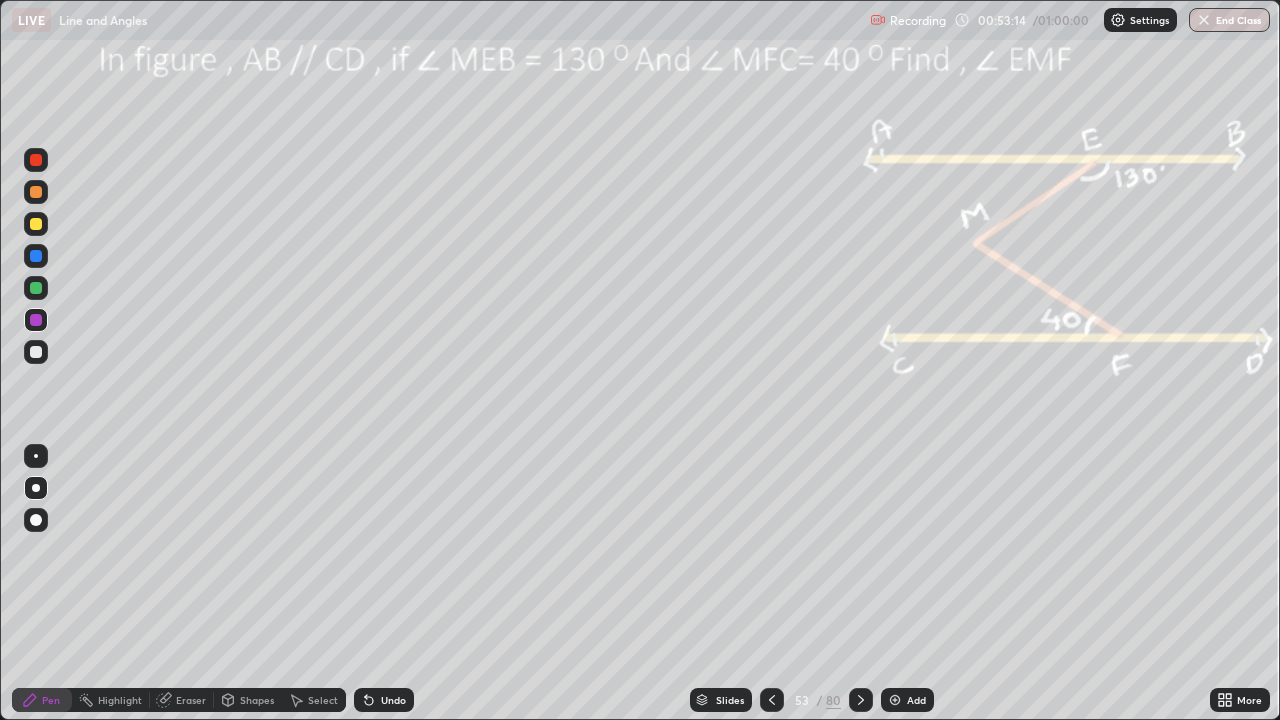 click on "Setting up your live class" at bounding box center [640, 360] 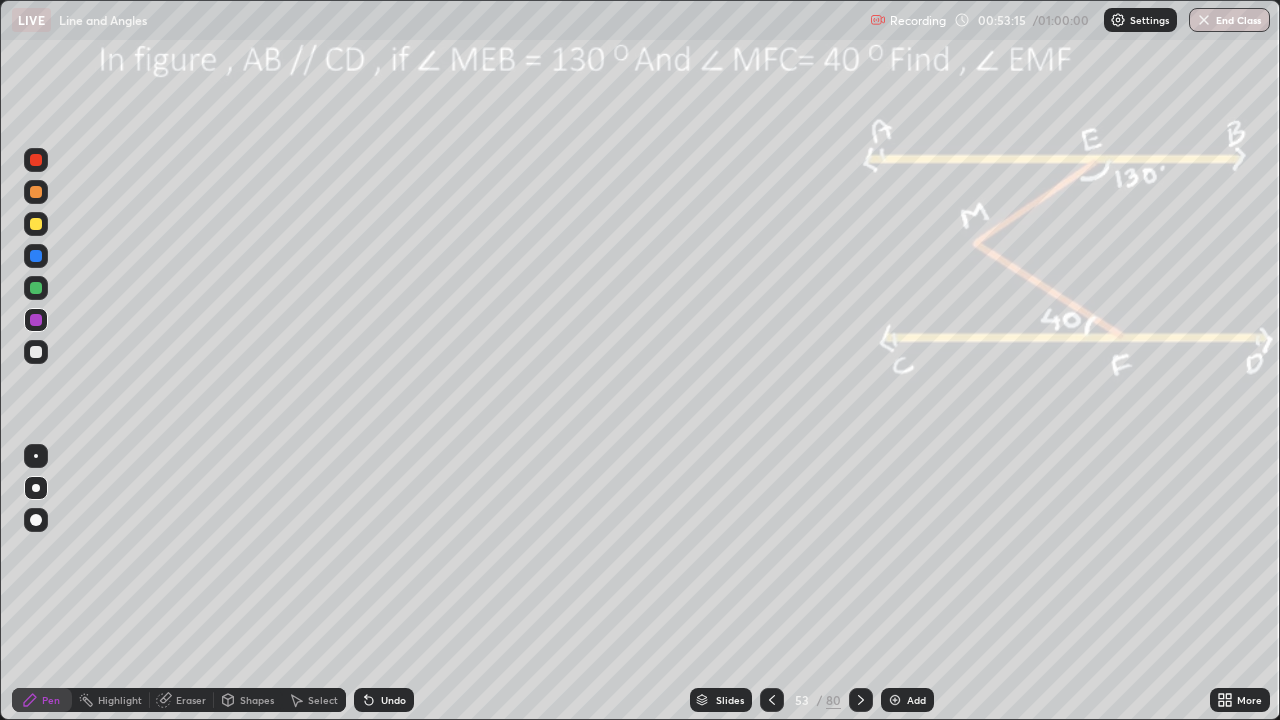 click at bounding box center [36, 352] 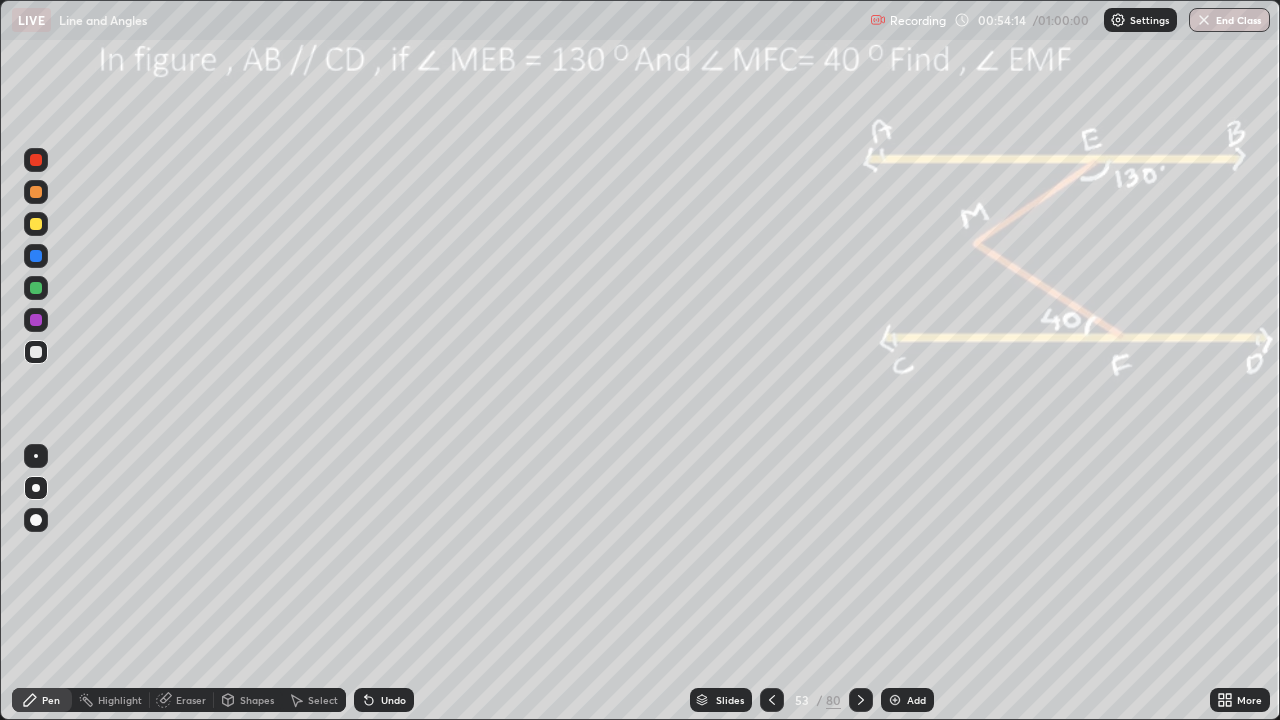 click on "Eraser" at bounding box center (191, 700) 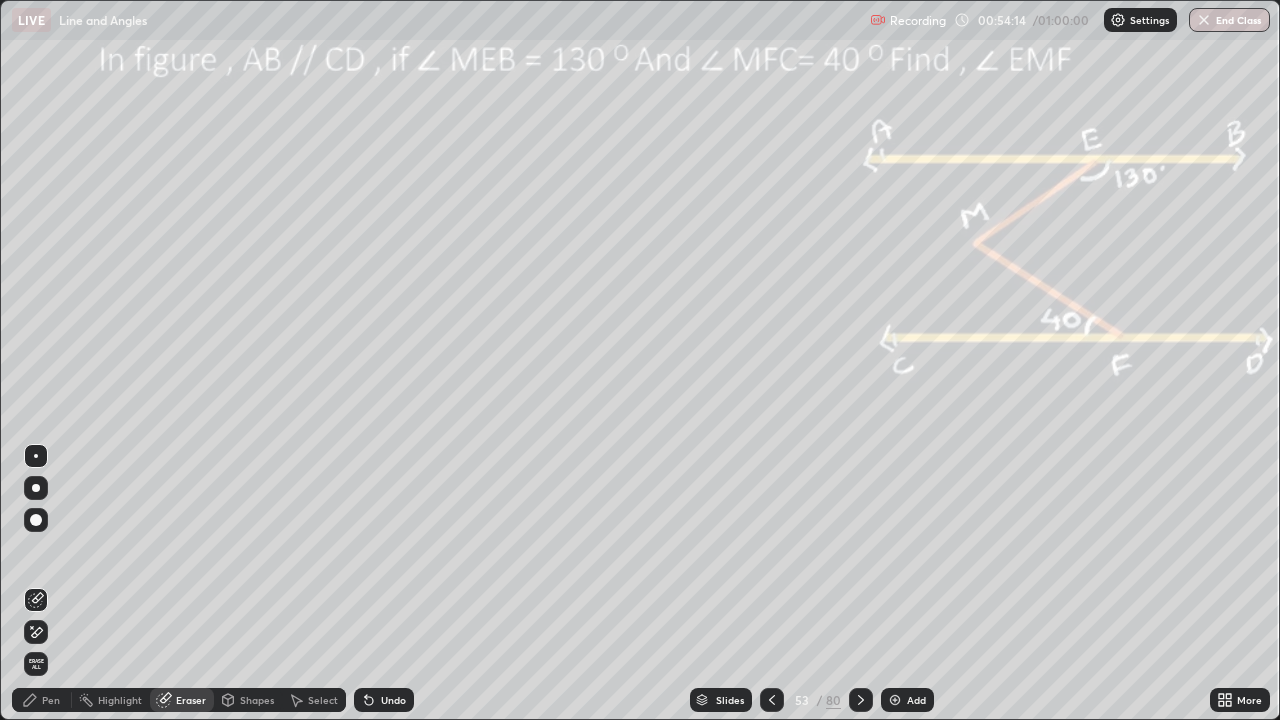 click on "Erase all" at bounding box center (36, 664) 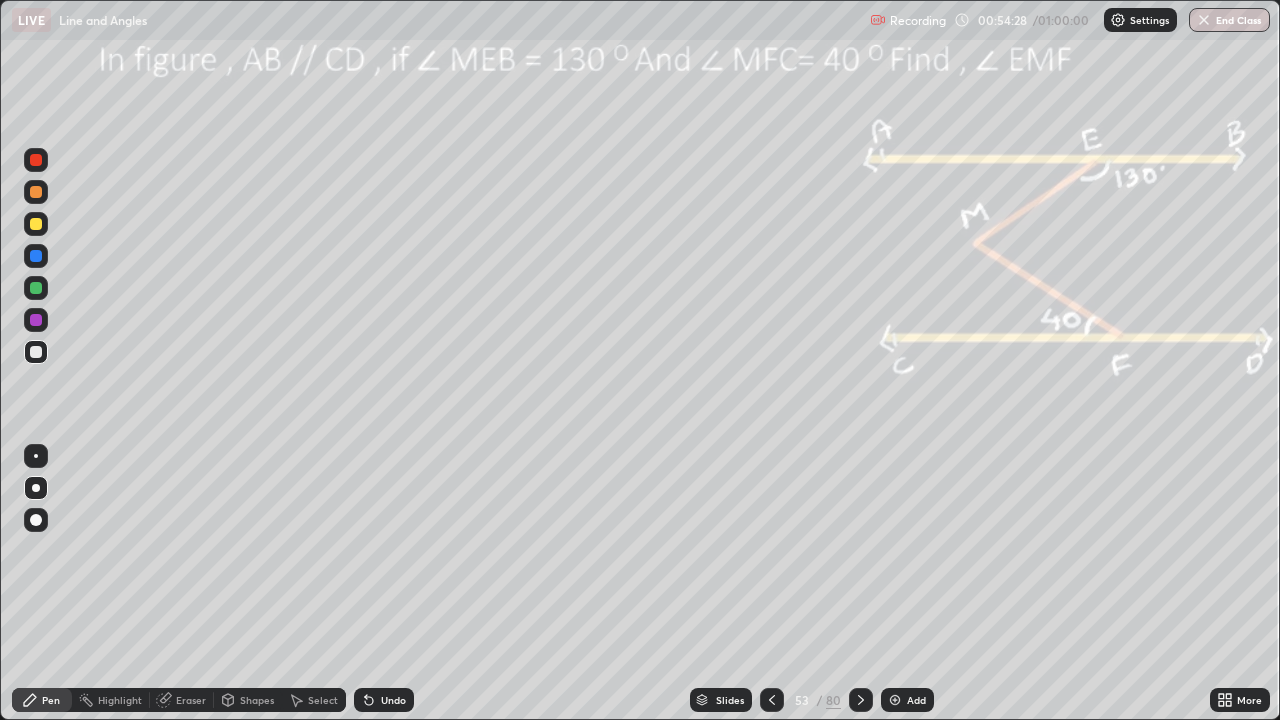 click at bounding box center [36, 256] 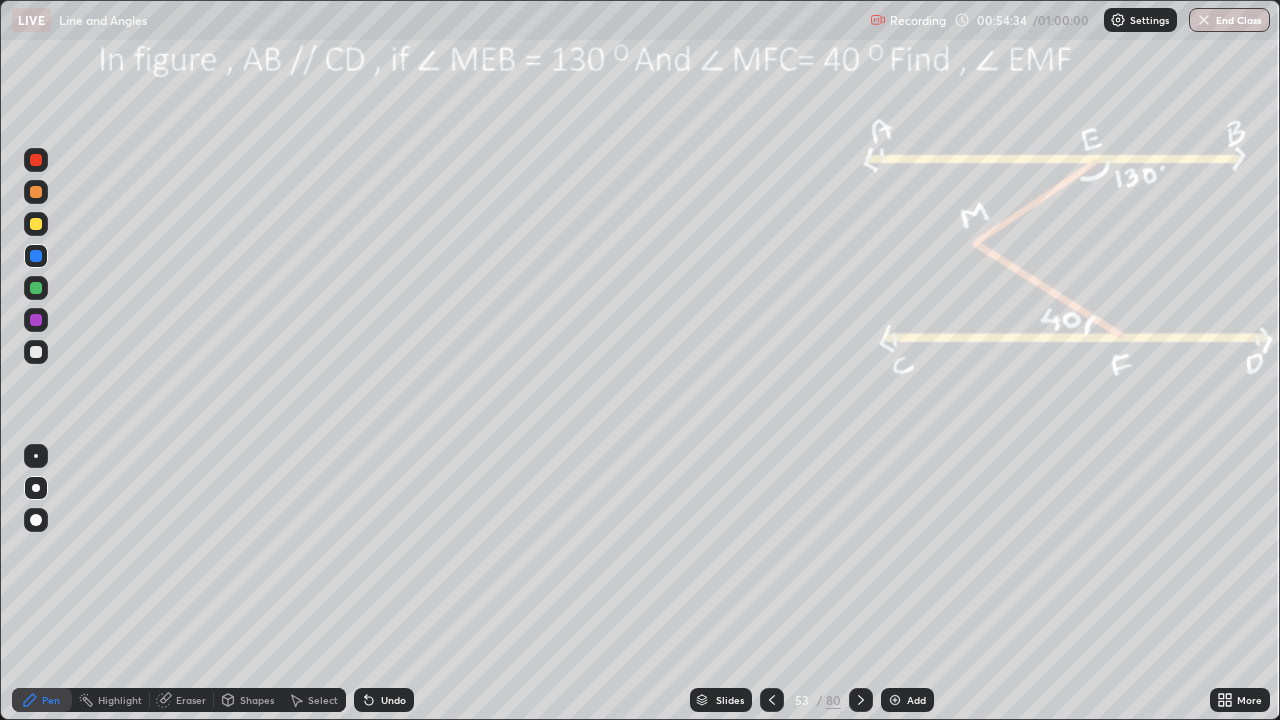 click on "Highlight" at bounding box center (120, 700) 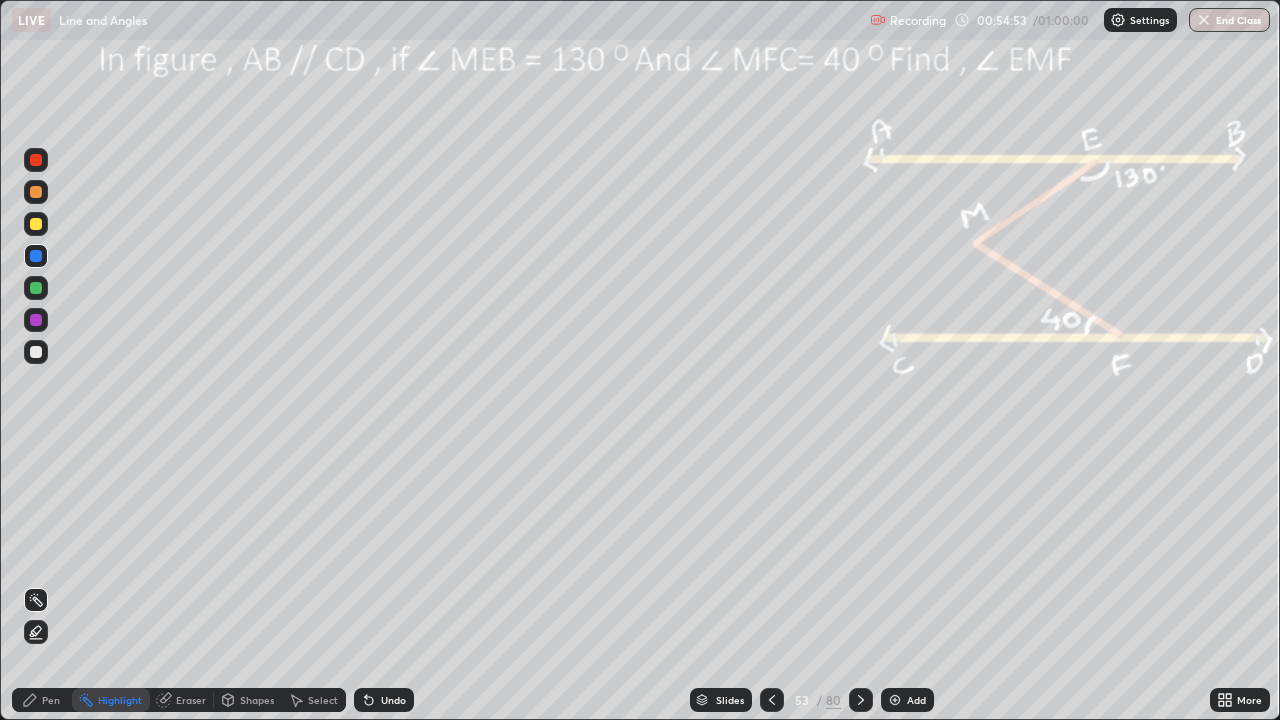 click at bounding box center [36, 288] 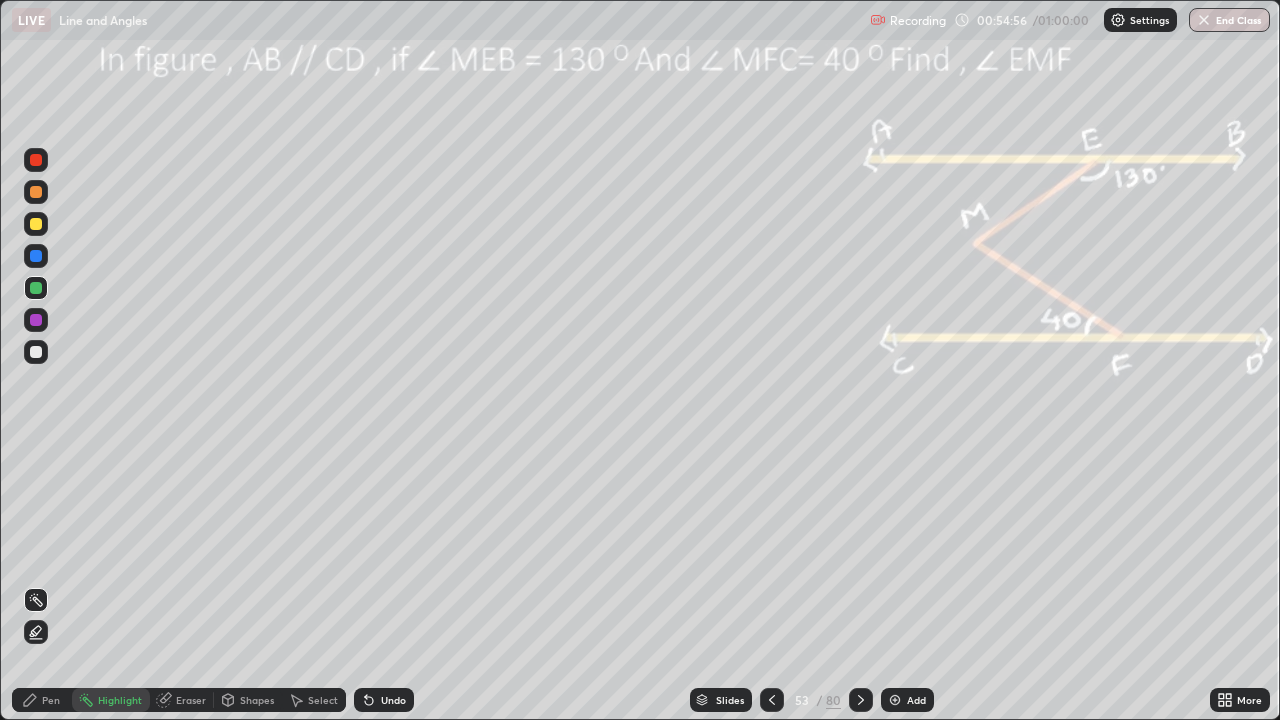 click on "Pen" at bounding box center [51, 700] 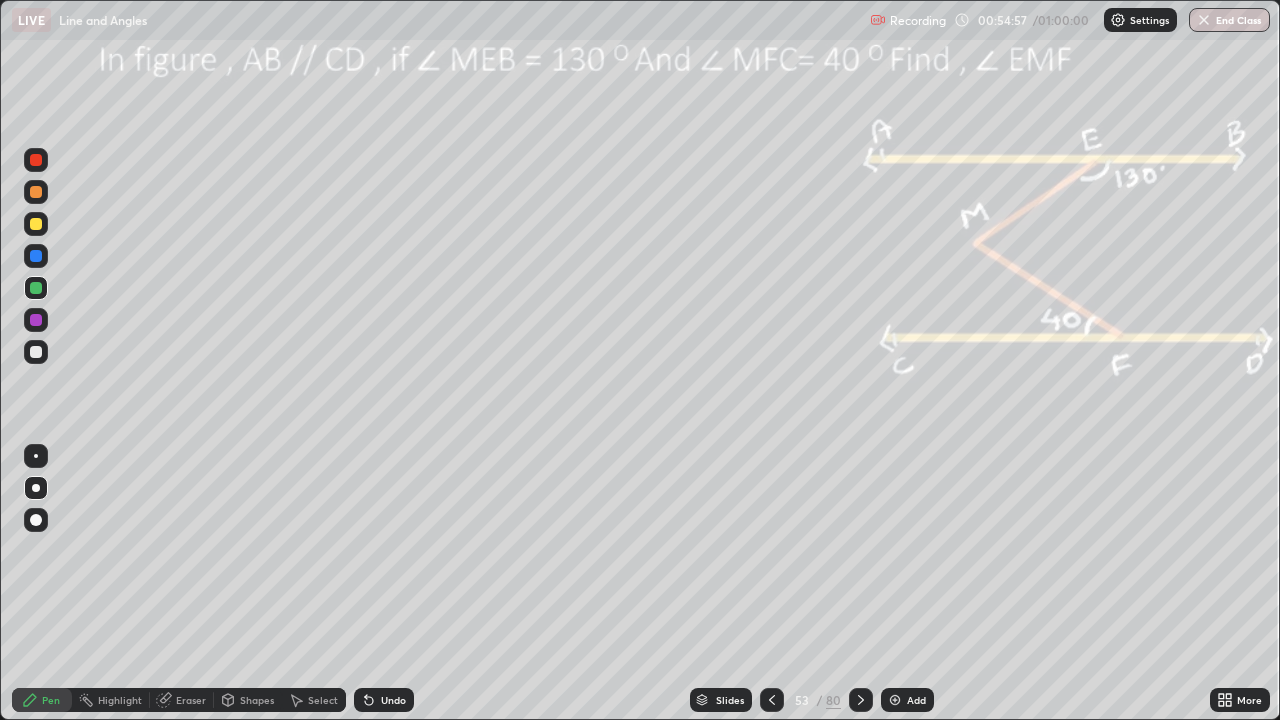click at bounding box center (36, 352) 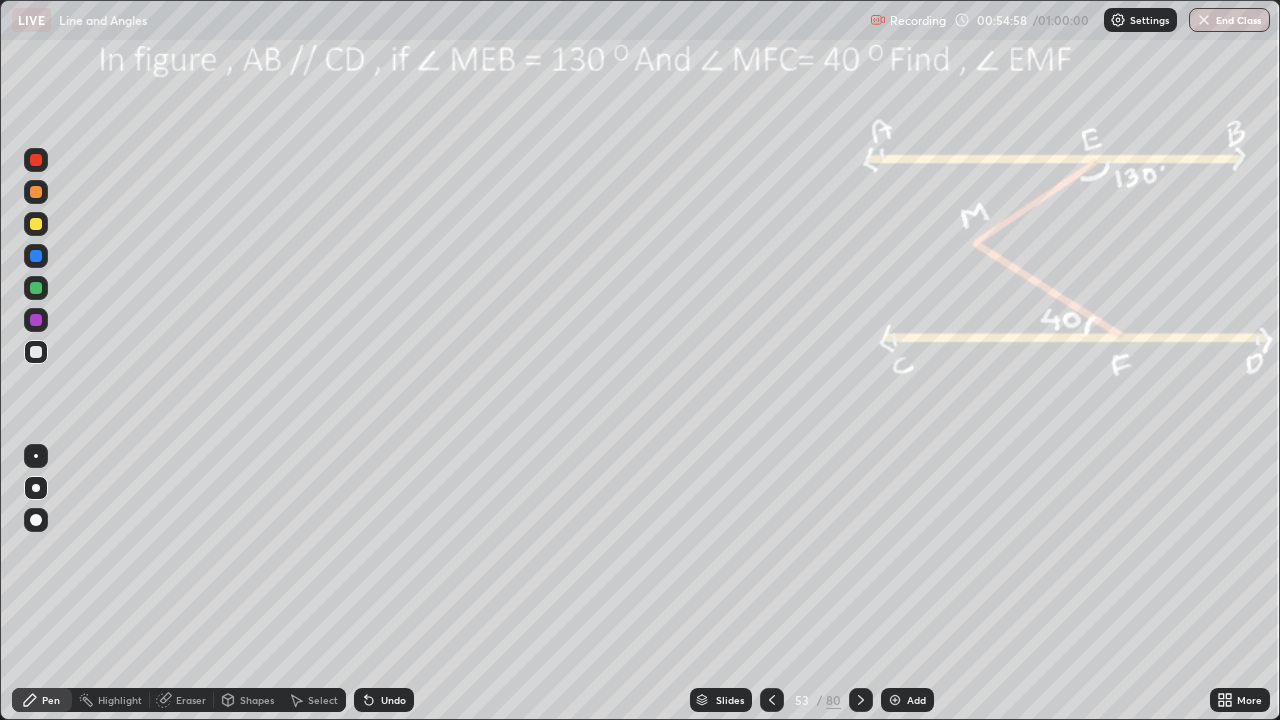 click at bounding box center [36, 160] 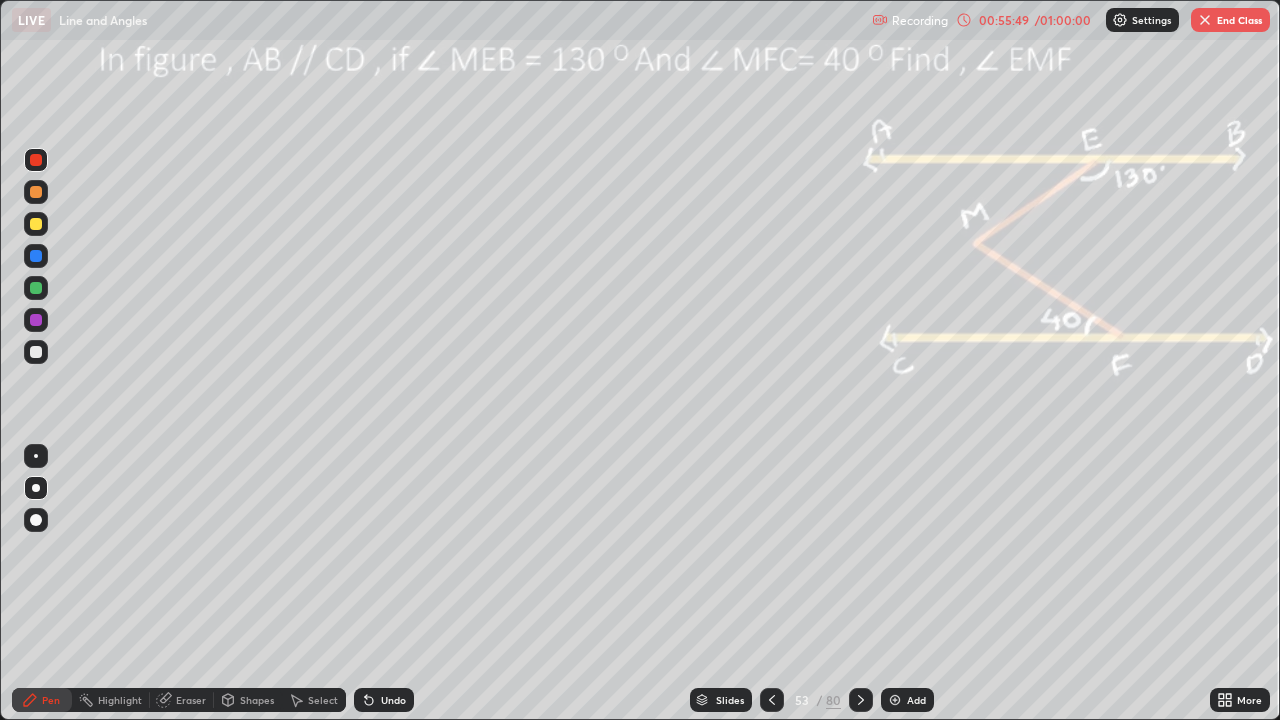 click on "Highlight" at bounding box center (120, 700) 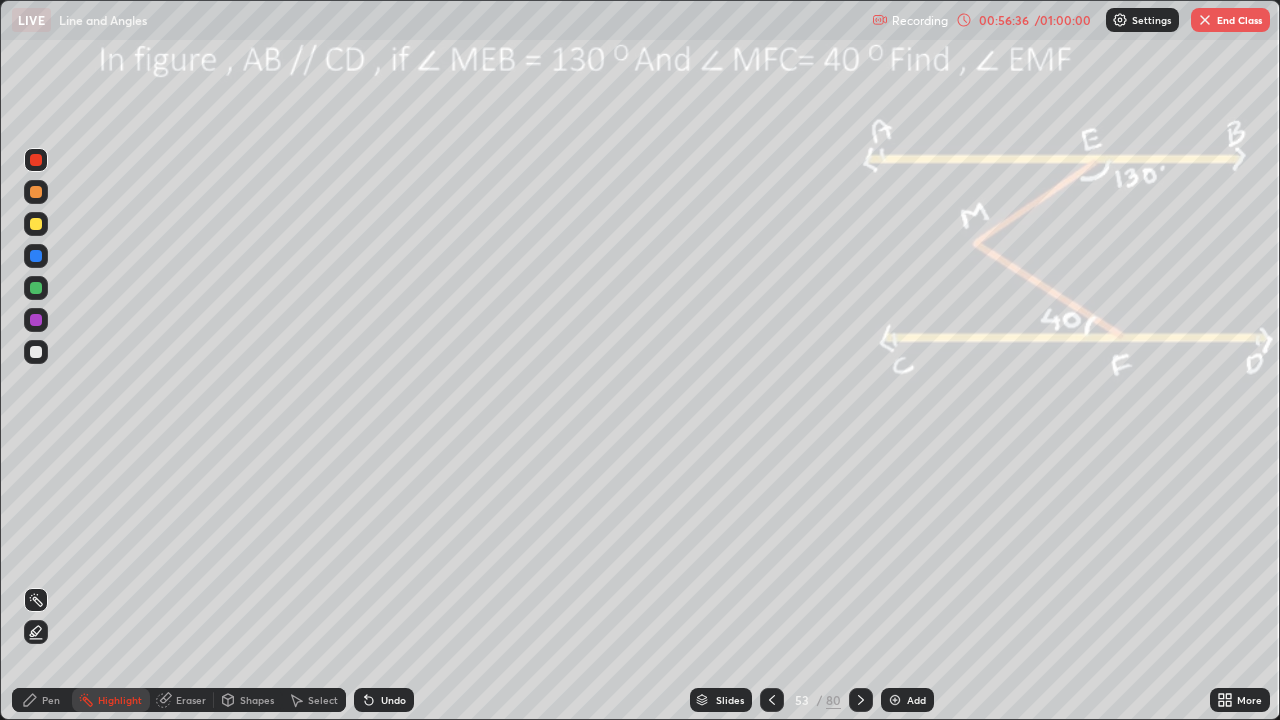 click on "Pen" at bounding box center (51, 700) 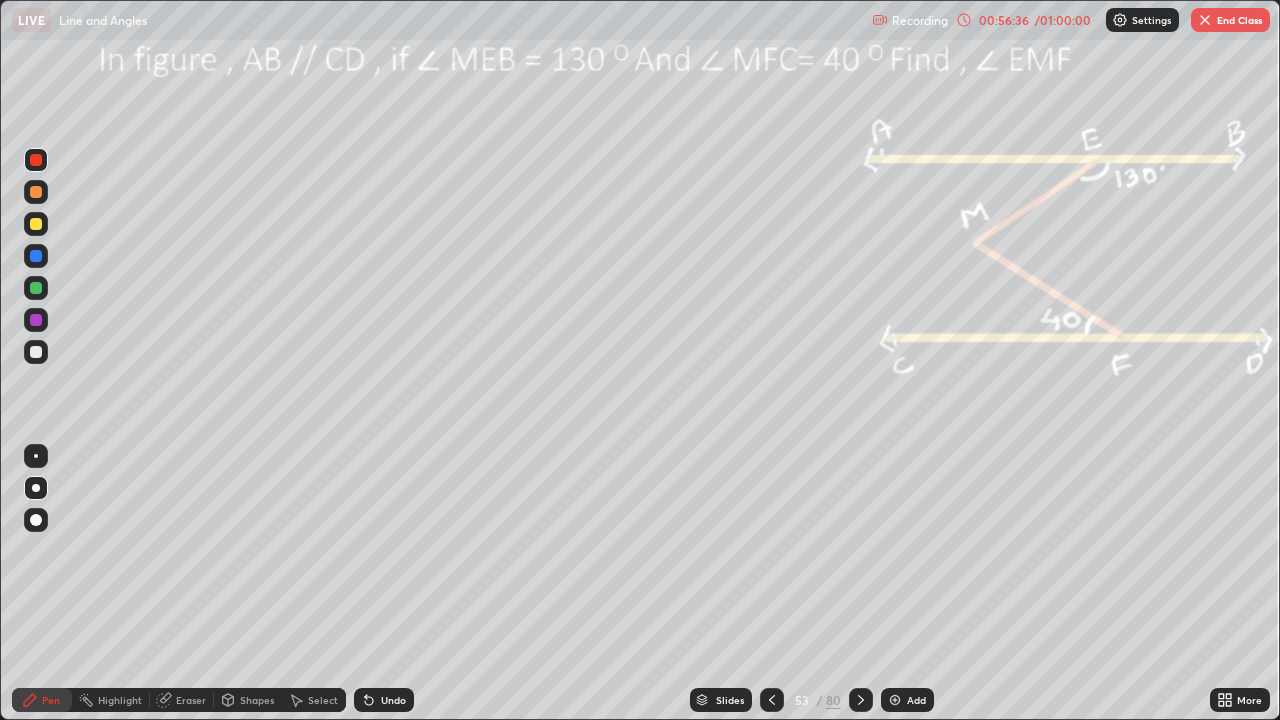 click at bounding box center [36, 352] 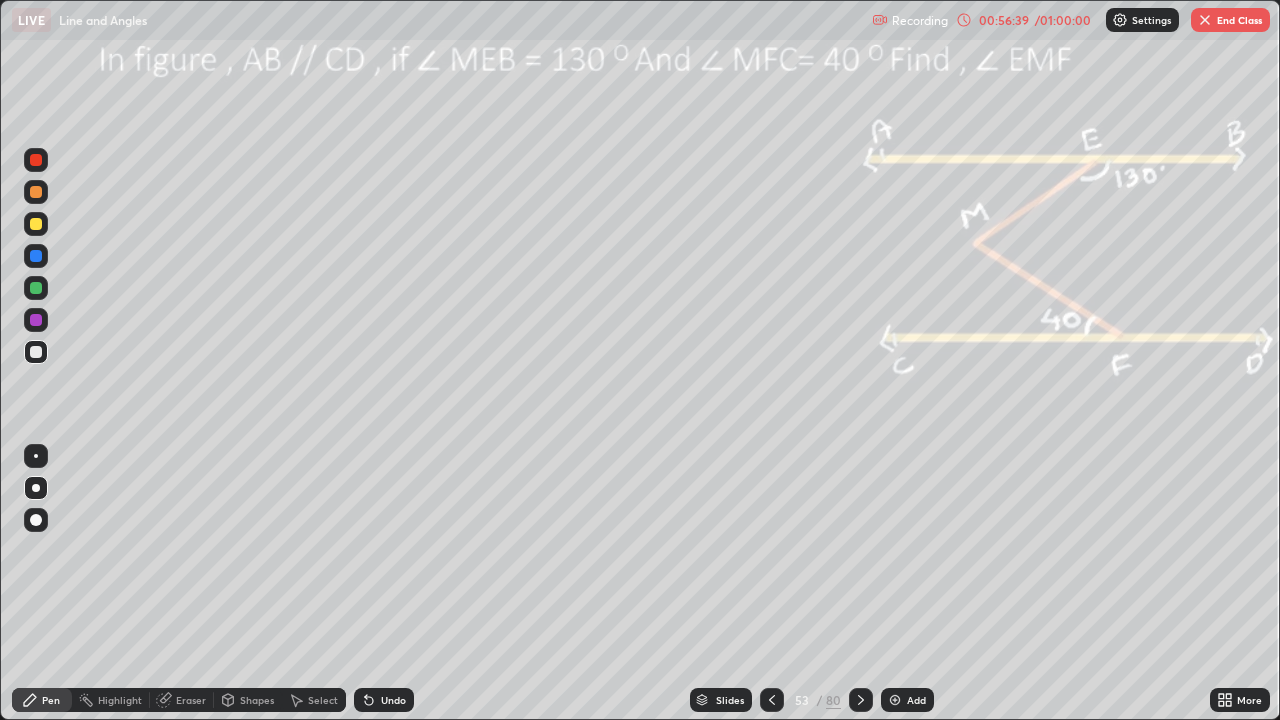 click at bounding box center [36, 288] 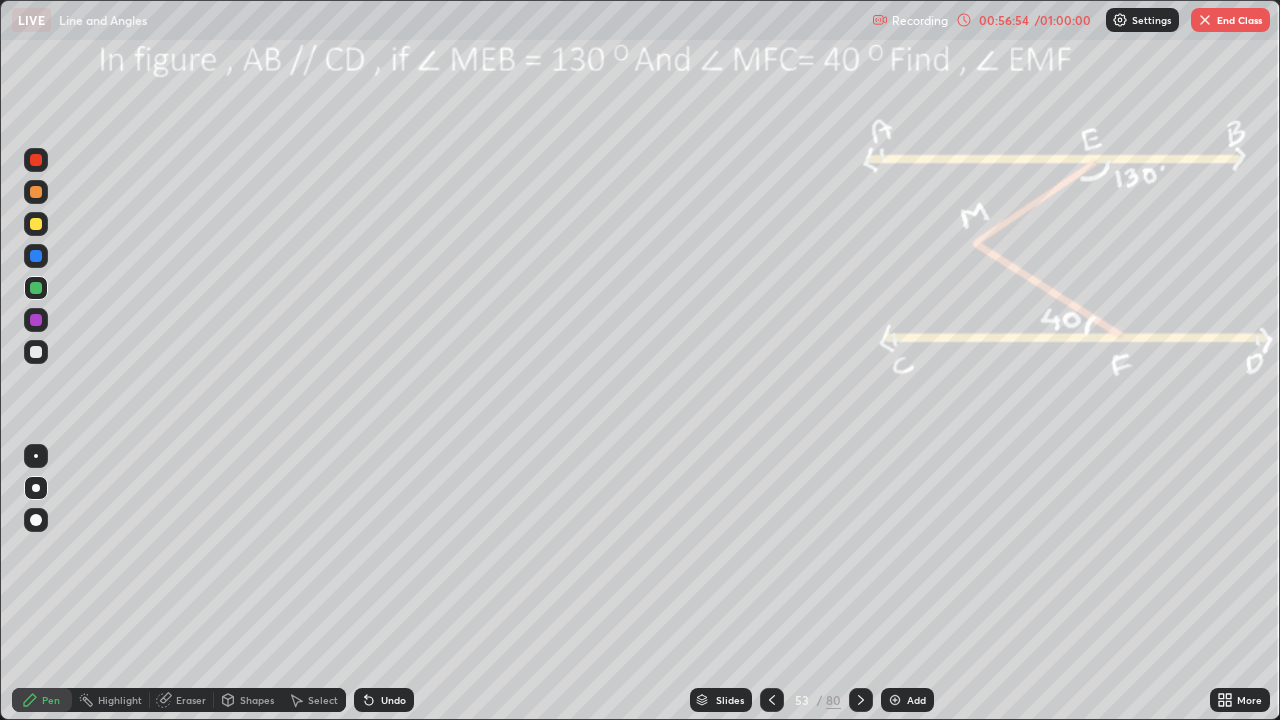 click on "Highlight" at bounding box center (111, 700) 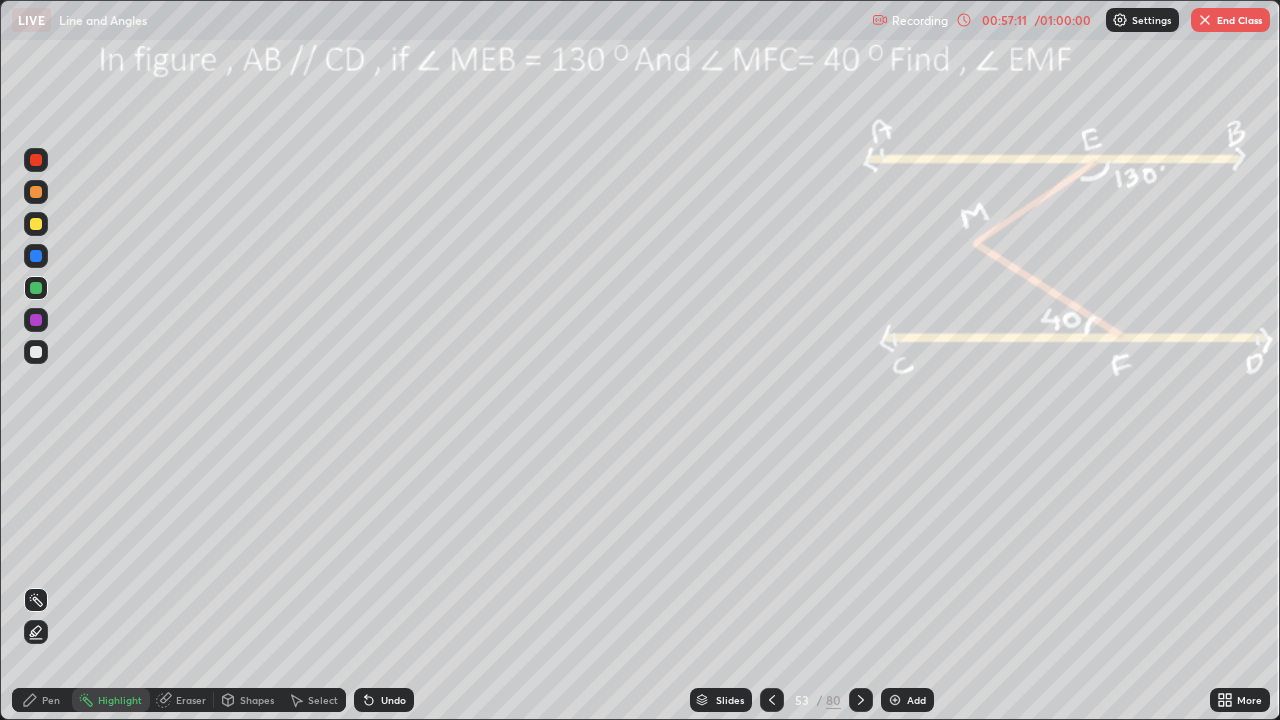click on "Pen" at bounding box center [42, 700] 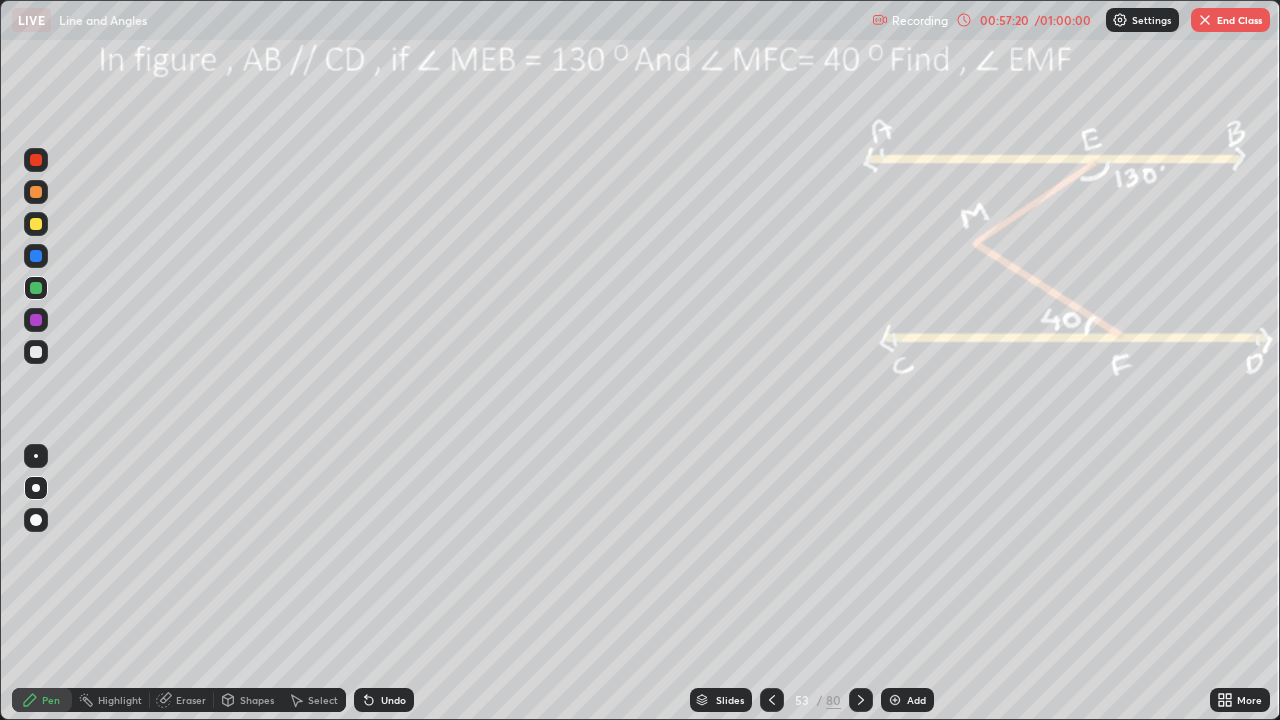 click at bounding box center [36, 256] 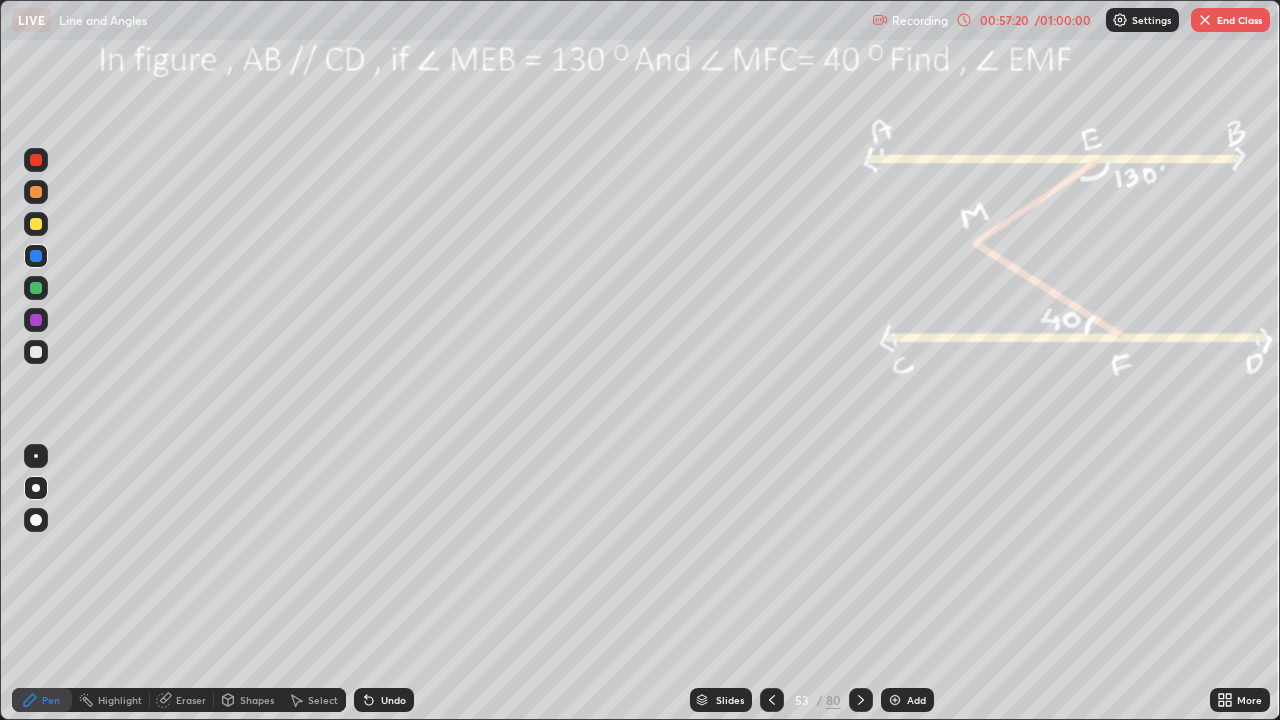 click on "Highlight" at bounding box center (120, 700) 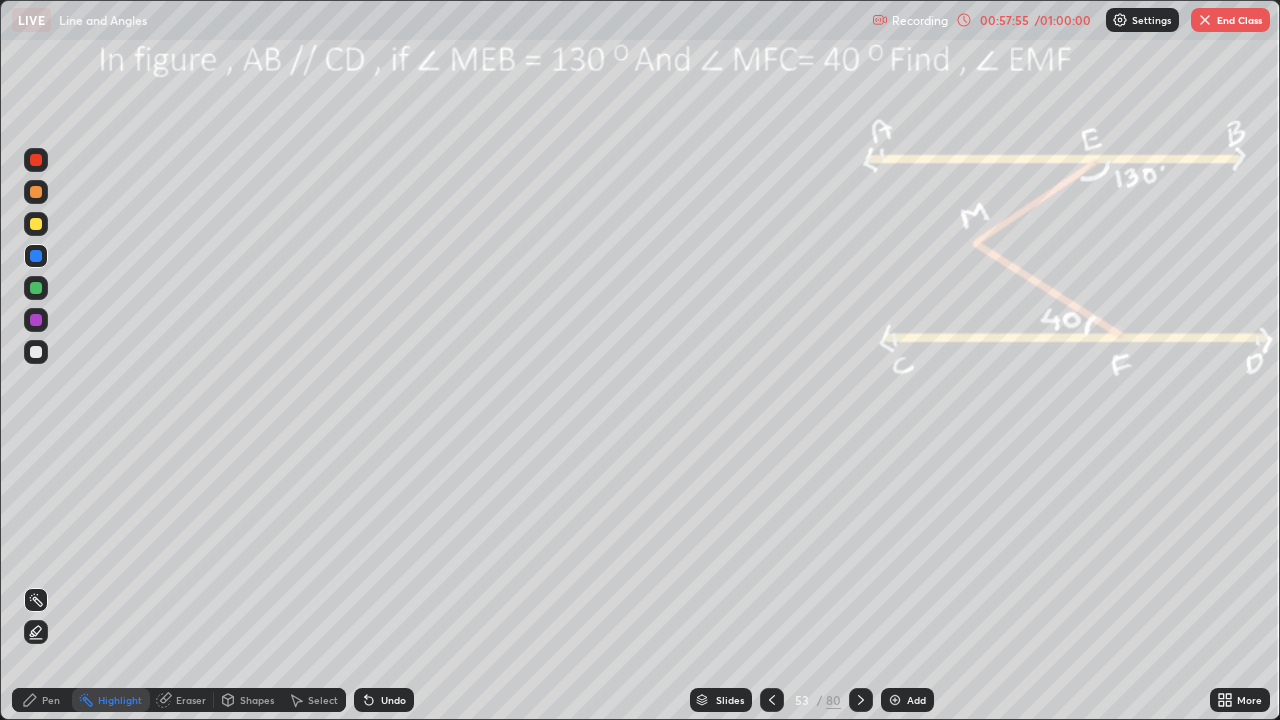 click on "Pen" at bounding box center [42, 700] 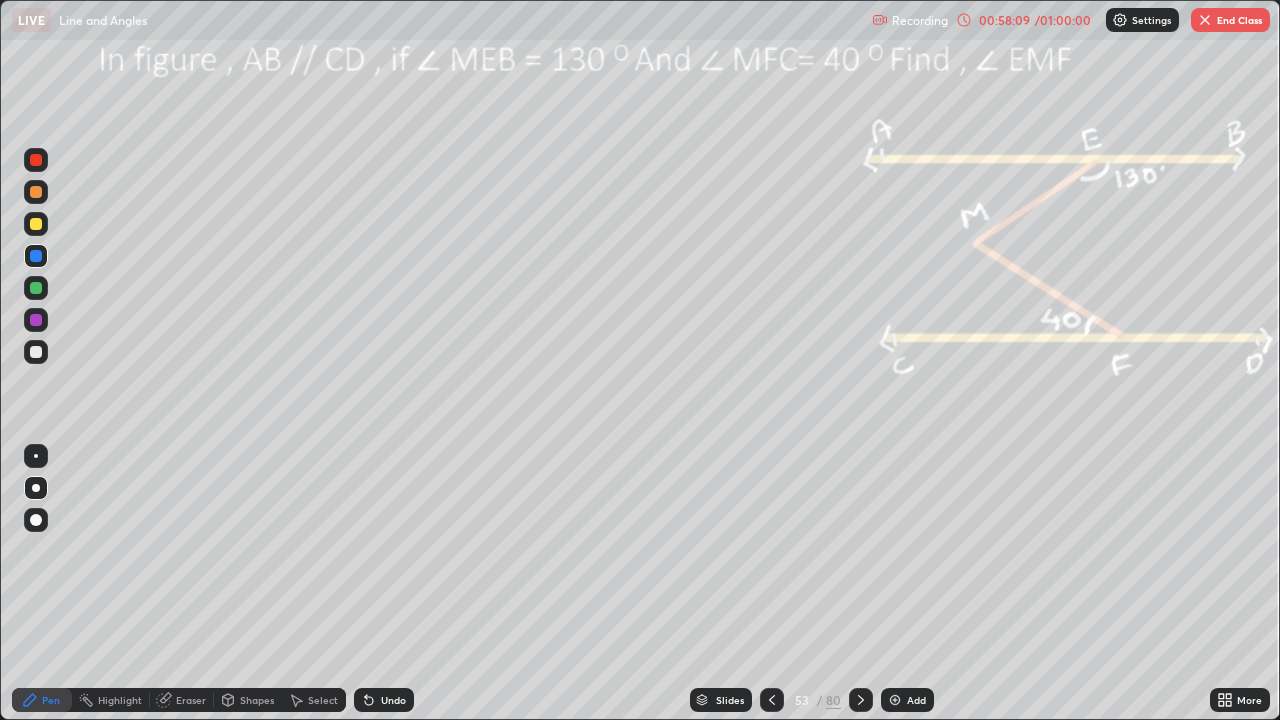click at bounding box center [36, 224] 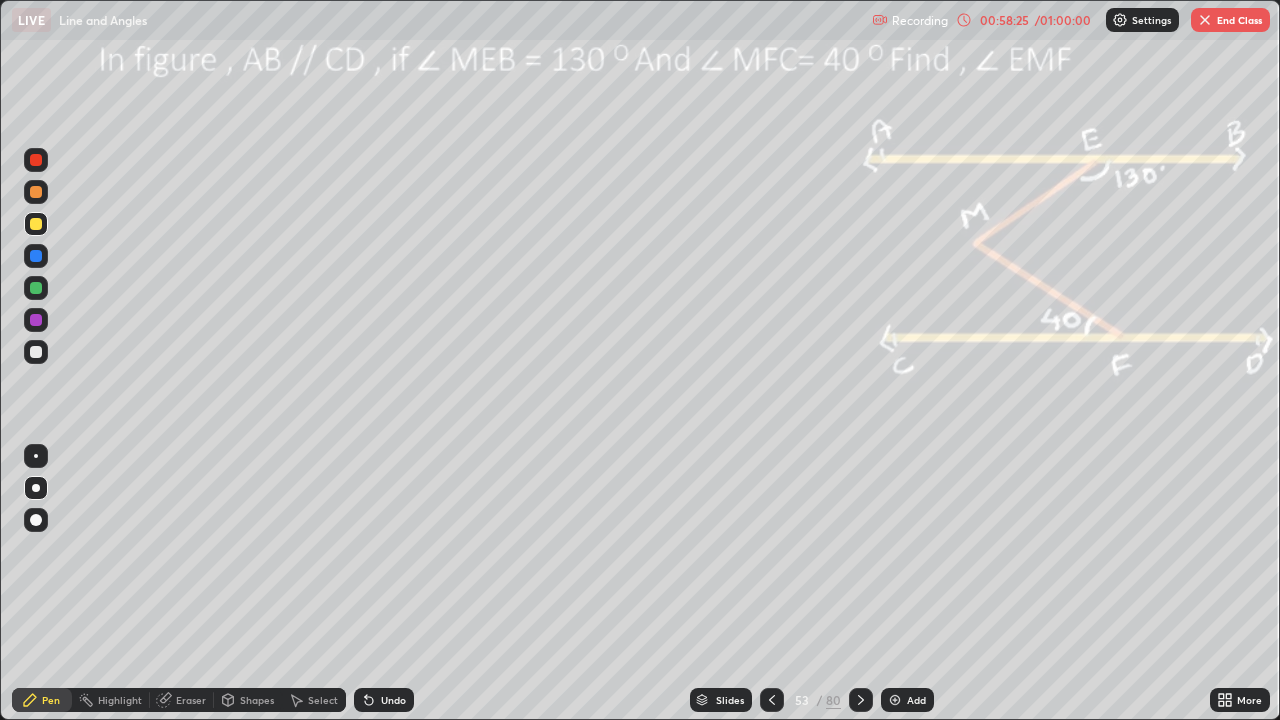 click at bounding box center [36, 288] 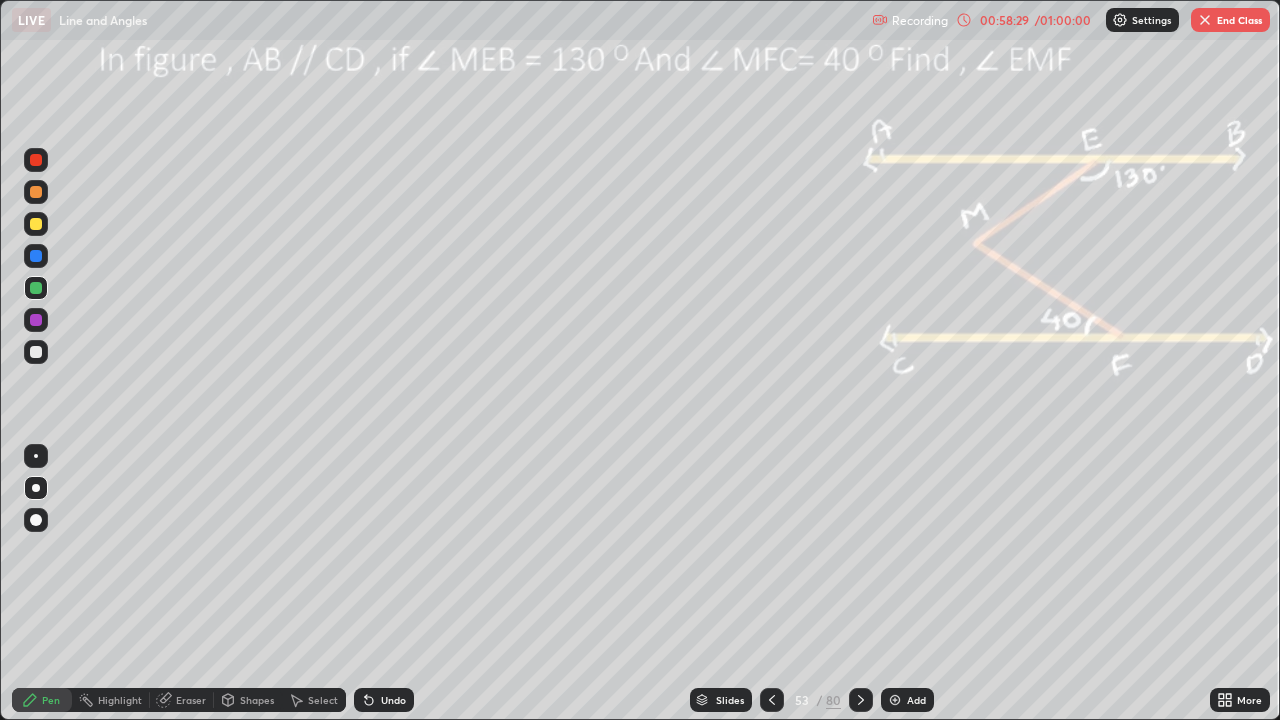 click on "Highlight" at bounding box center [120, 700] 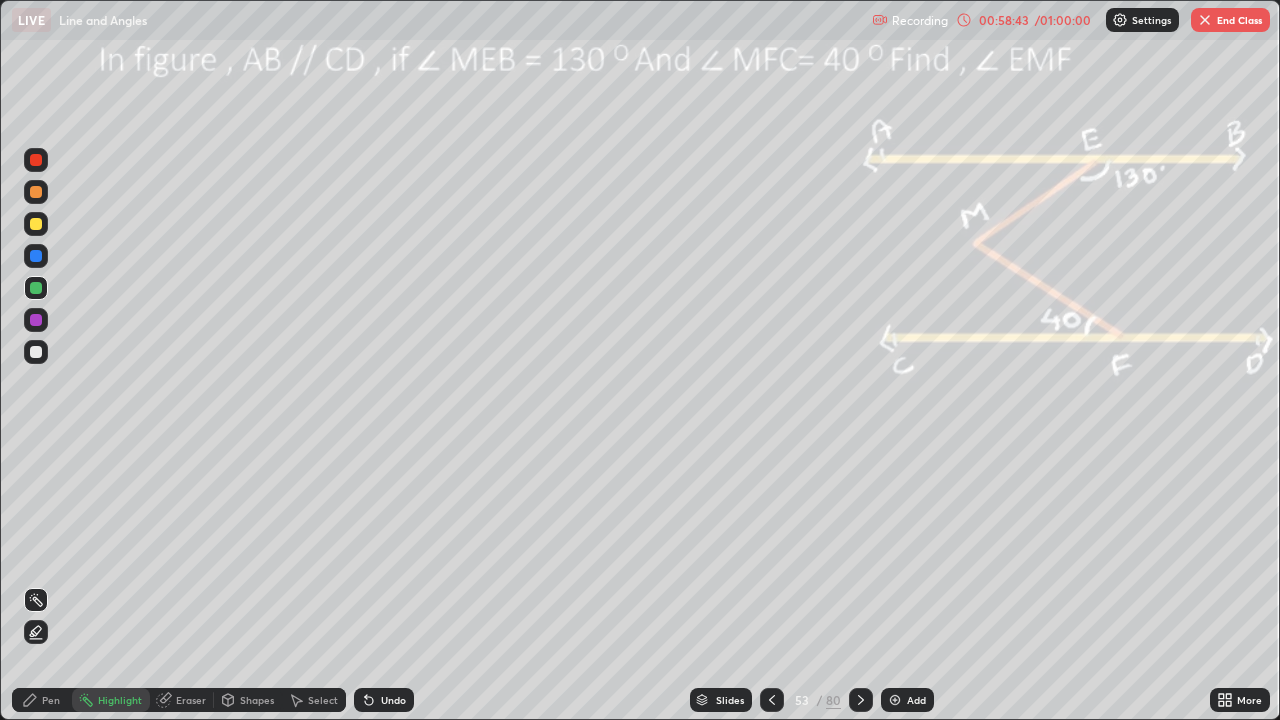 click 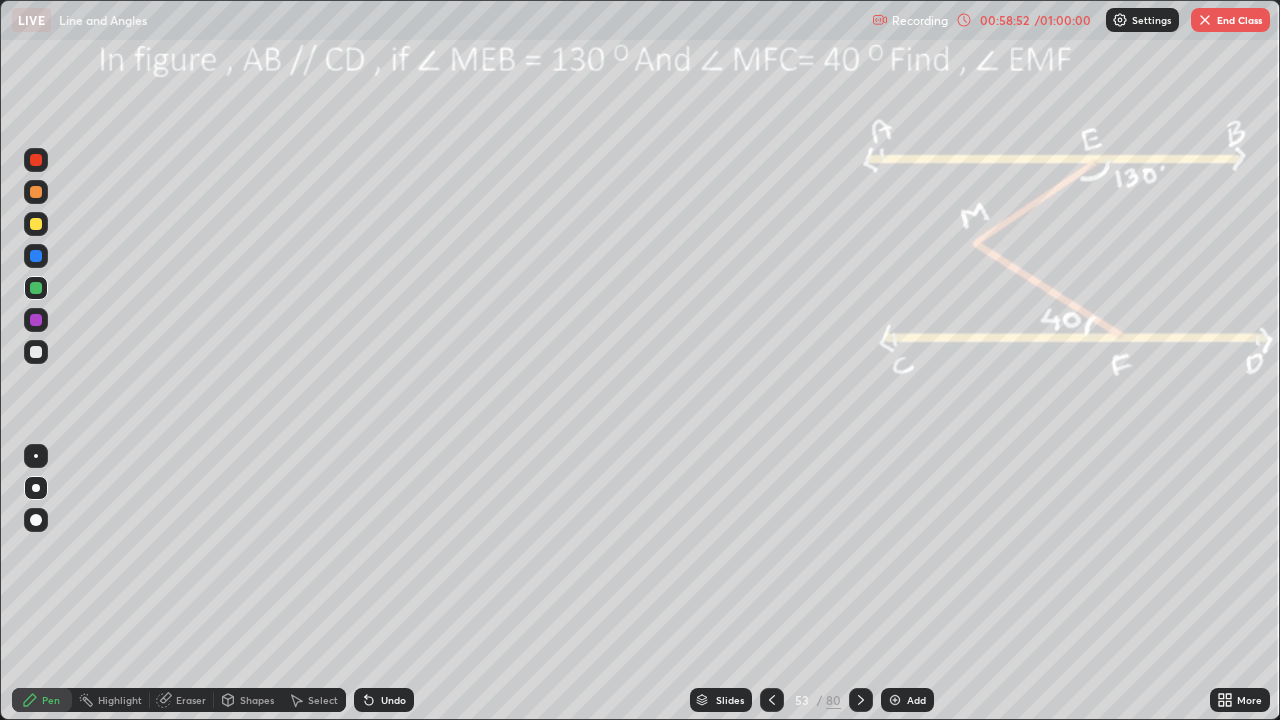 click at bounding box center [36, 256] 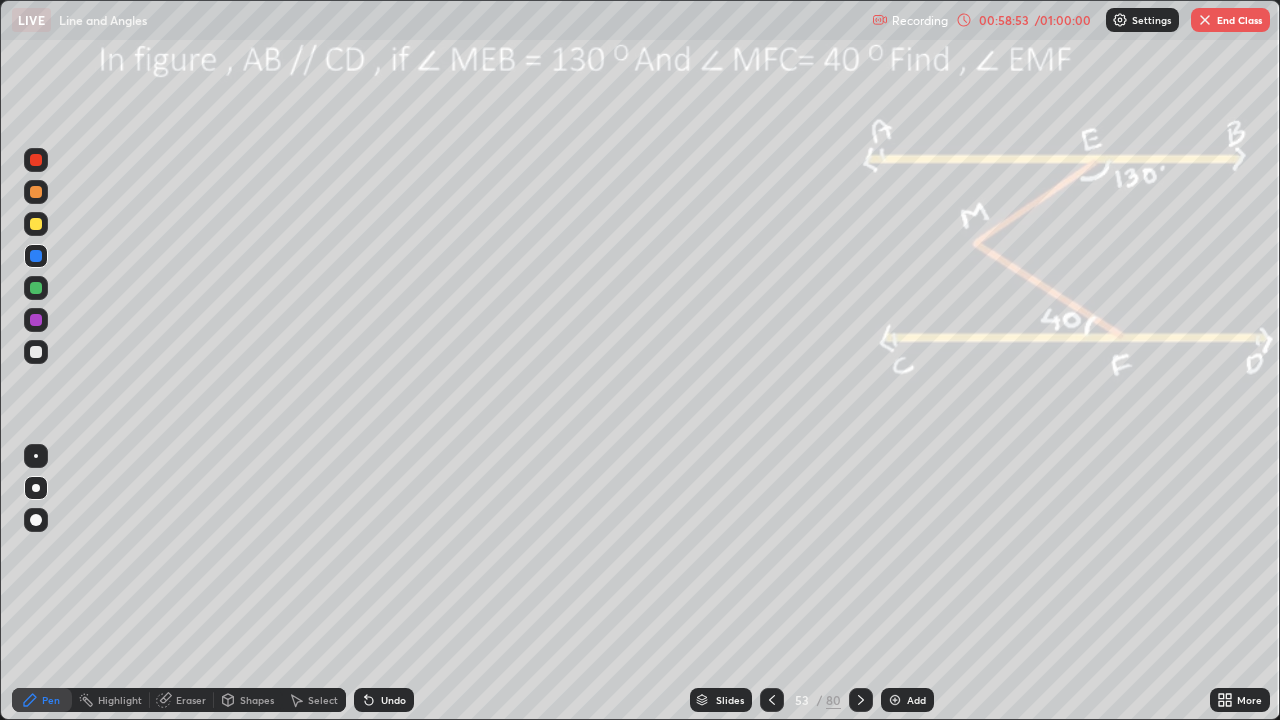 click at bounding box center (36, 224) 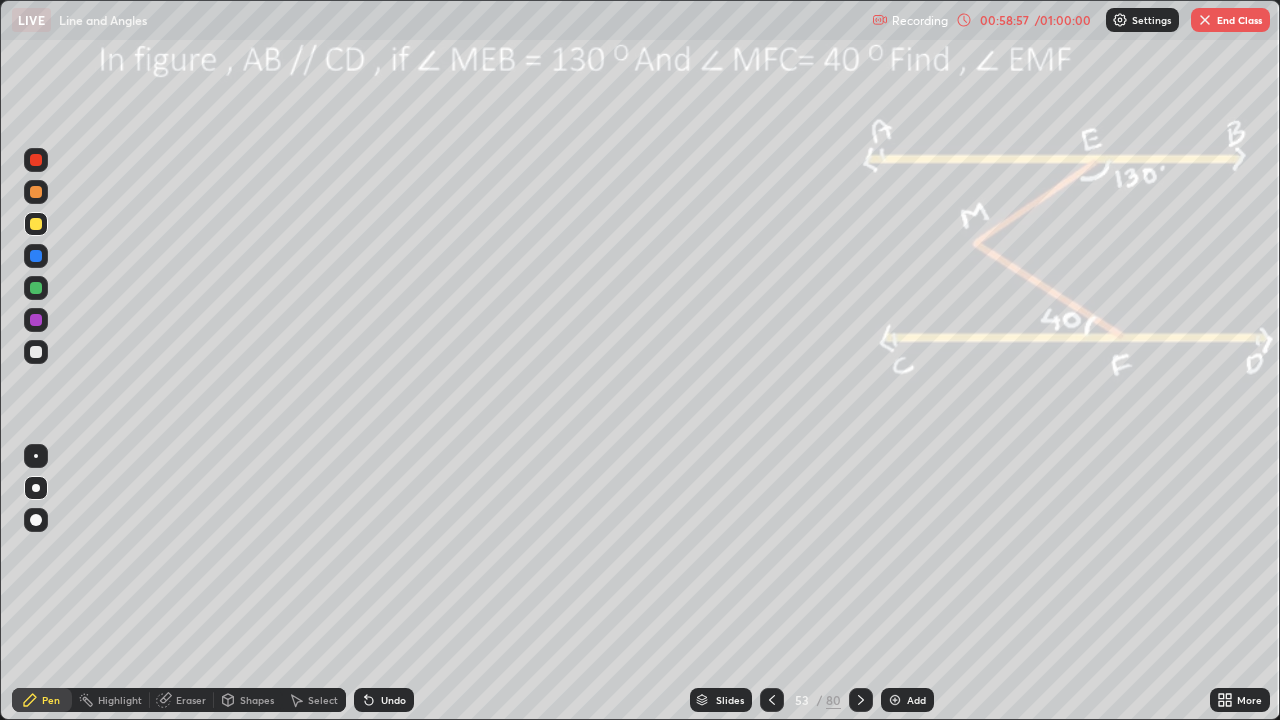 click on "Highlight" at bounding box center (120, 700) 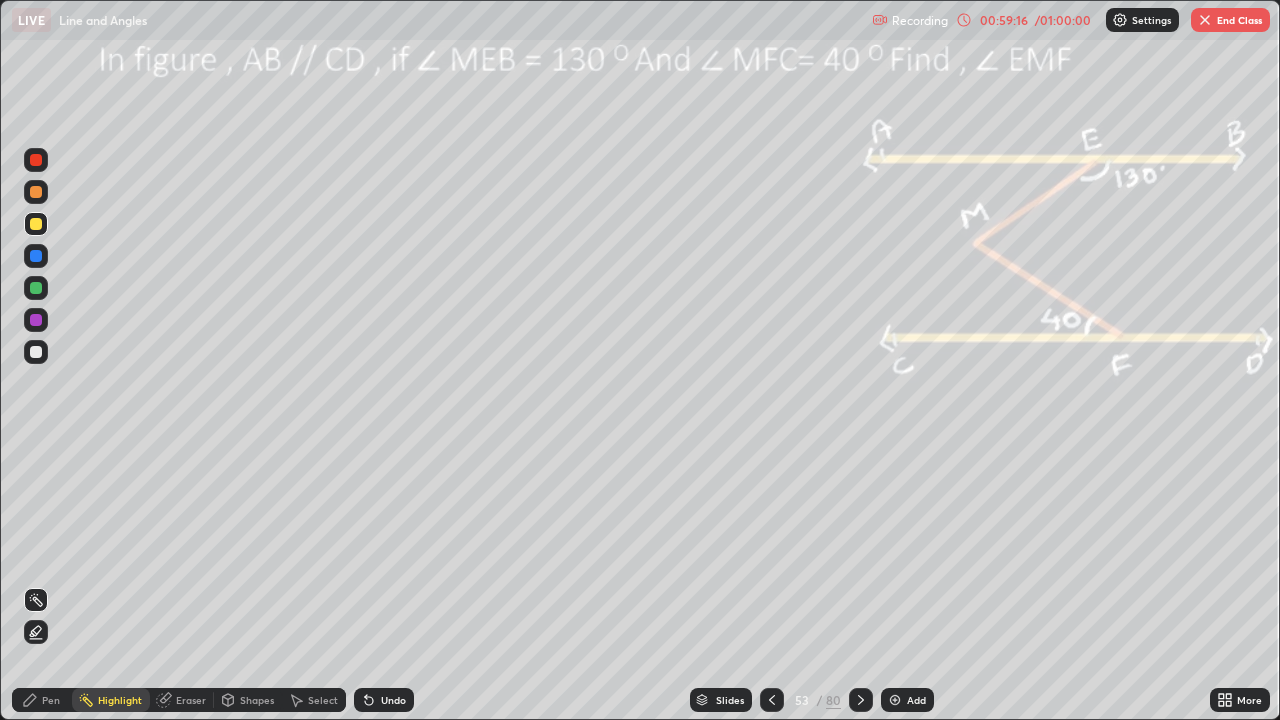 click on "Pen" at bounding box center (42, 700) 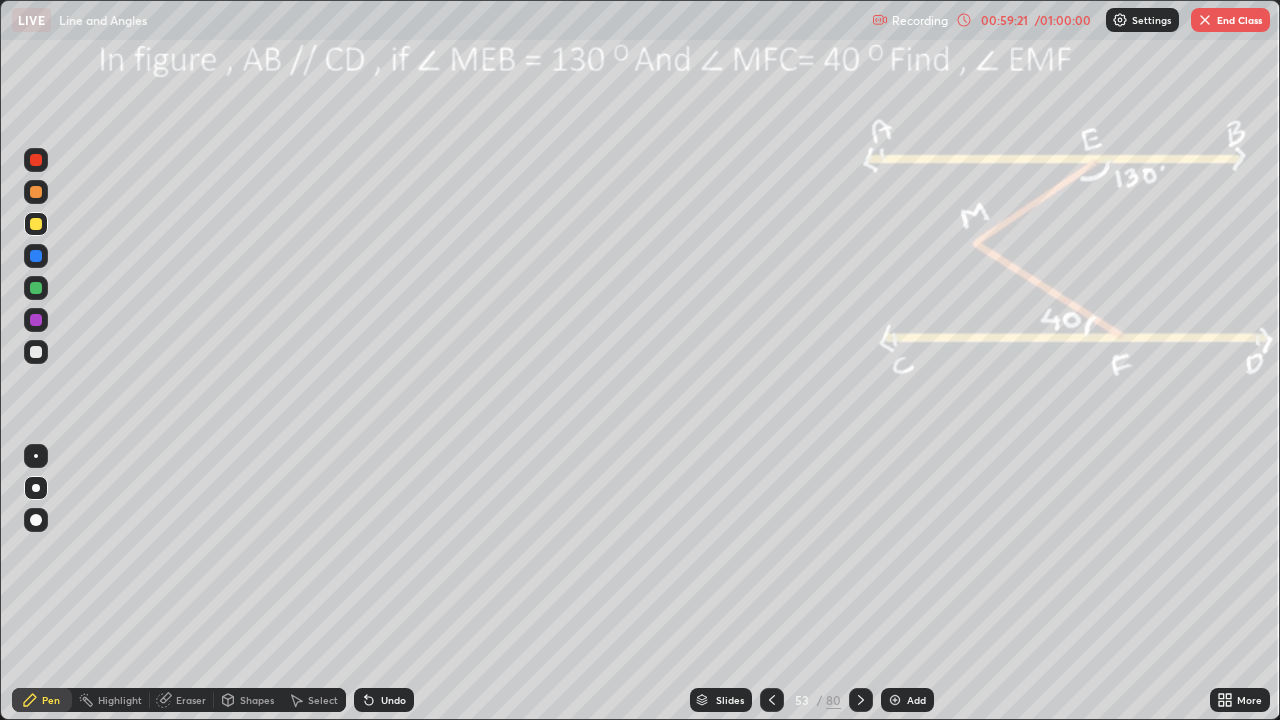 click 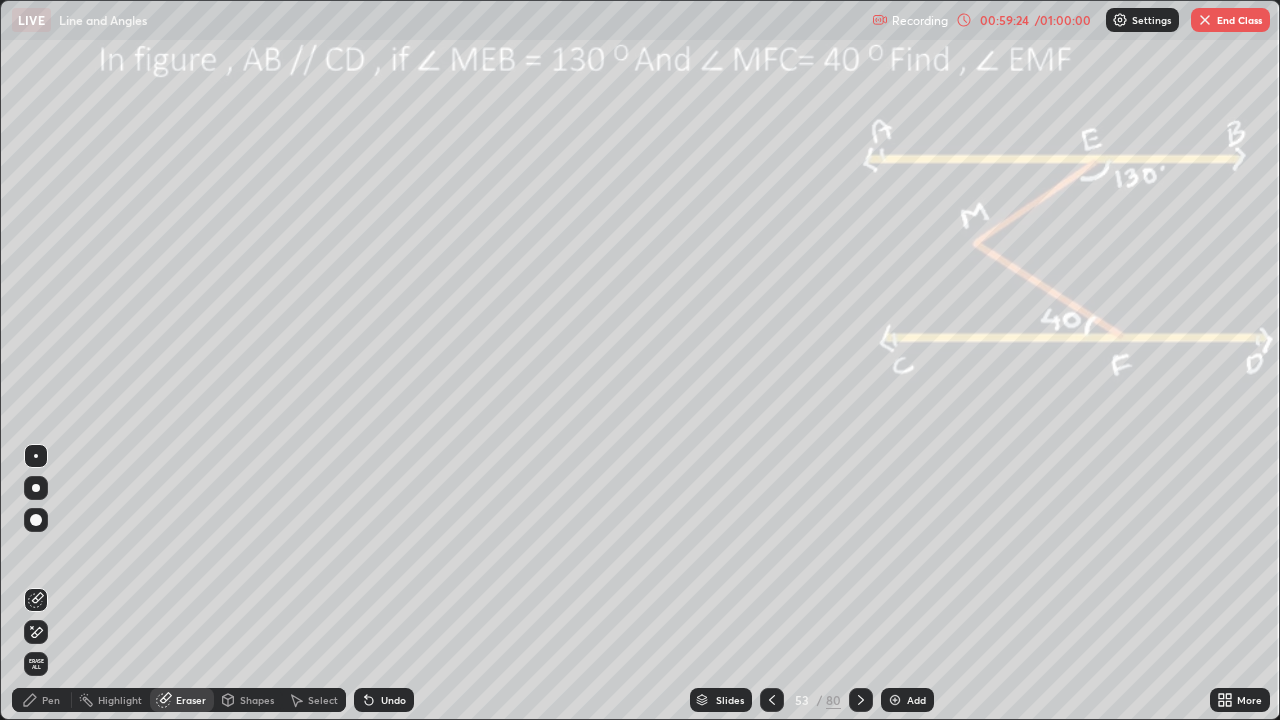 click on "Pen" at bounding box center (42, 700) 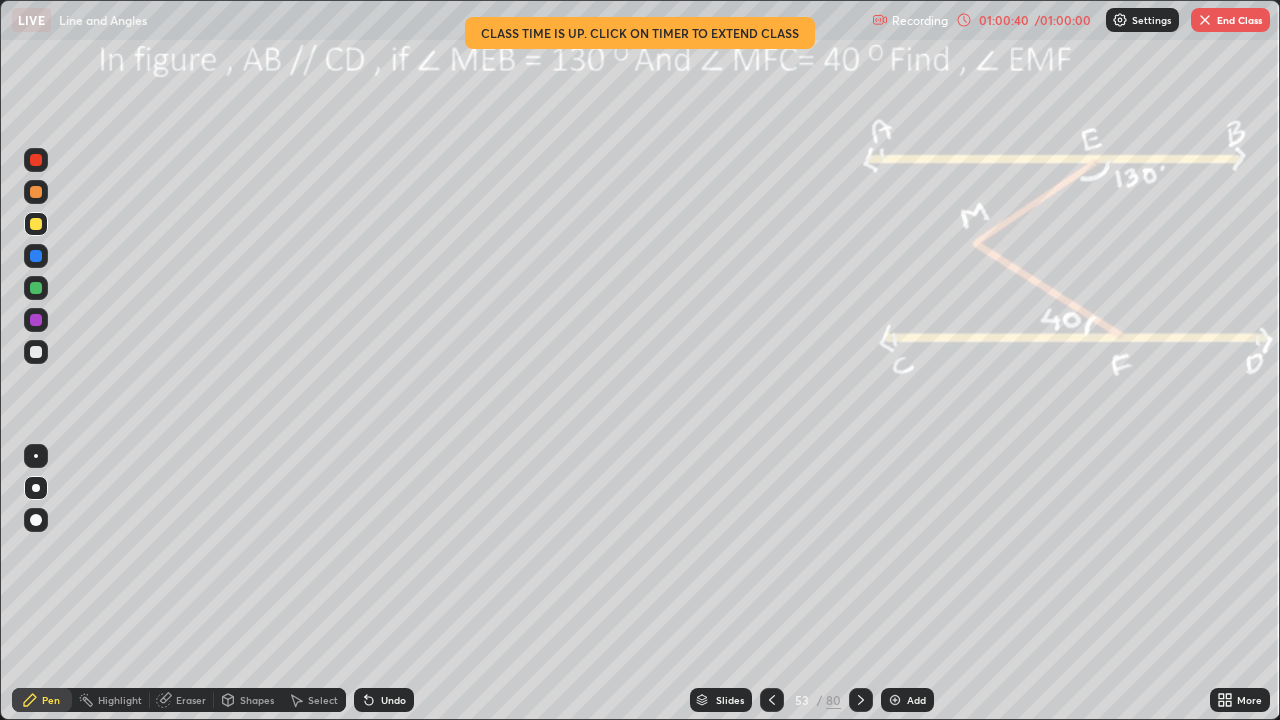 click 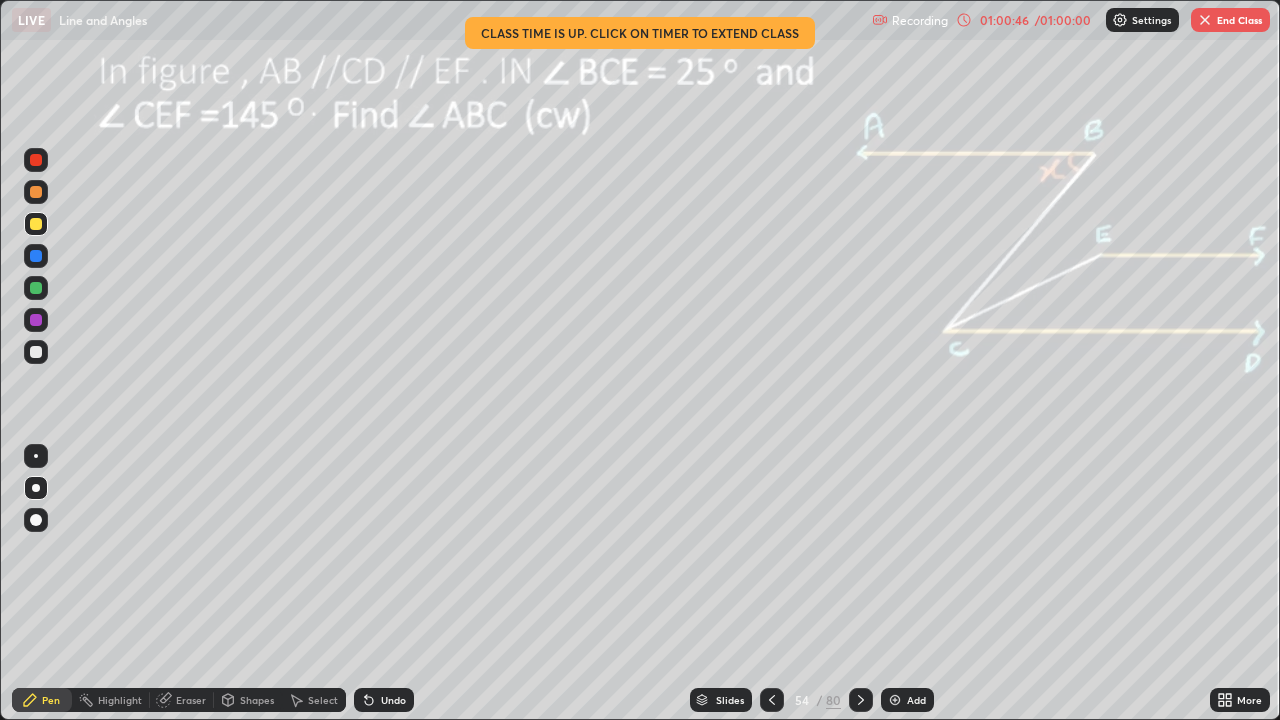 click 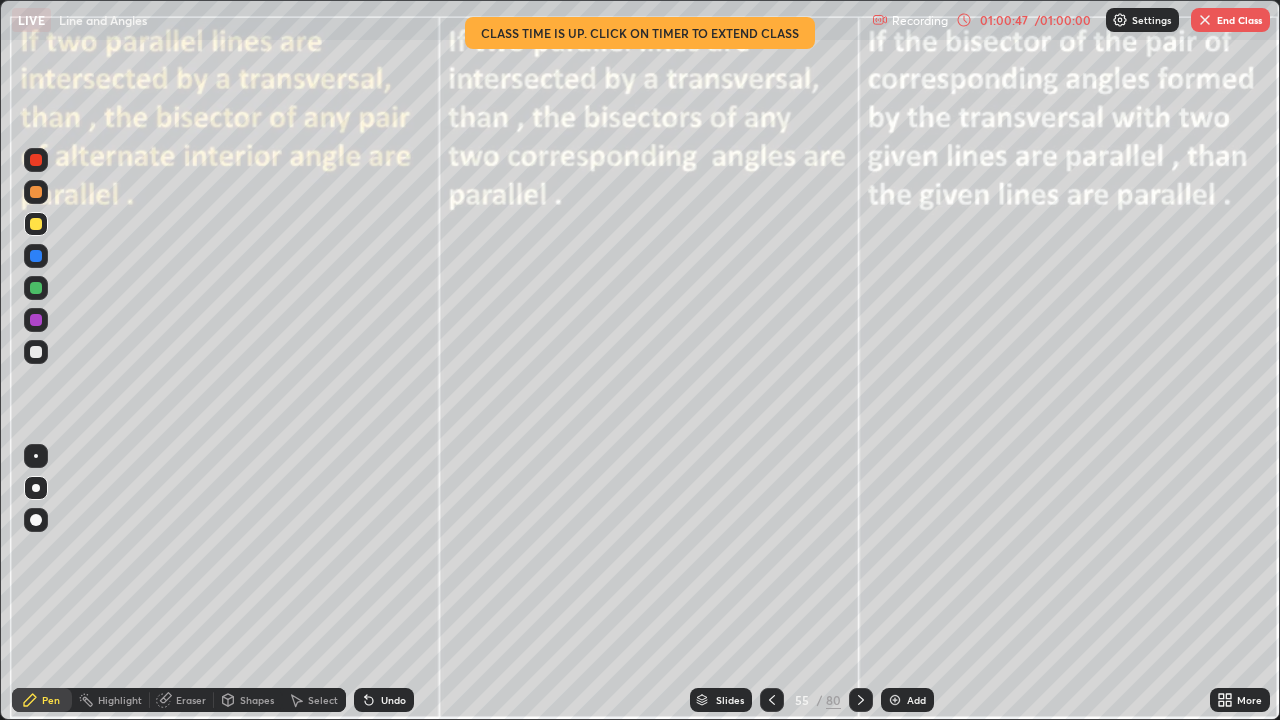 click 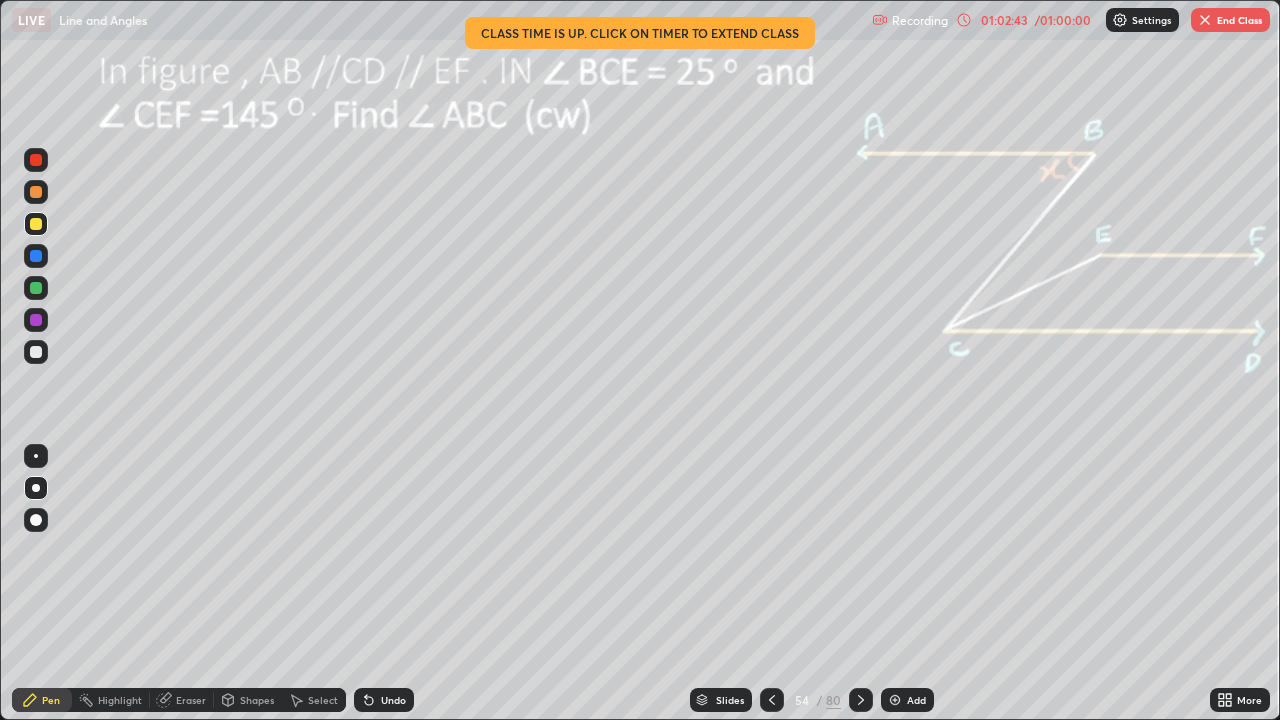 click on "End Class" at bounding box center [1230, 20] 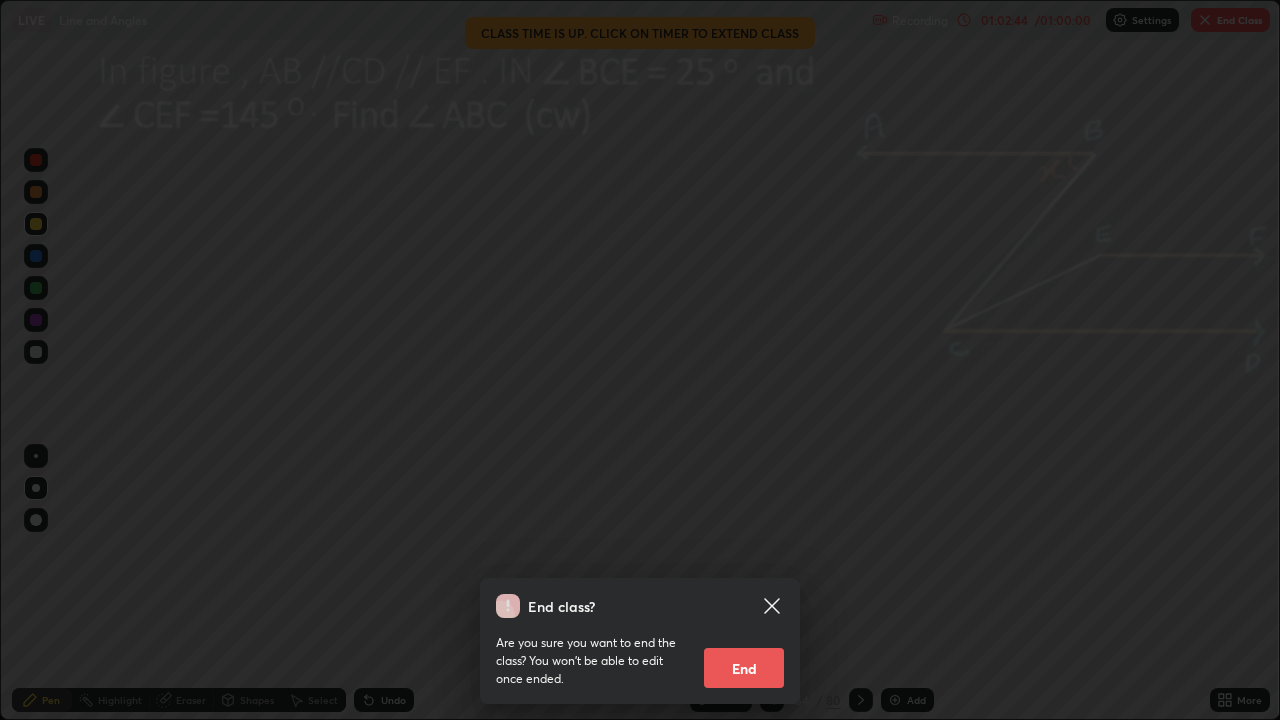 click on "End" at bounding box center (744, 668) 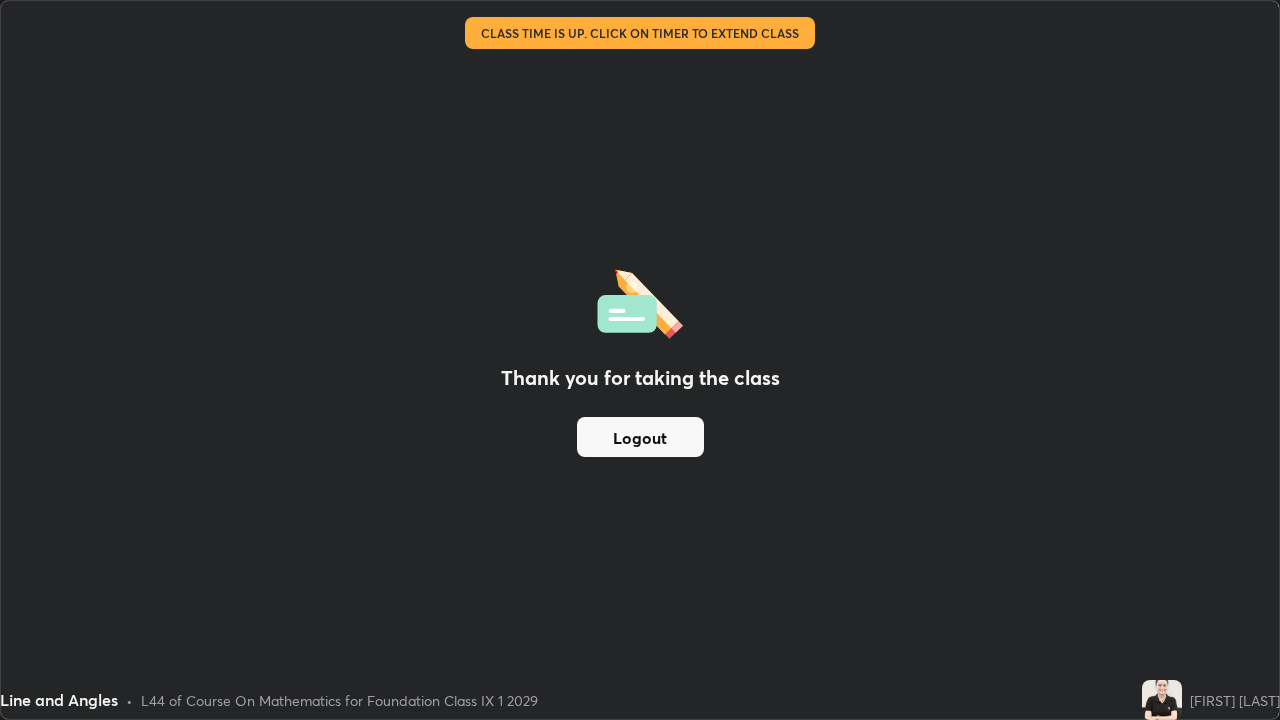 click on "Logout" at bounding box center [640, 437] 